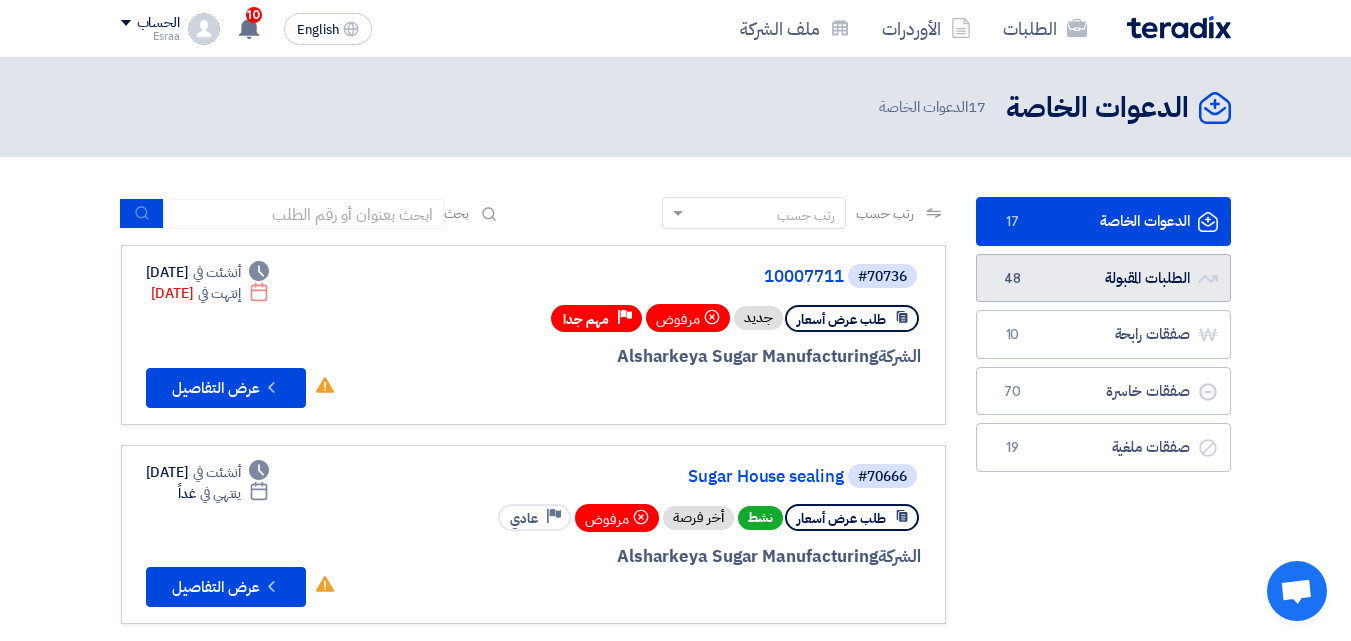 scroll, scrollTop: 0, scrollLeft: 0, axis: both 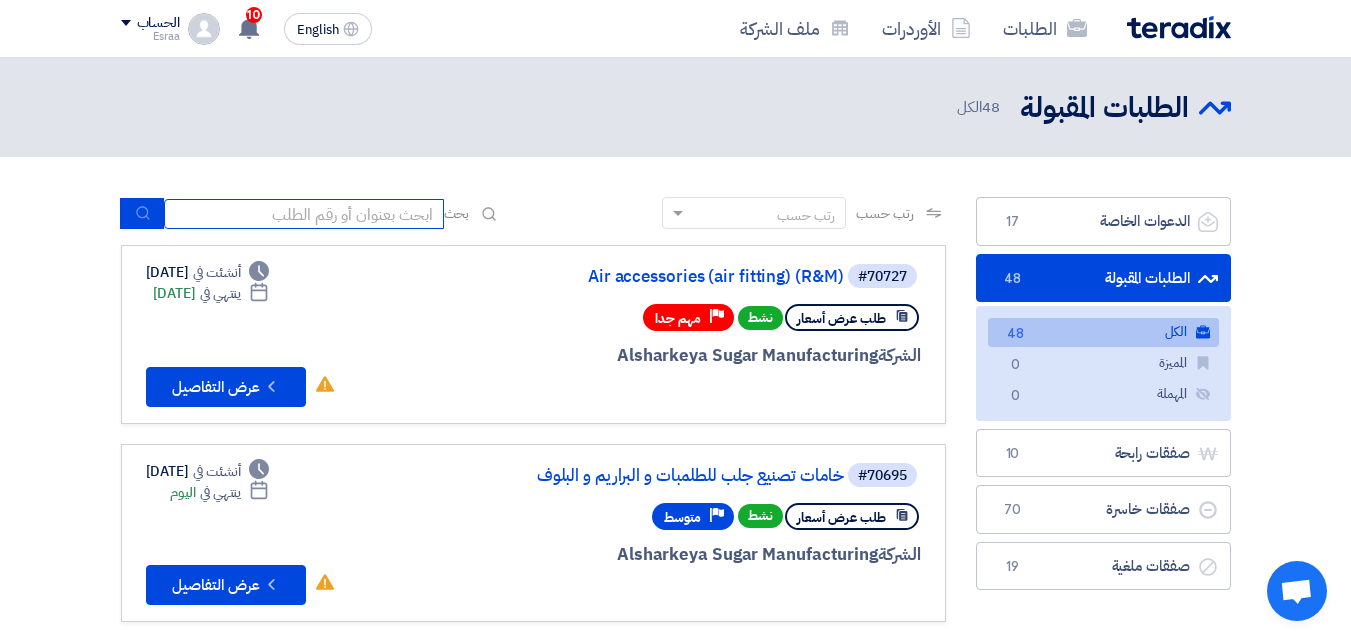 click 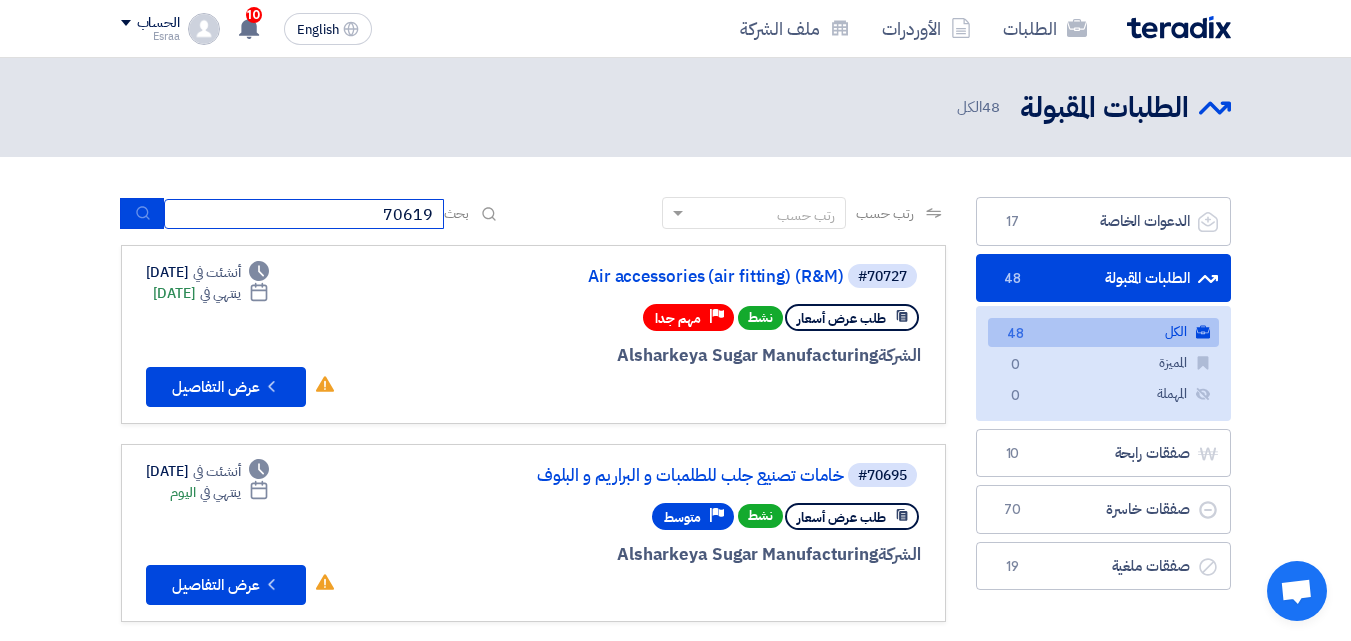 type on "70619" 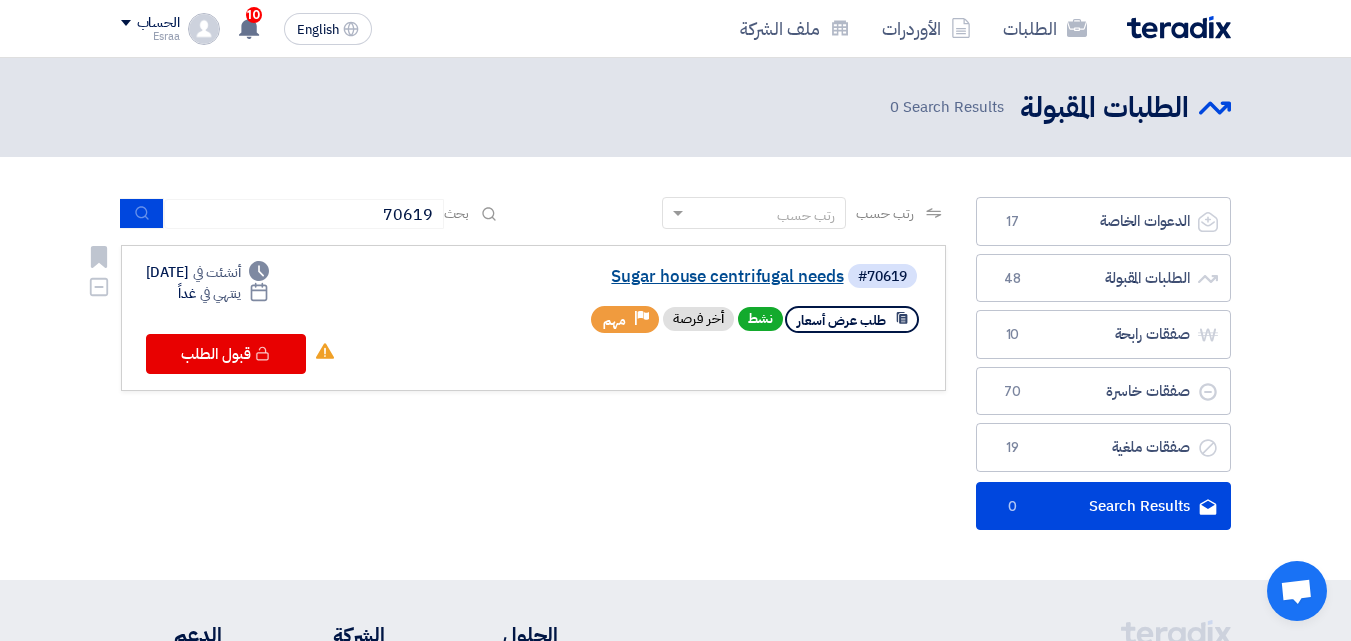 click on "Sugar house centrifugal needs" 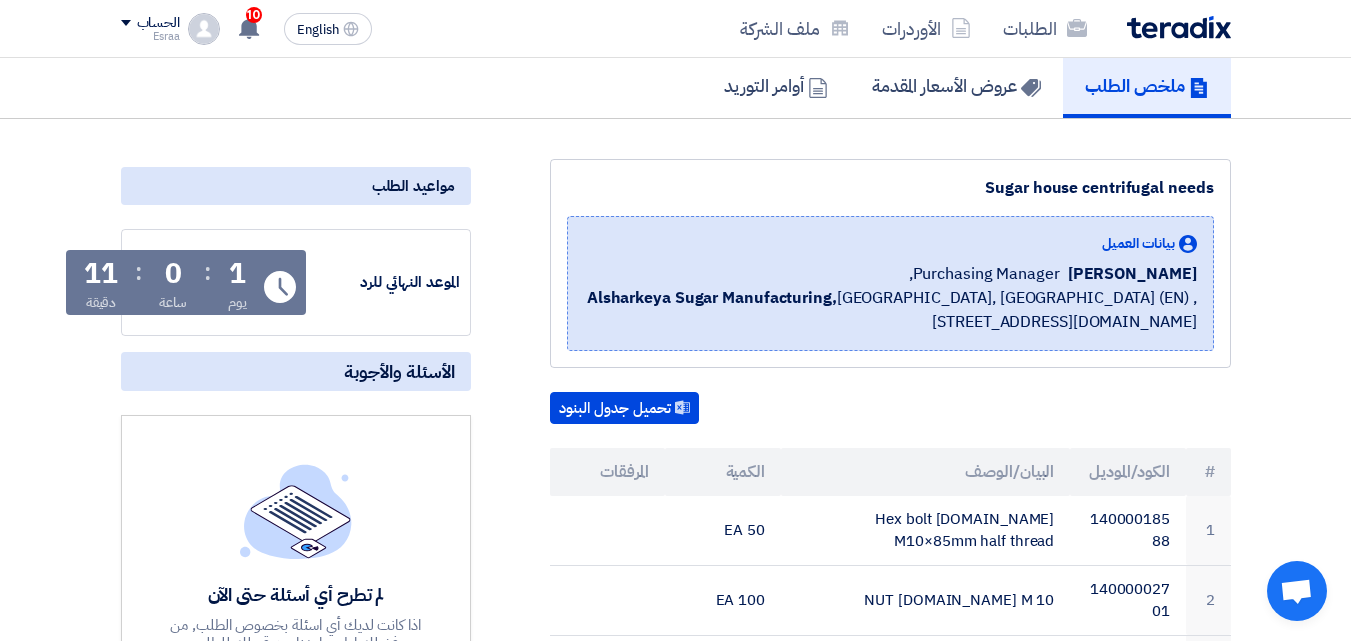 scroll, scrollTop: 0, scrollLeft: 0, axis: both 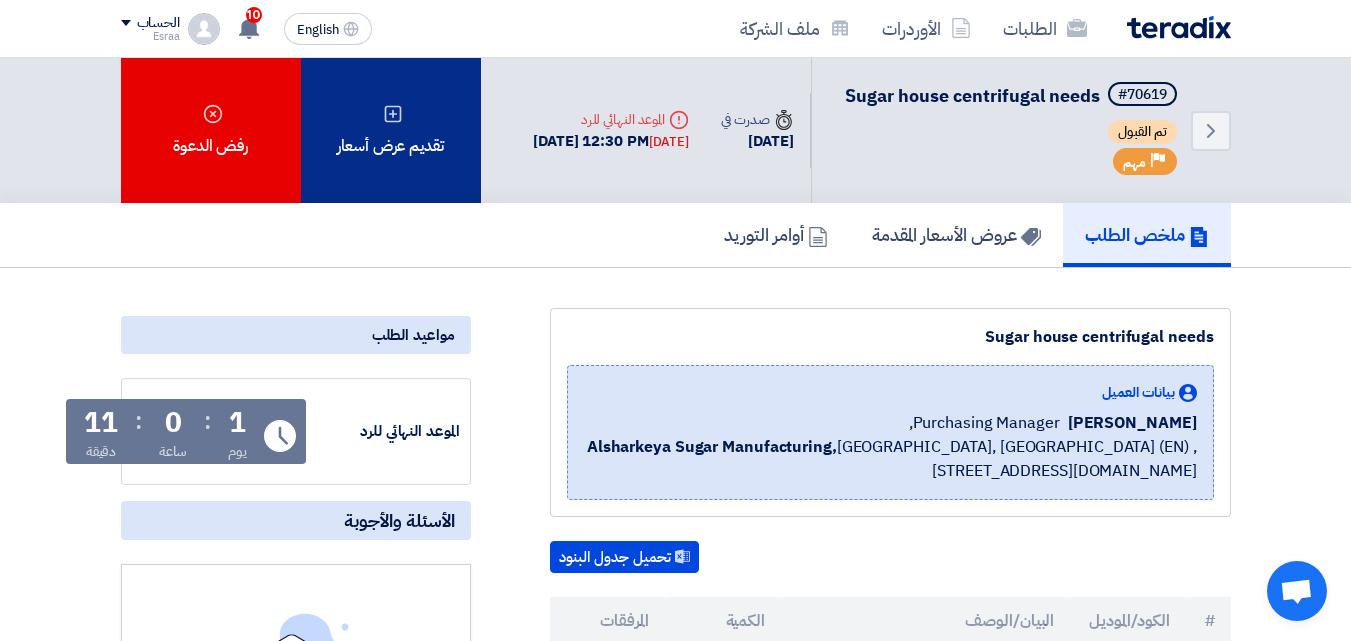 click on "تقديم عرض أسعار" 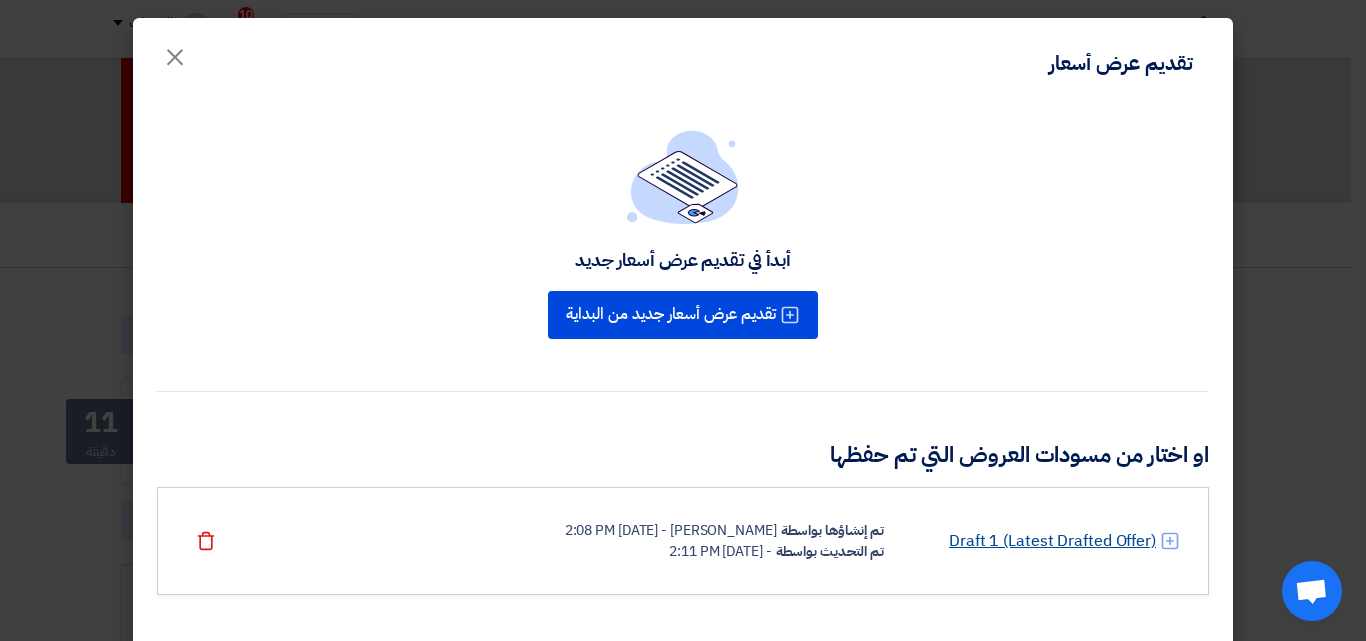 click on "Draft 1 (Latest Drafted Offer)" 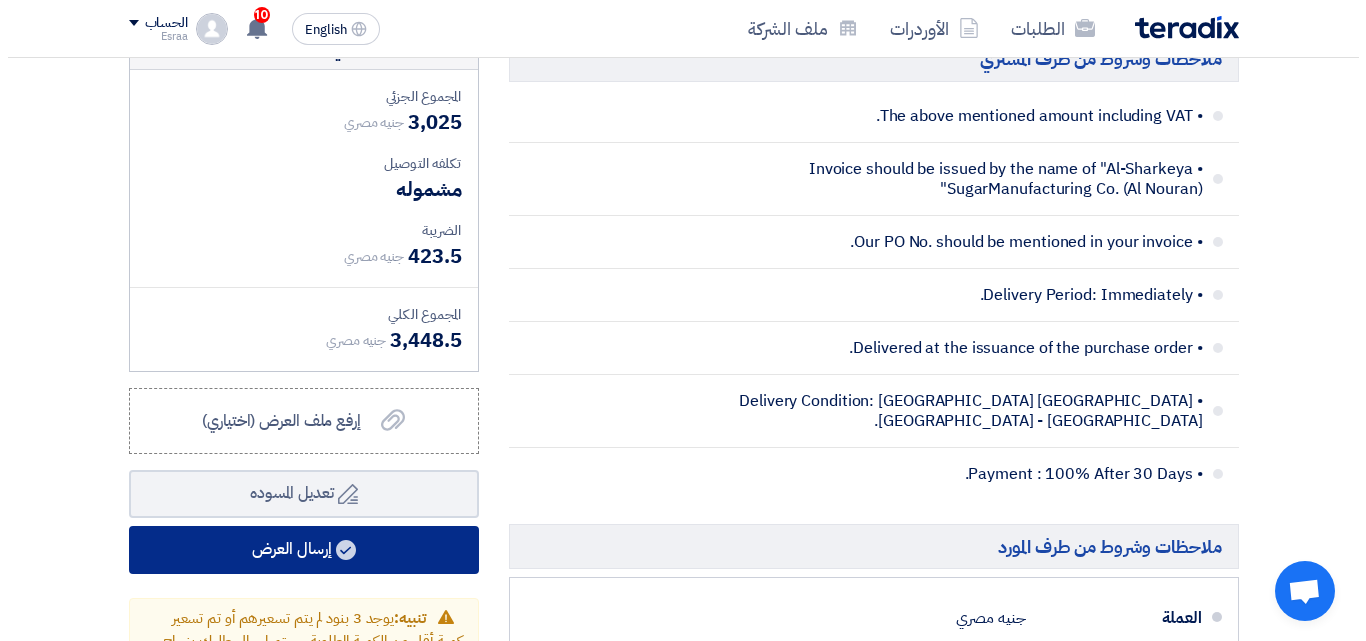 scroll, scrollTop: 1557, scrollLeft: 0, axis: vertical 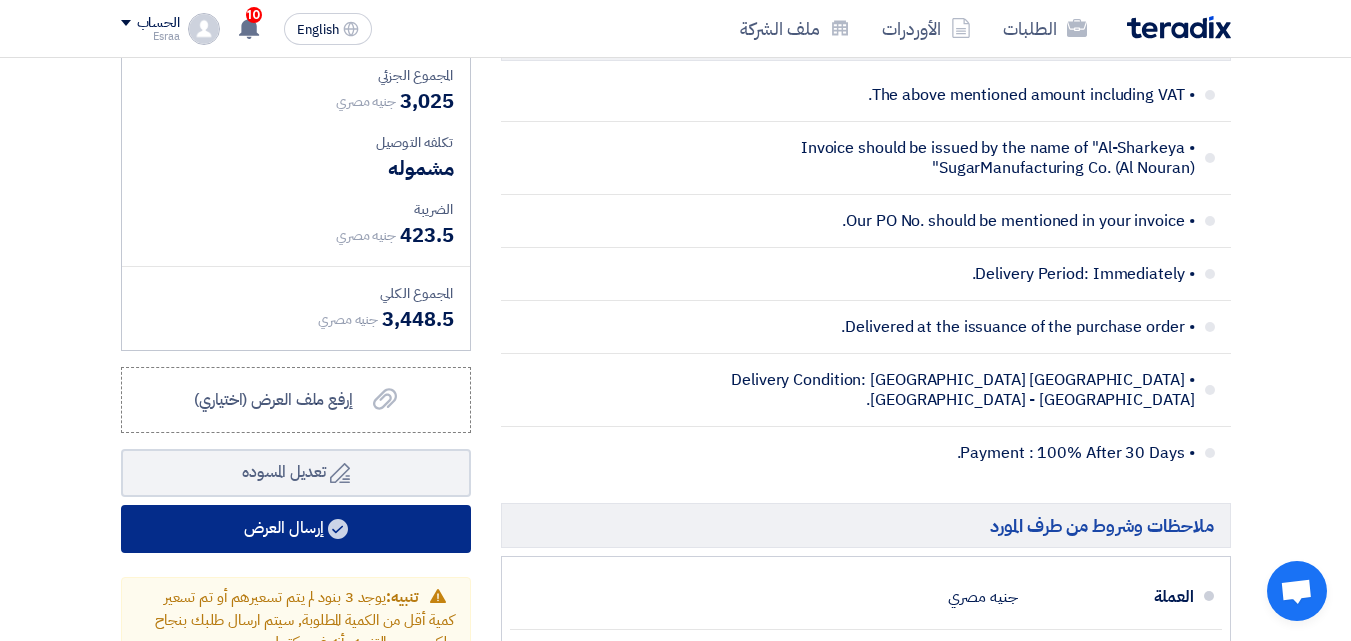 click on "إرسال العرض" 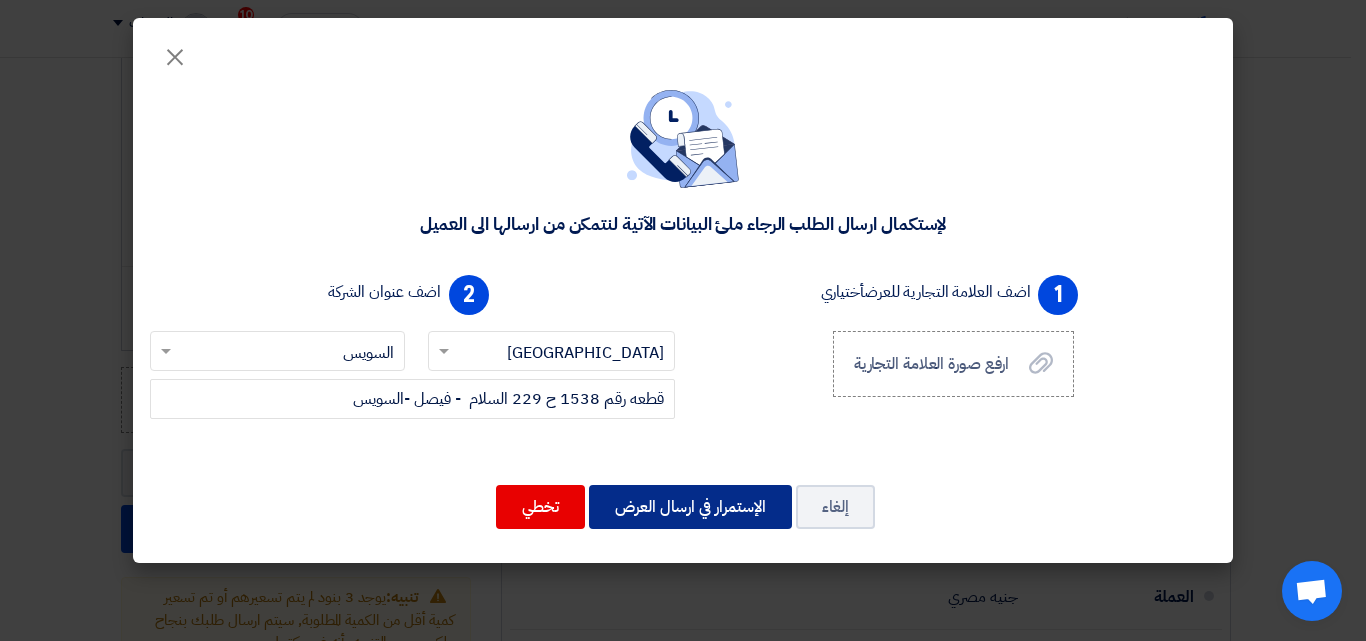 click on "الإستمرار في ارسال العرض" 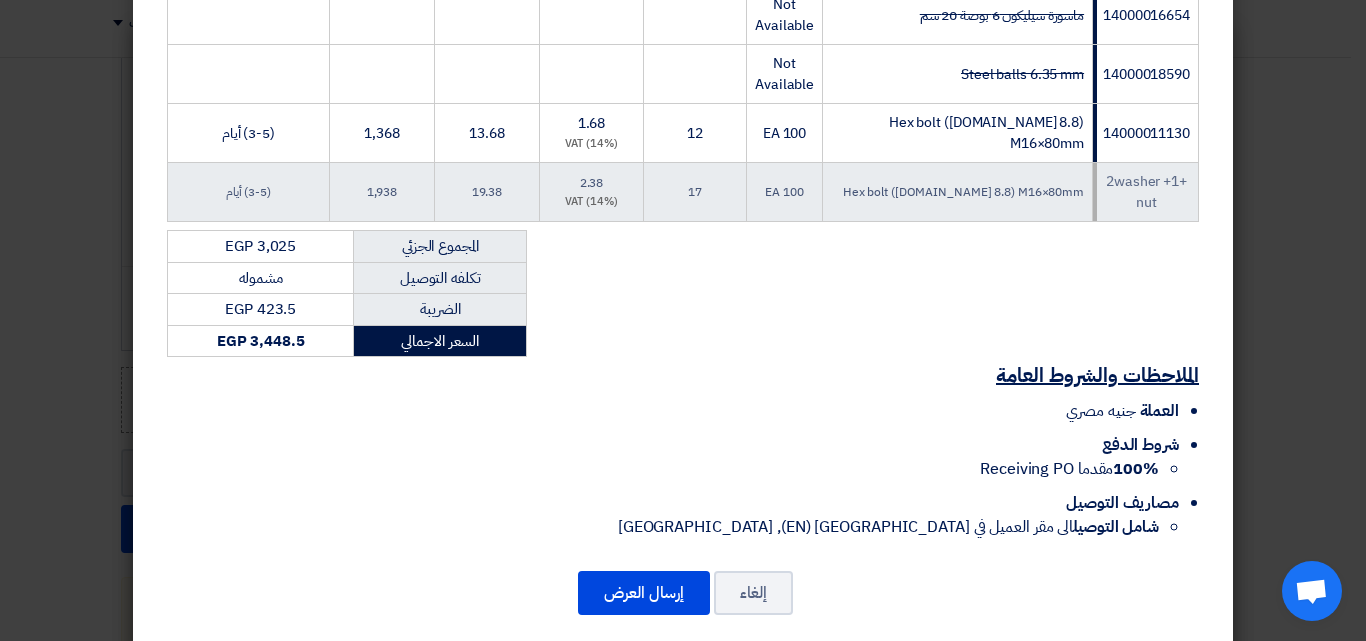 scroll, scrollTop: 664, scrollLeft: 0, axis: vertical 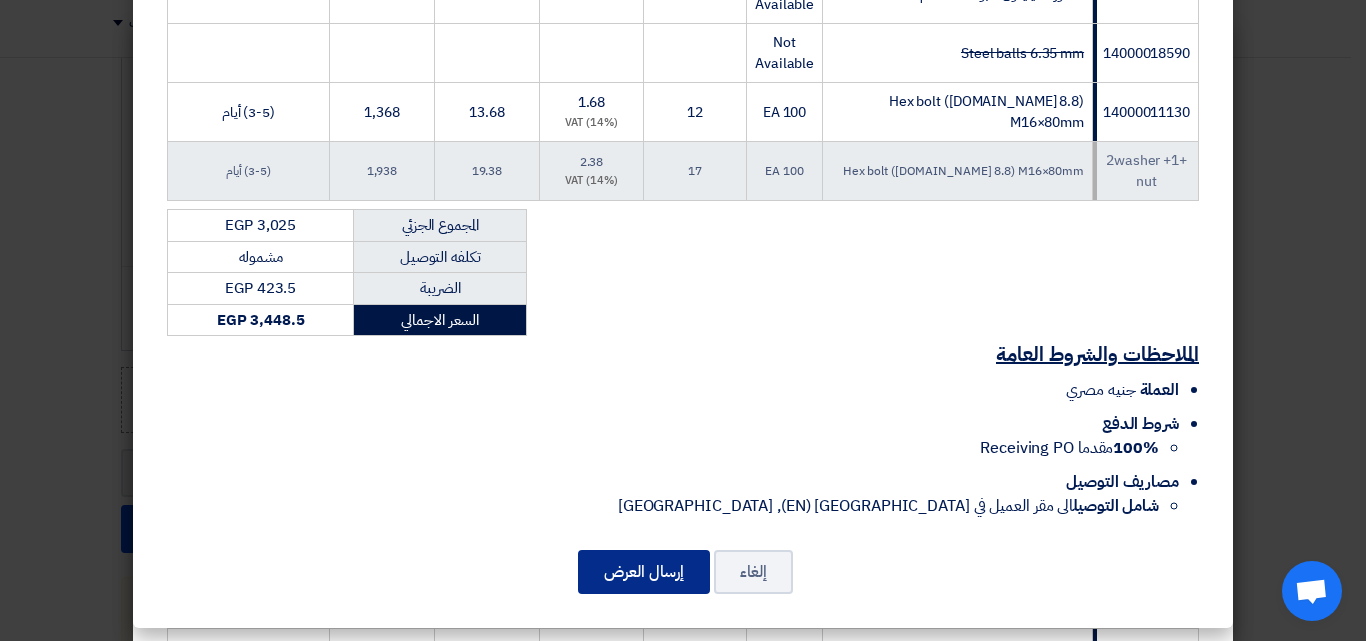 click on "إرسال العرض" 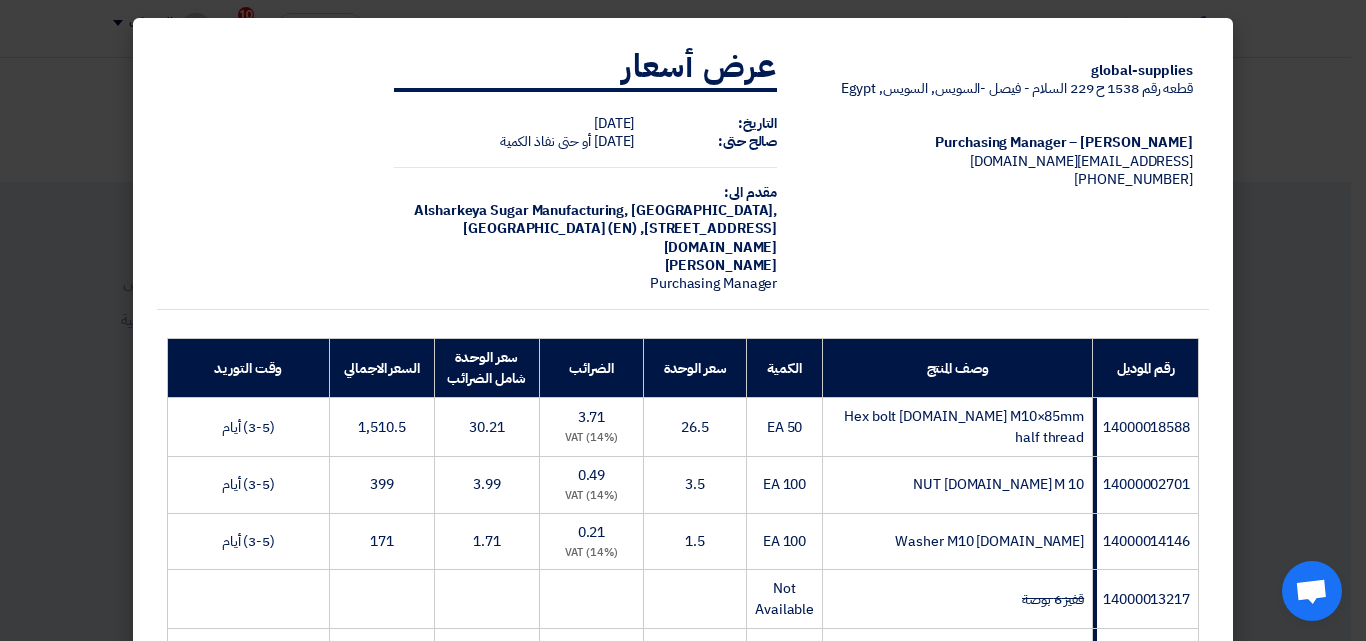 scroll, scrollTop: 277, scrollLeft: 0, axis: vertical 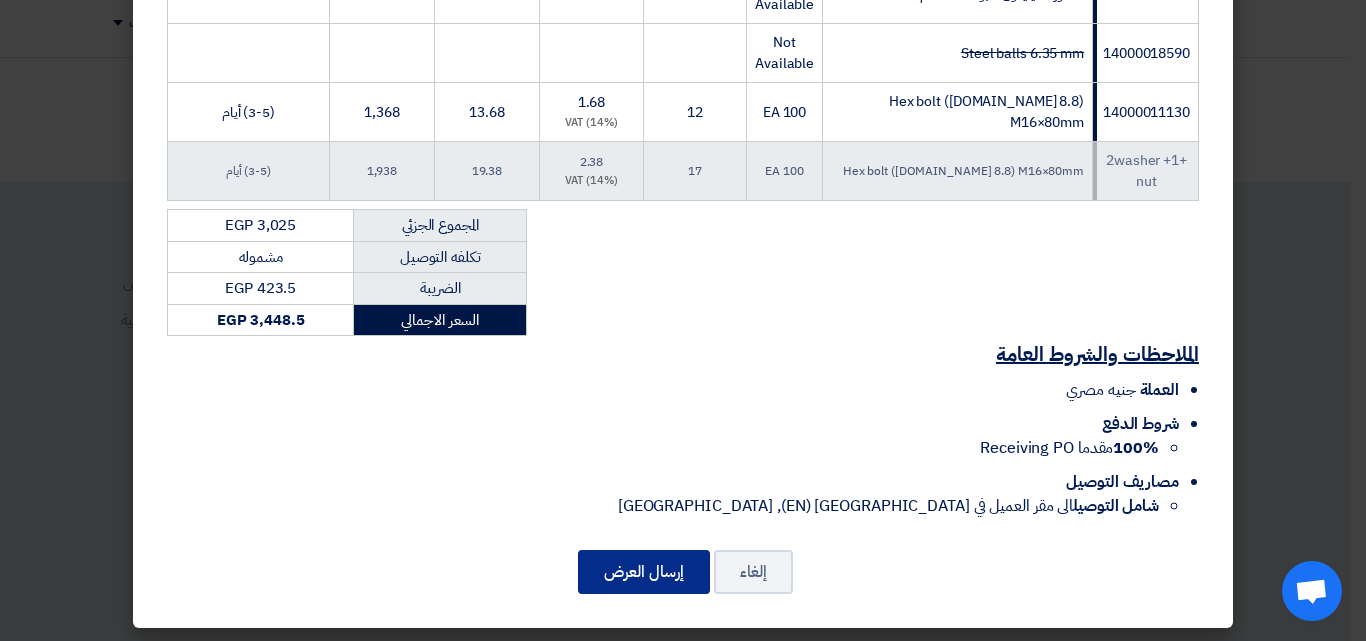 click on "إرسال العرض" 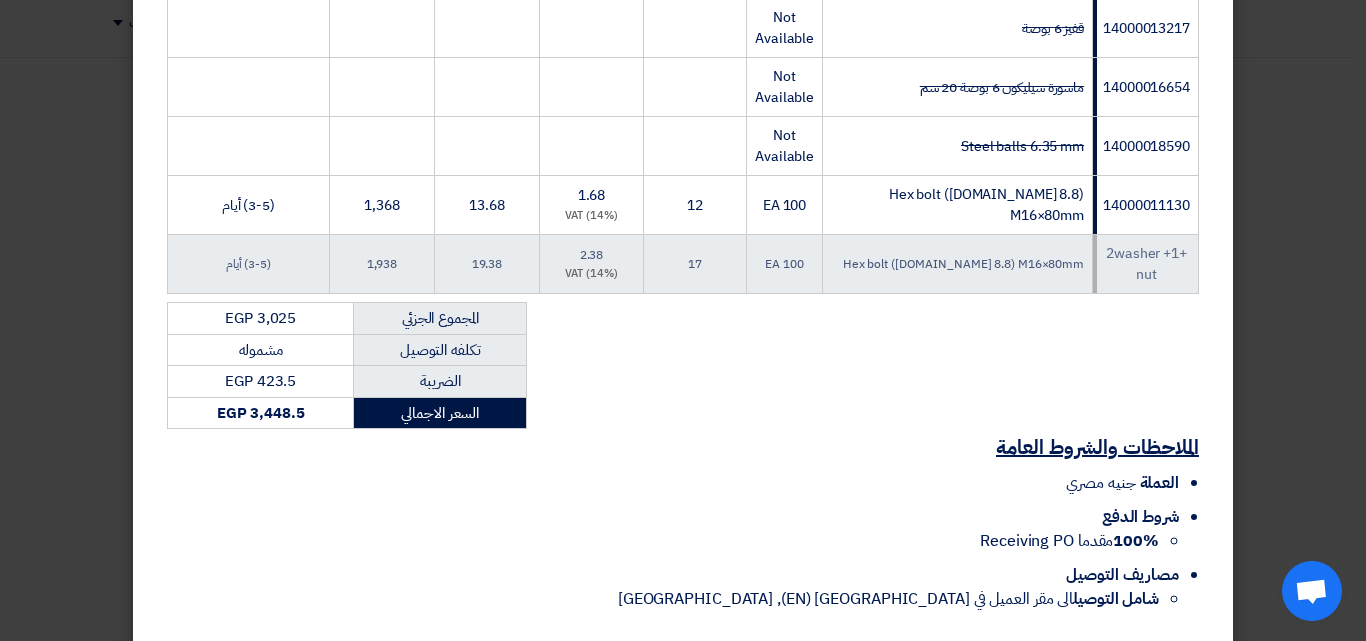scroll, scrollTop: 664, scrollLeft: 0, axis: vertical 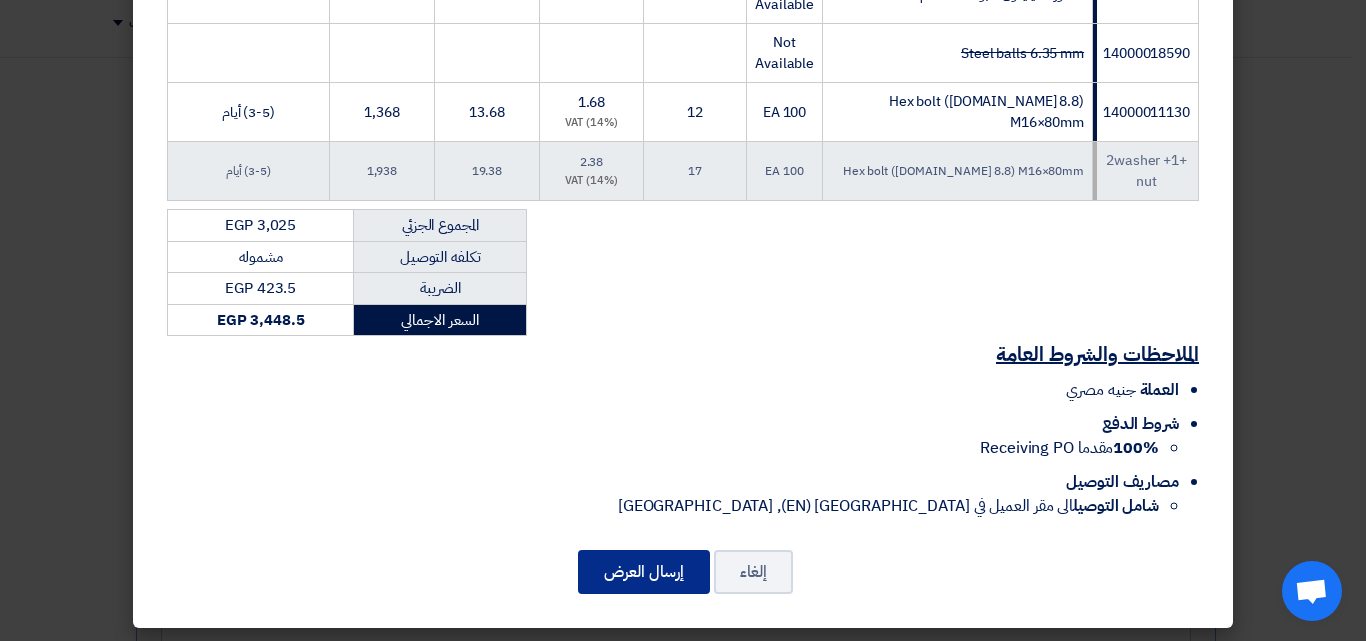 click on "إرسال العرض" 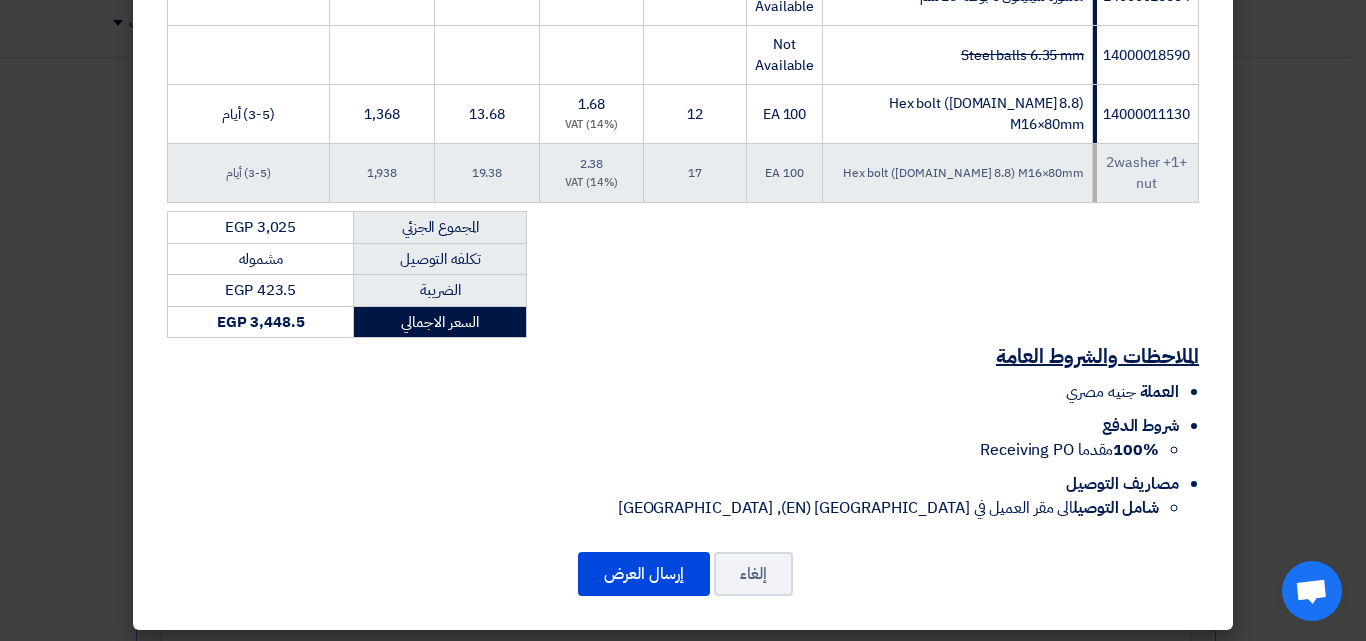 scroll, scrollTop: 664, scrollLeft: 0, axis: vertical 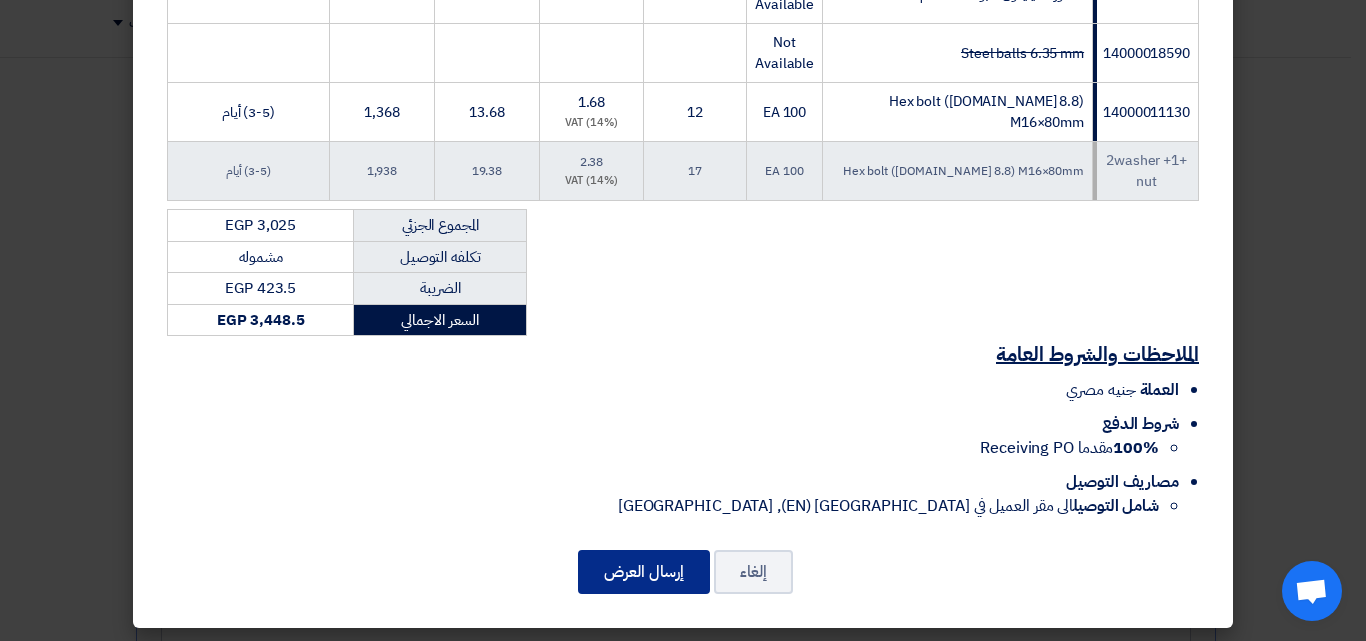 click on "إرسال العرض" 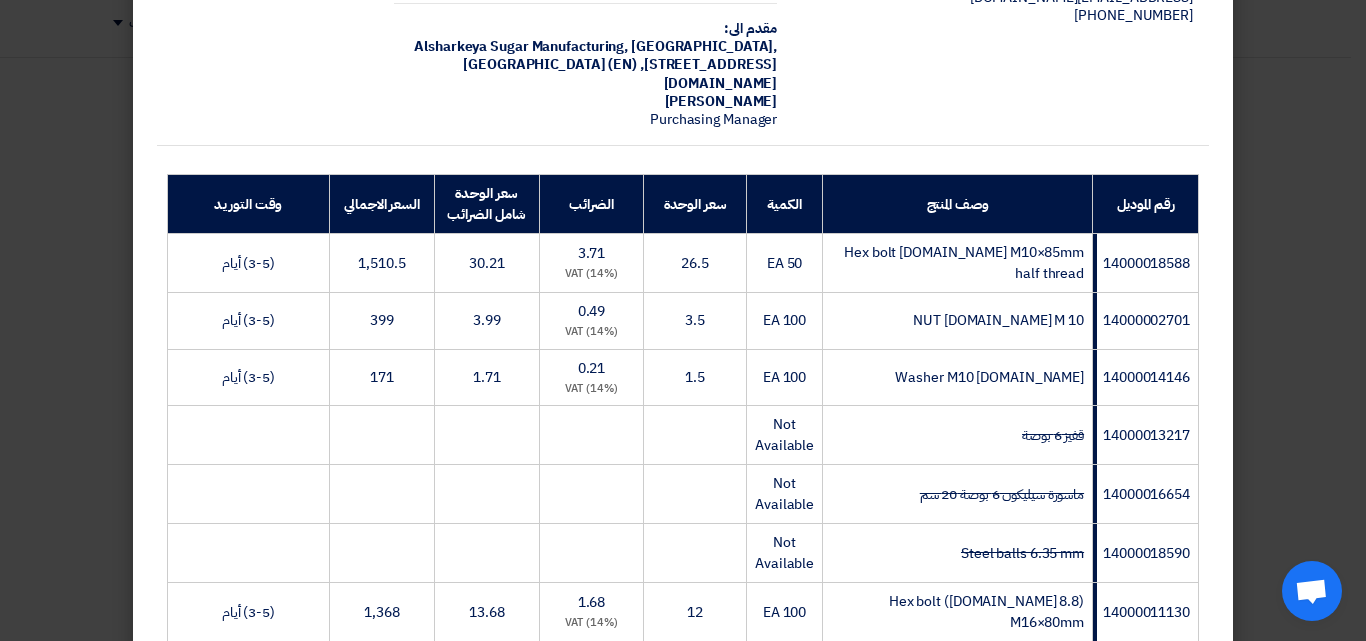 scroll, scrollTop: 464, scrollLeft: 0, axis: vertical 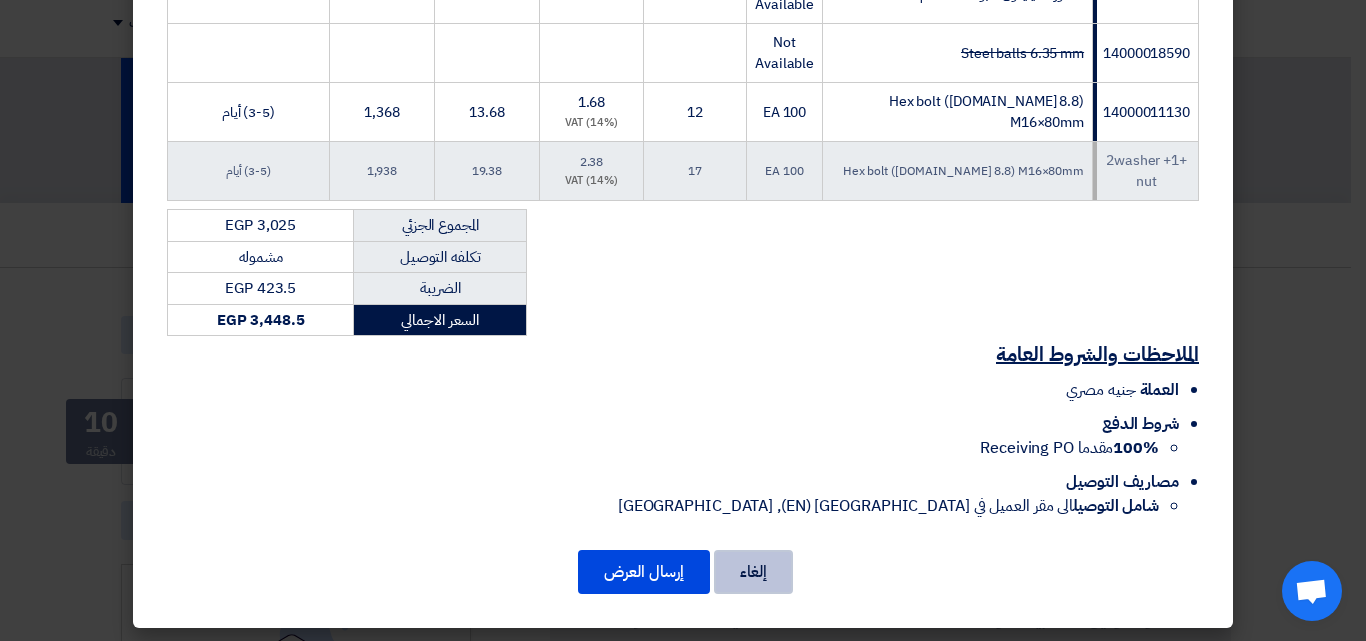 click on "إلغاء" 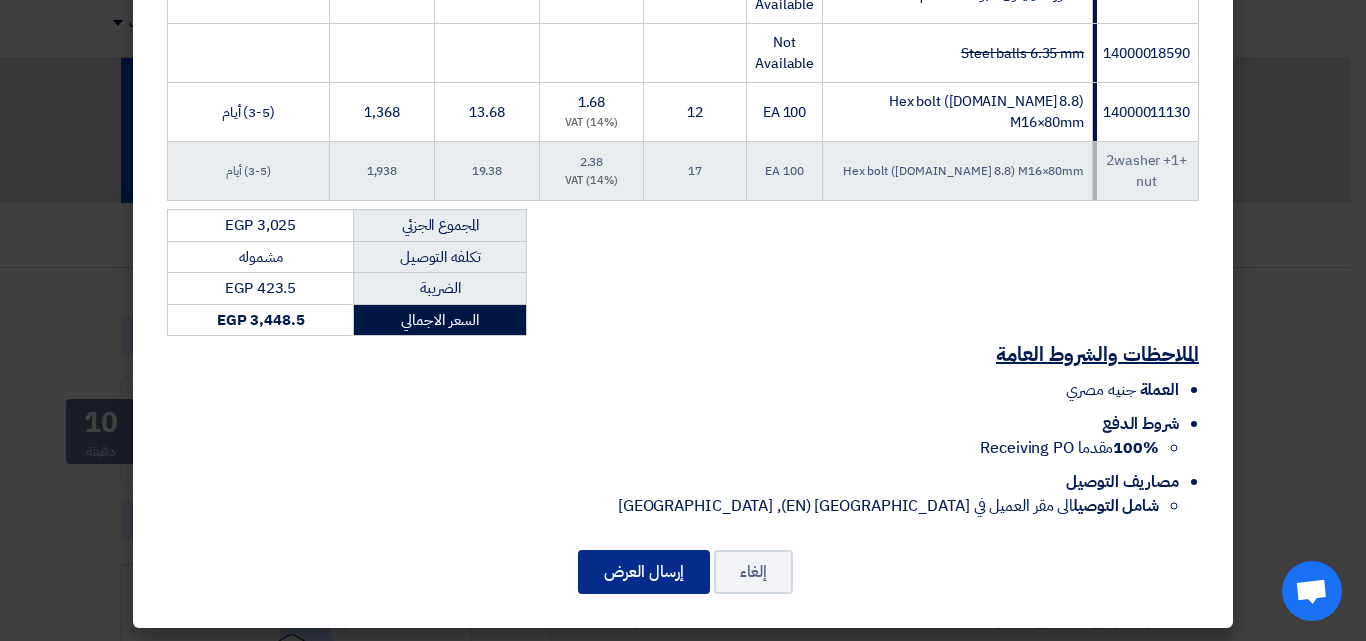 click on "إرسال العرض" 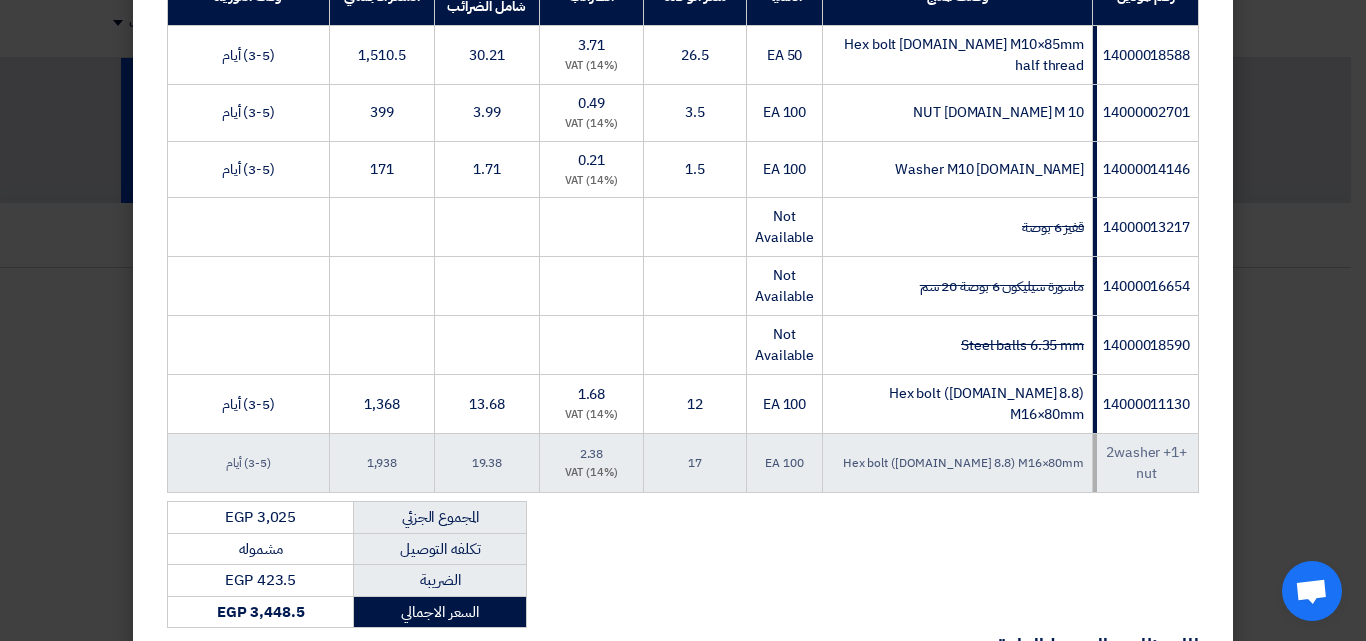 scroll, scrollTop: 364, scrollLeft: 0, axis: vertical 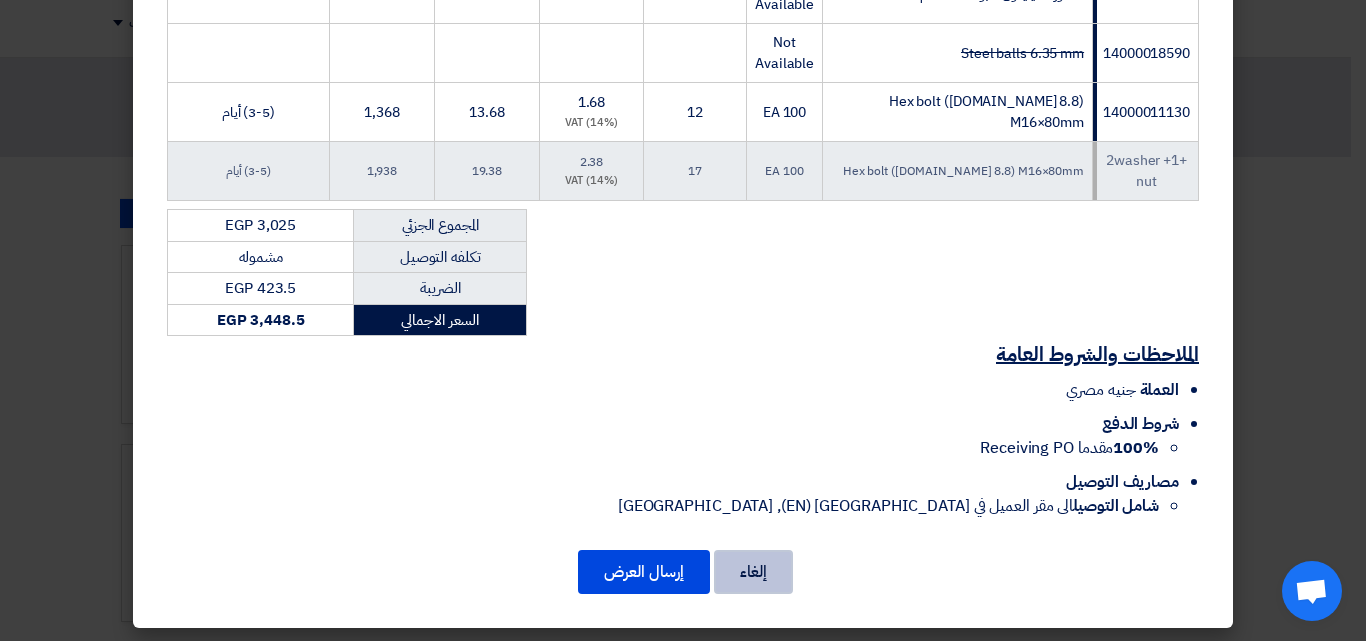 click on "إلغاء" 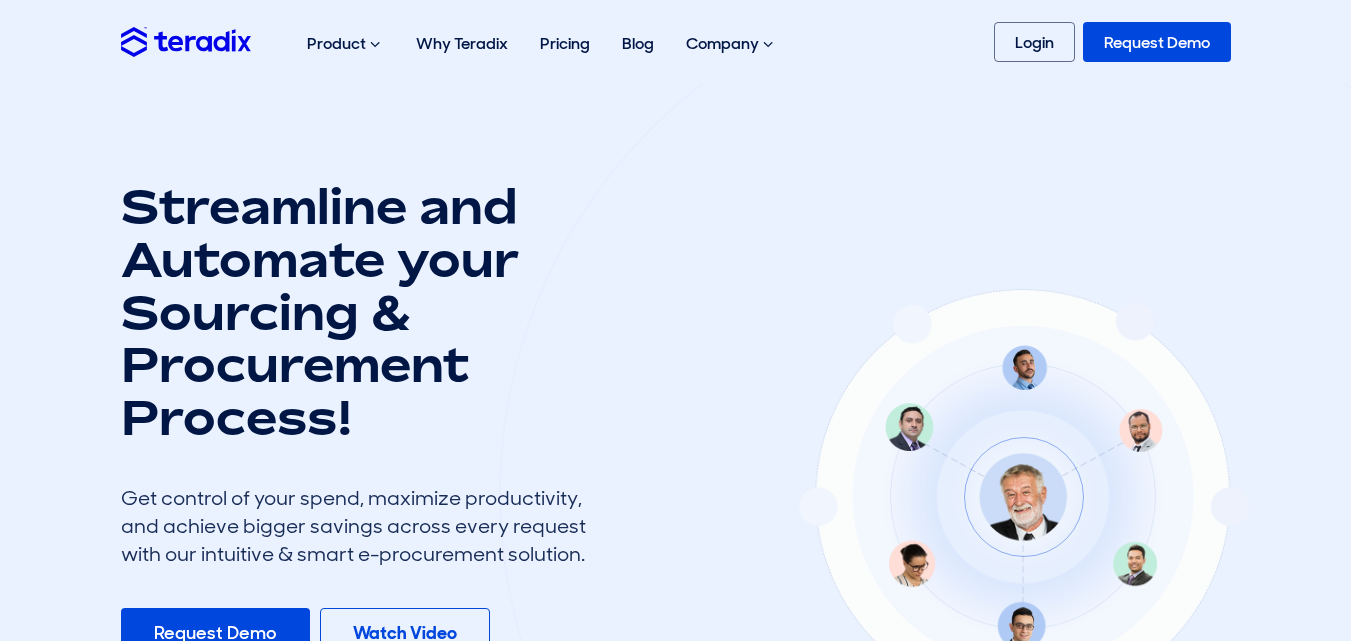 scroll, scrollTop: 0, scrollLeft: 0, axis: both 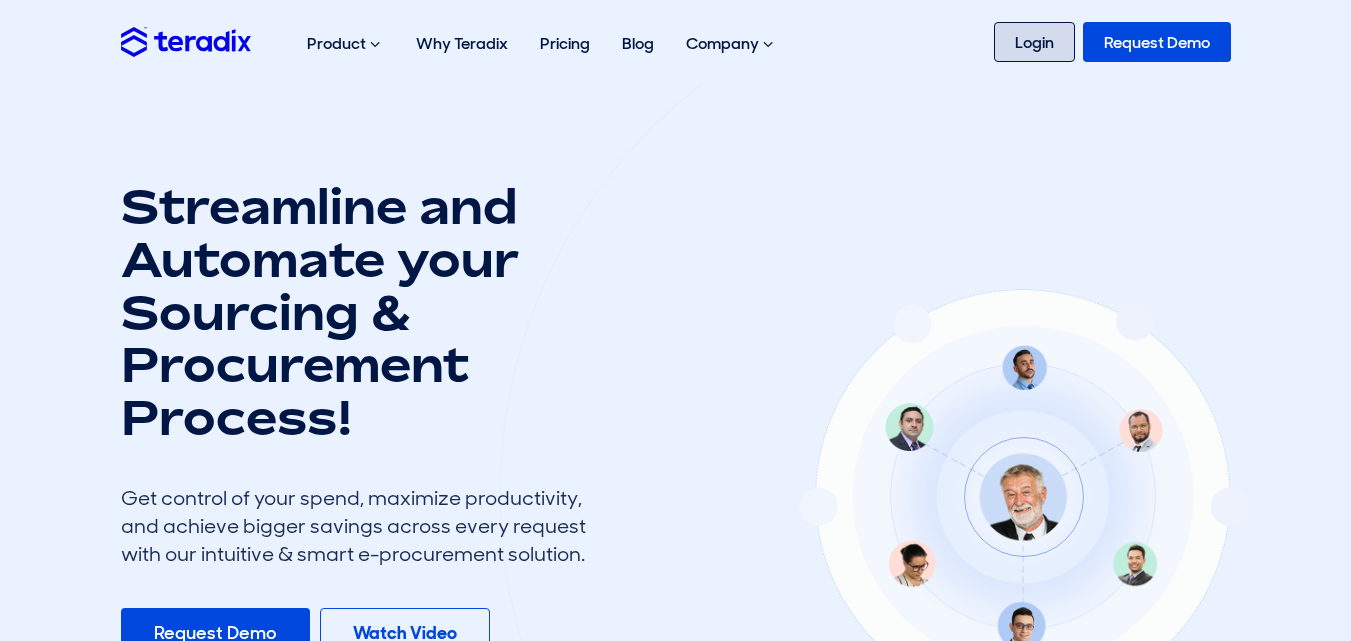 click on "Login" at bounding box center [1034, 42] 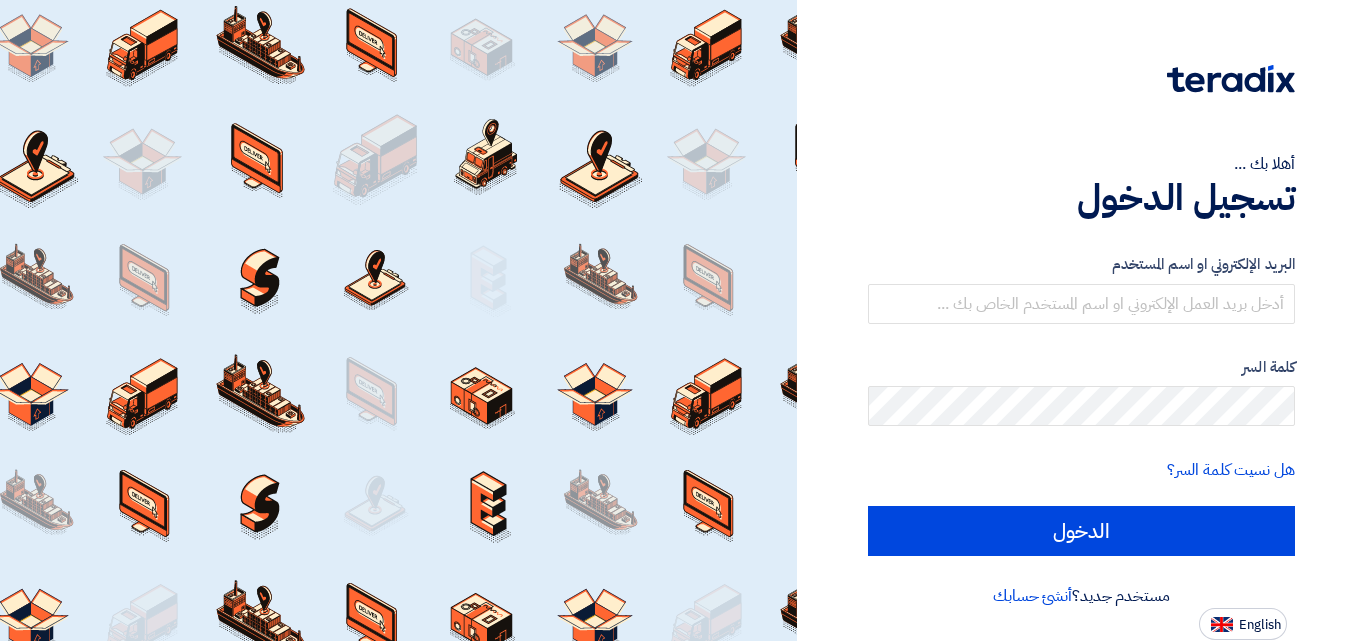 scroll, scrollTop: 0, scrollLeft: 0, axis: both 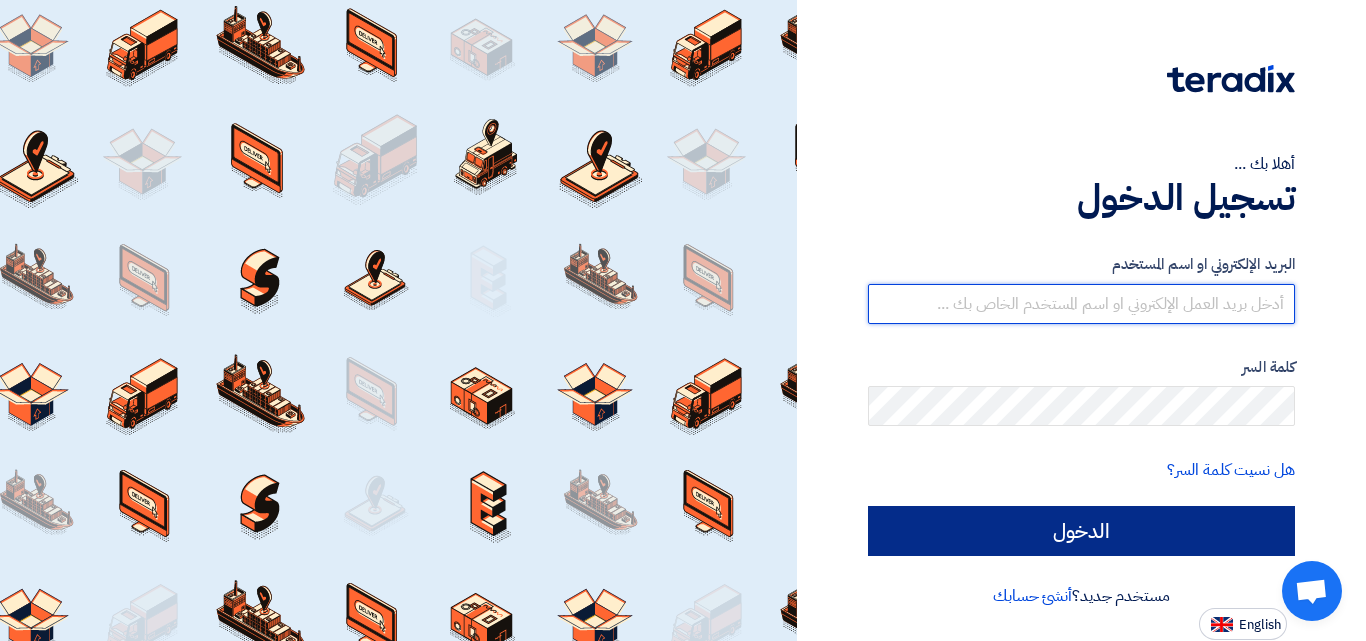 type on "[EMAIL_ADDRESS][DOMAIN_NAME]" 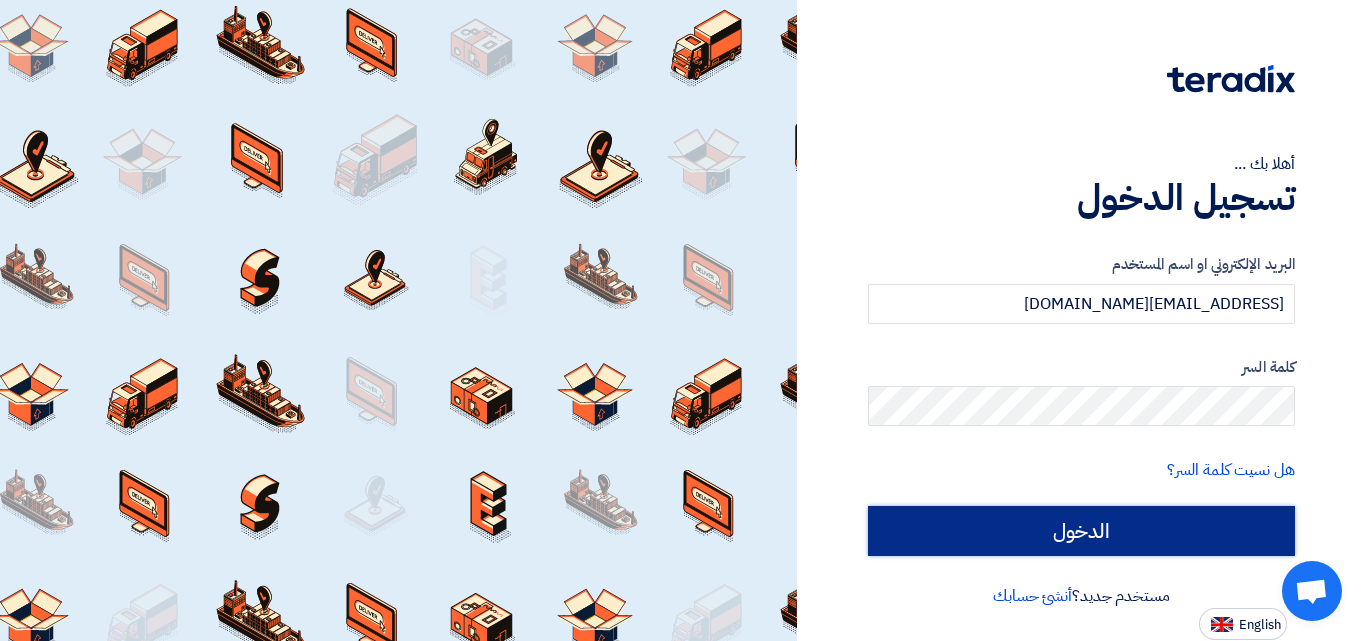 click on "الدخول" 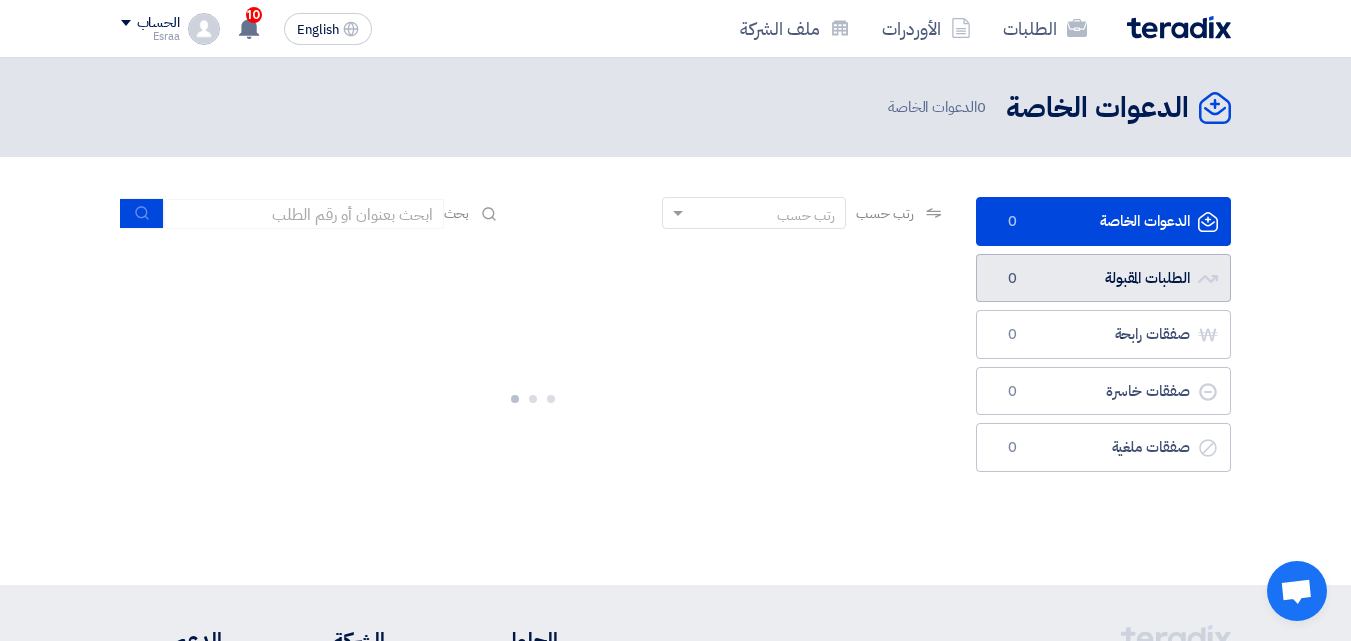 click on "الطلبات المقبولة
الطلبات المقبولة
0" 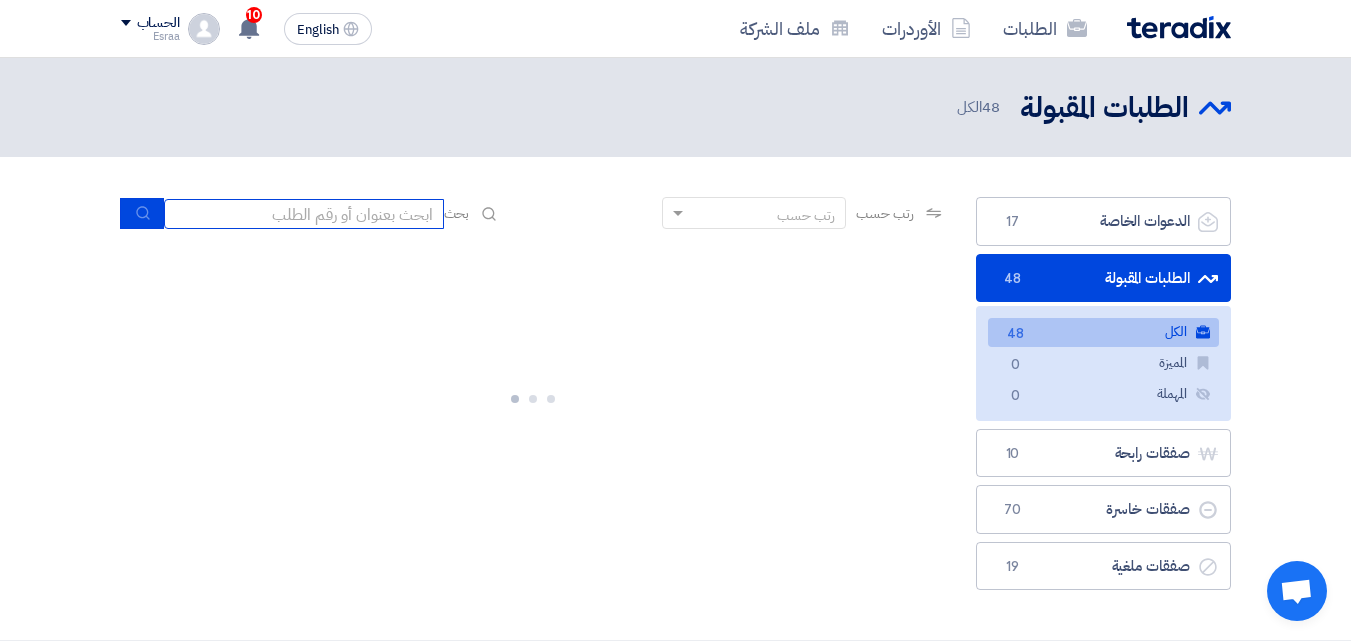 click 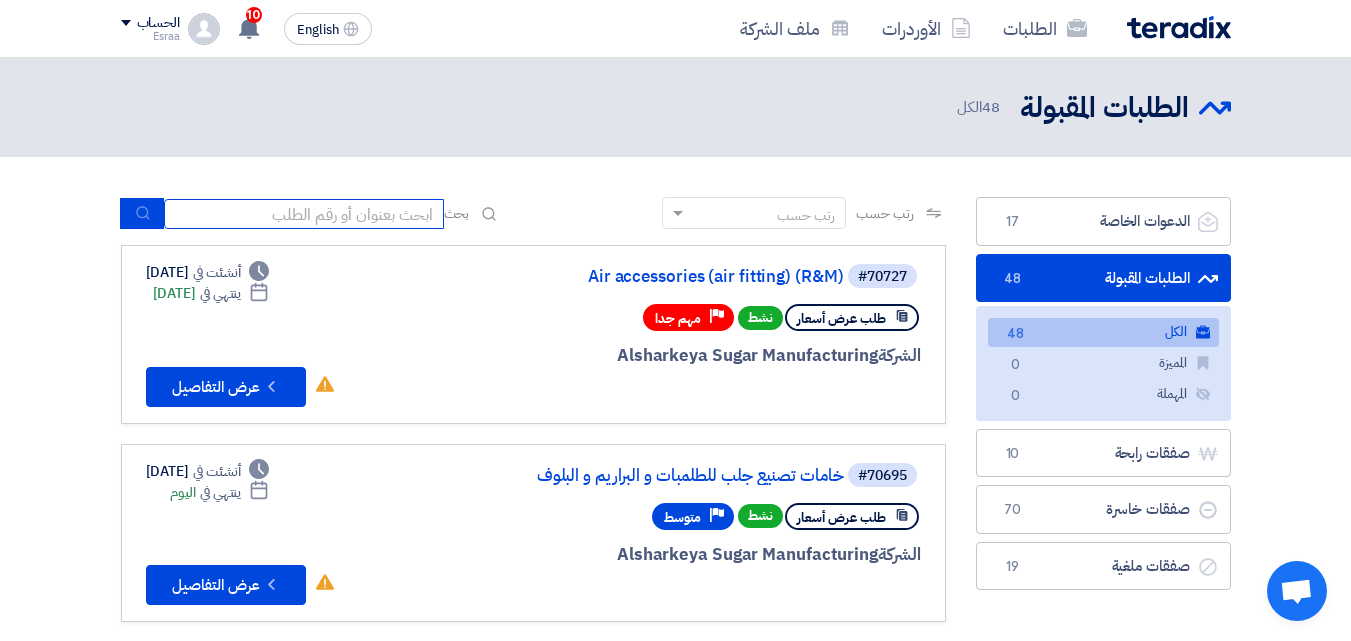 type on "6" 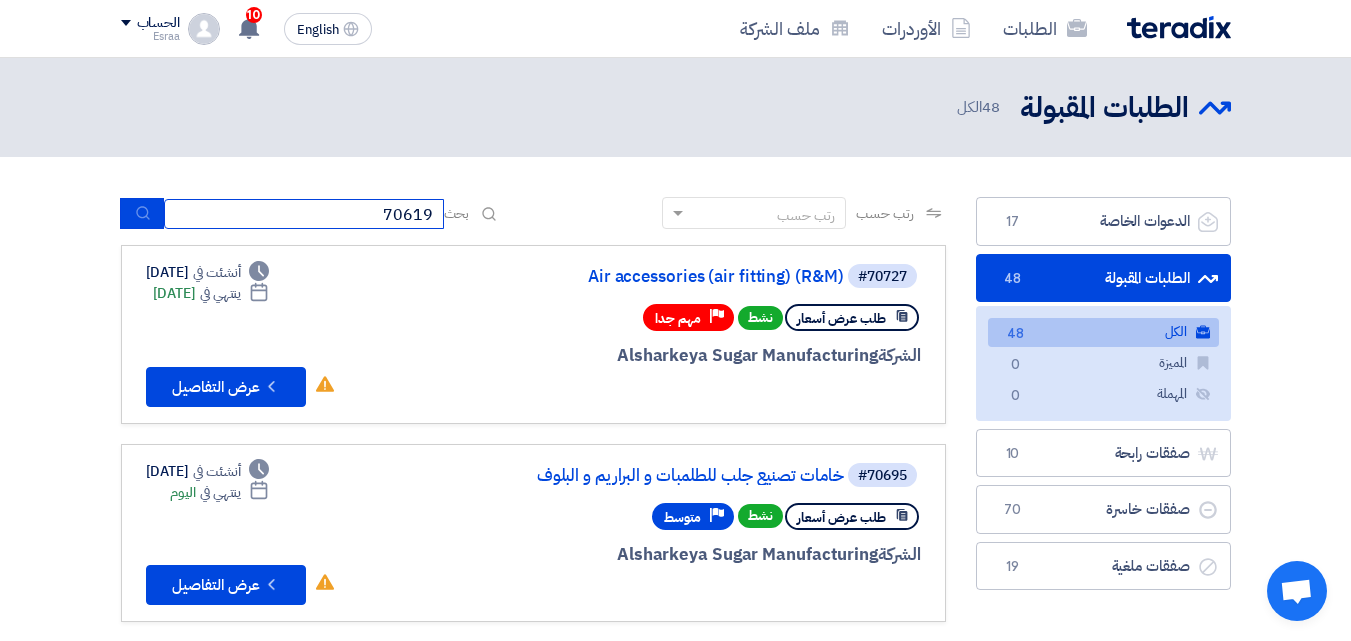 type on "70619" 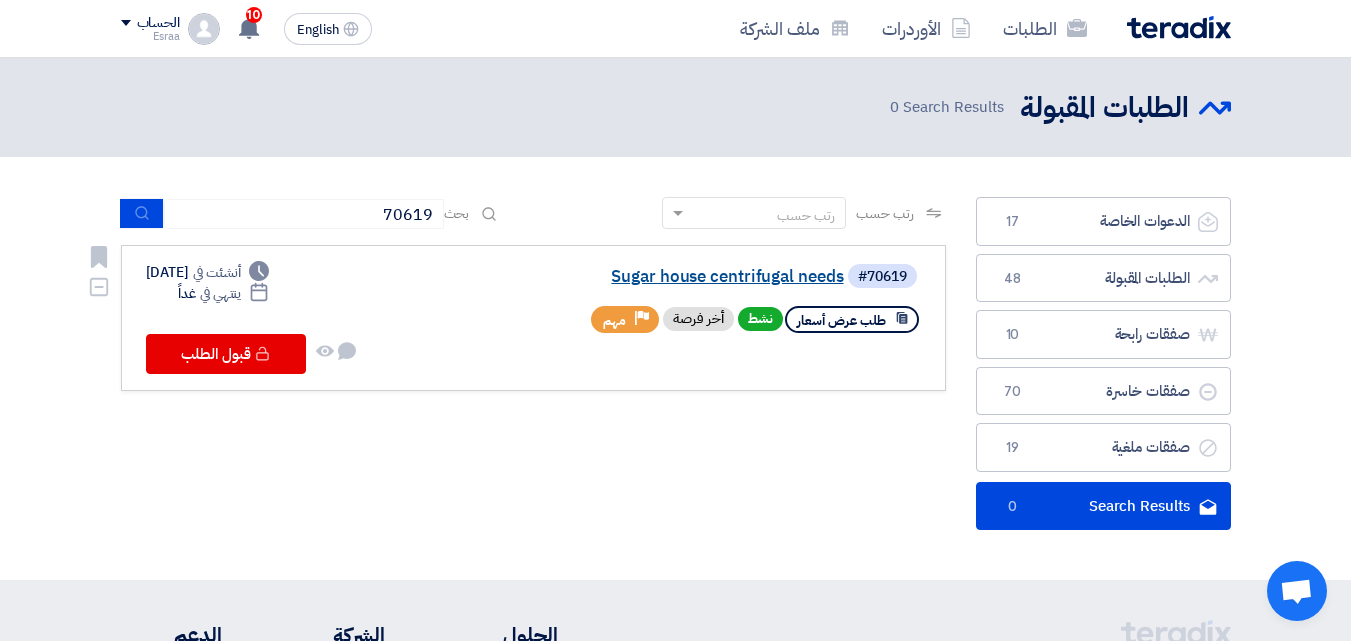 click on "Sugar house centrifugal needs" 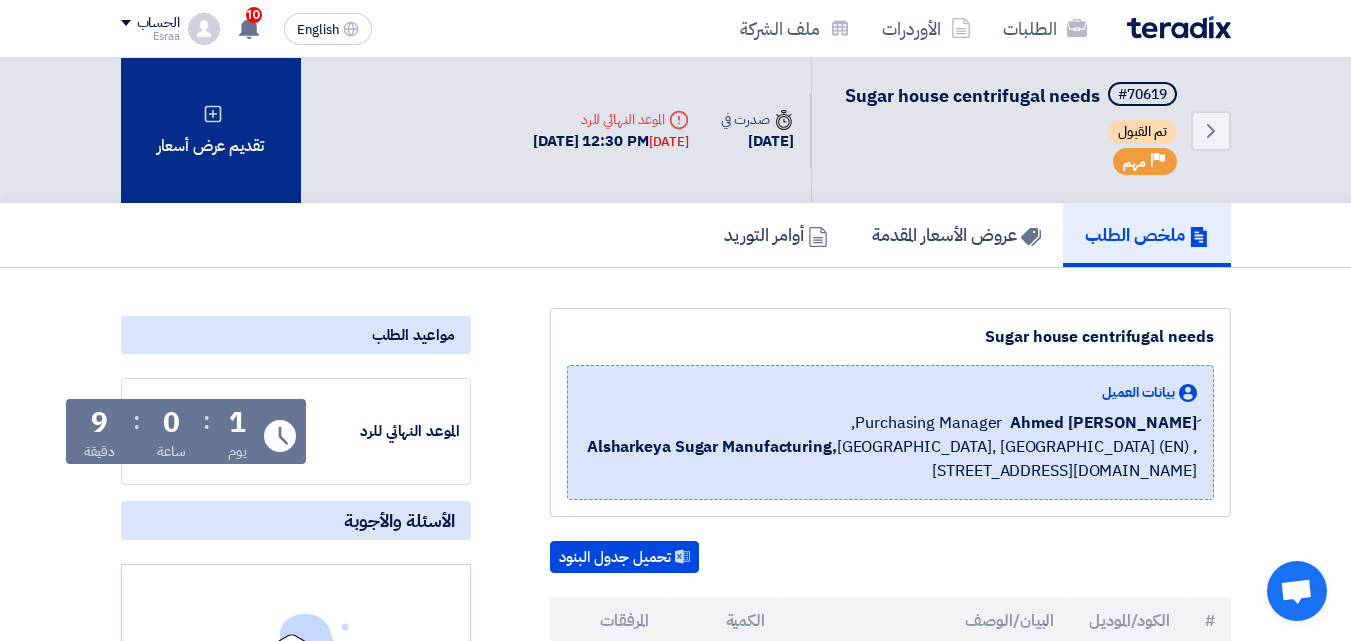click on "تقديم عرض أسعار" 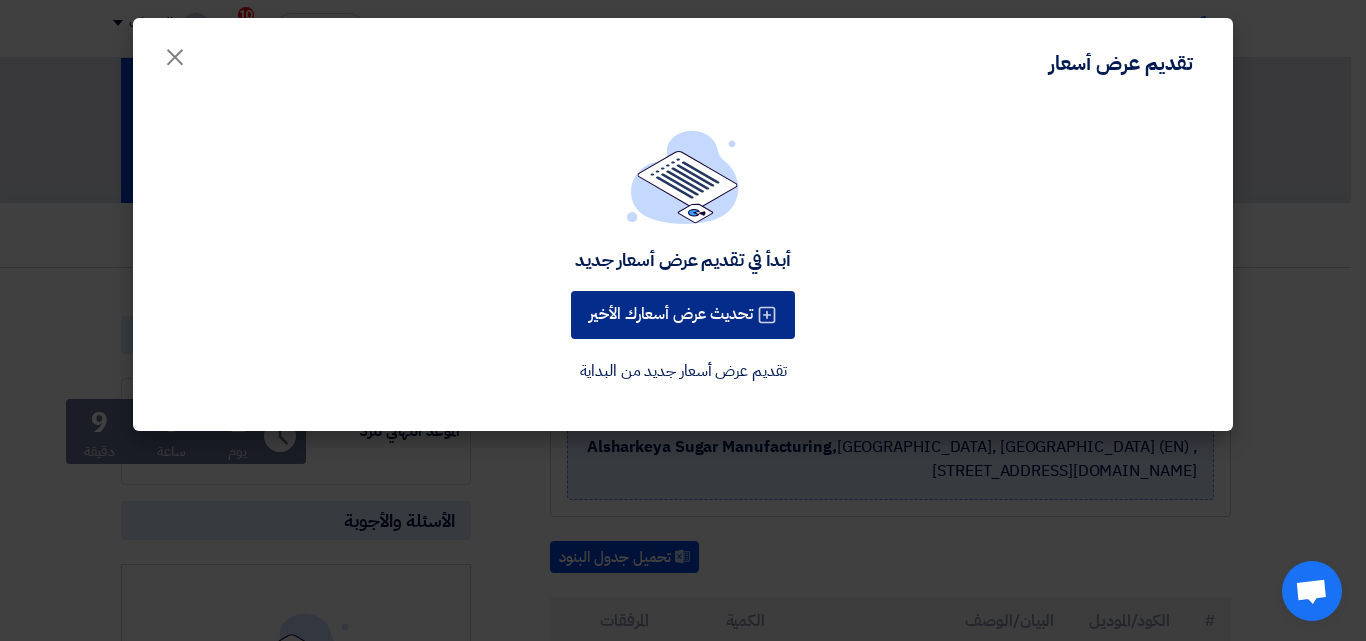 click on "تحديث عرض أسعارك الأخير" 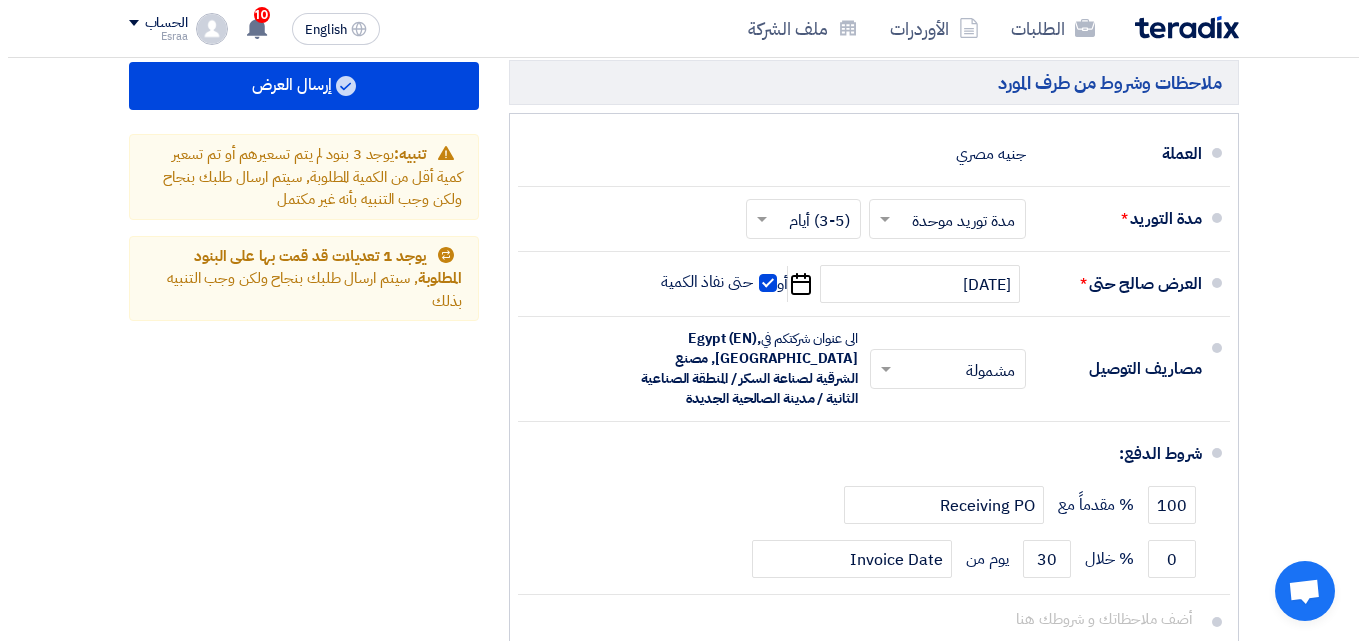 scroll, scrollTop: 1700, scrollLeft: 0, axis: vertical 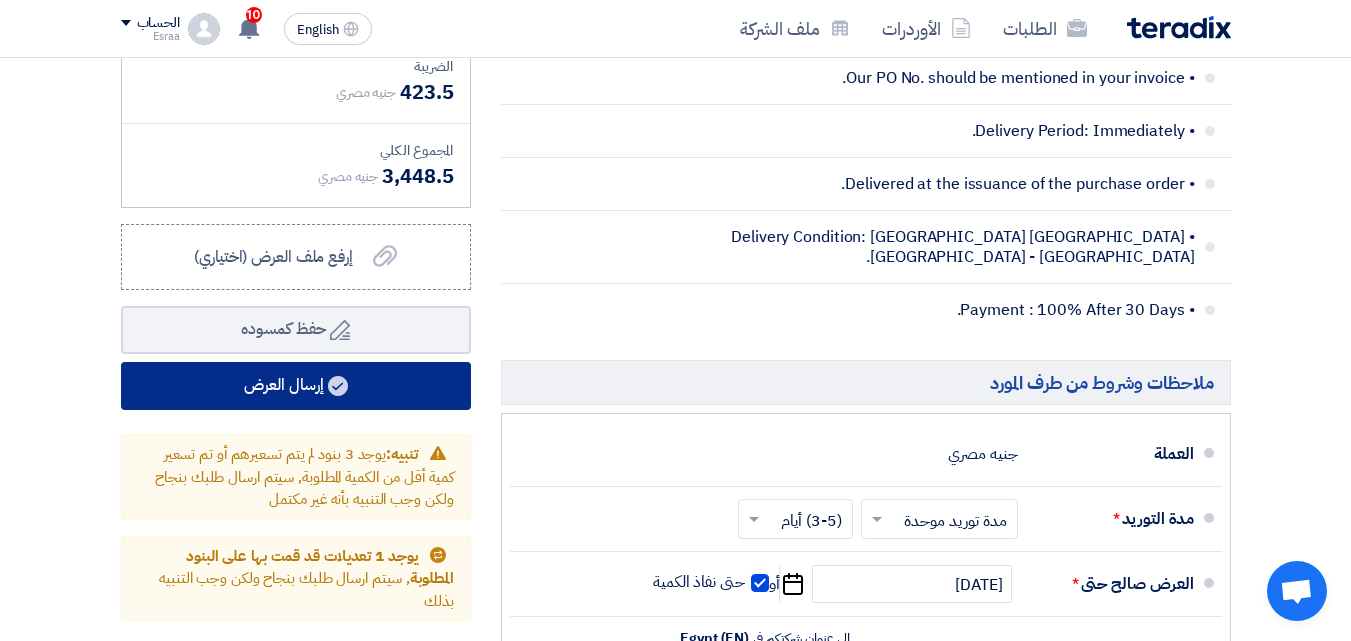 click on "إرسال العرض" 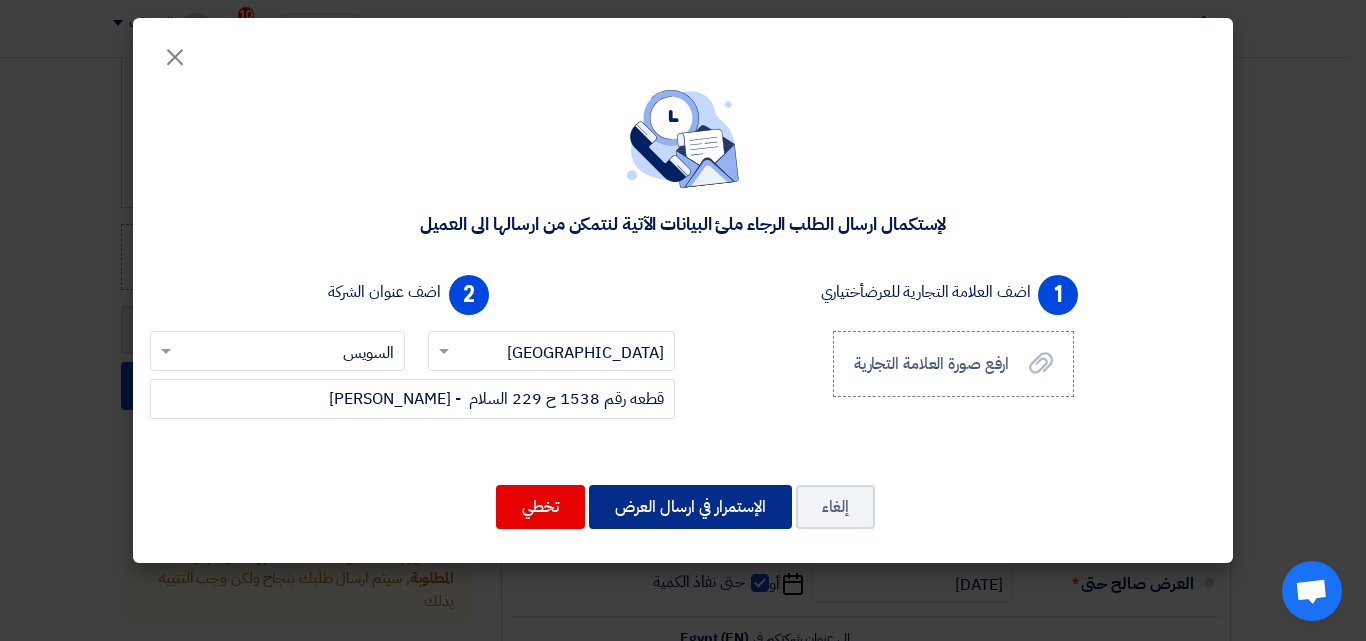 click on "الإستمرار في ارسال العرض" 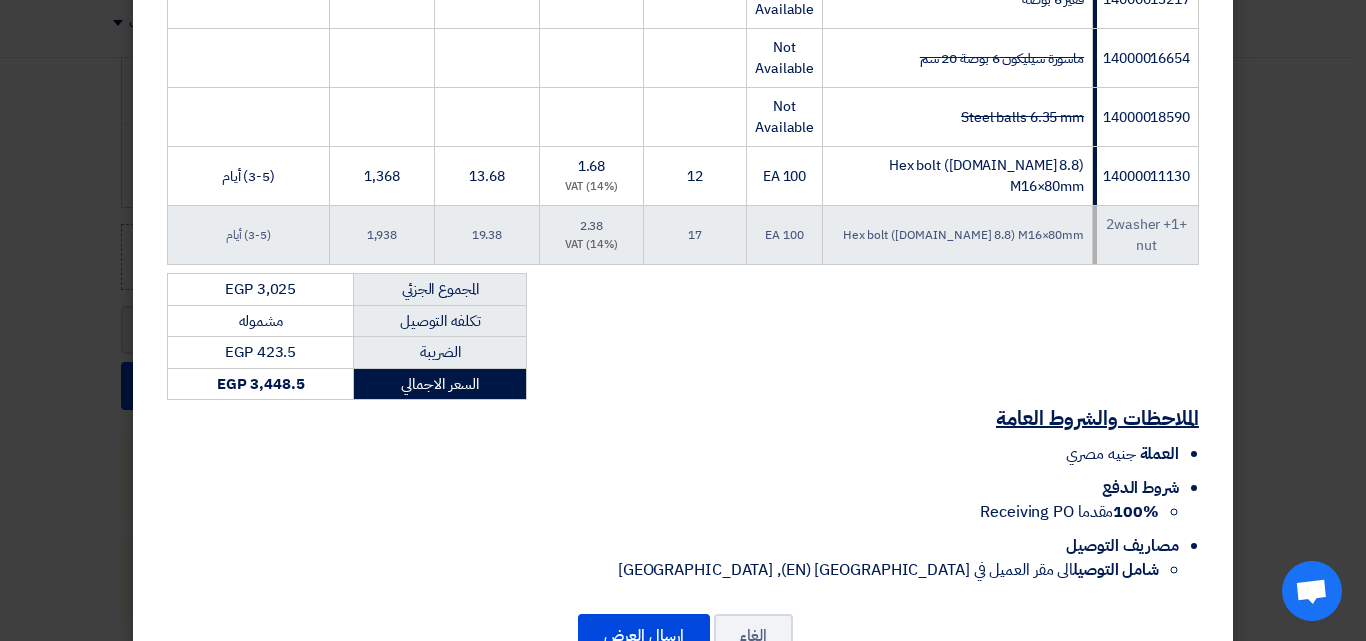 scroll, scrollTop: 664, scrollLeft: 0, axis: vertical 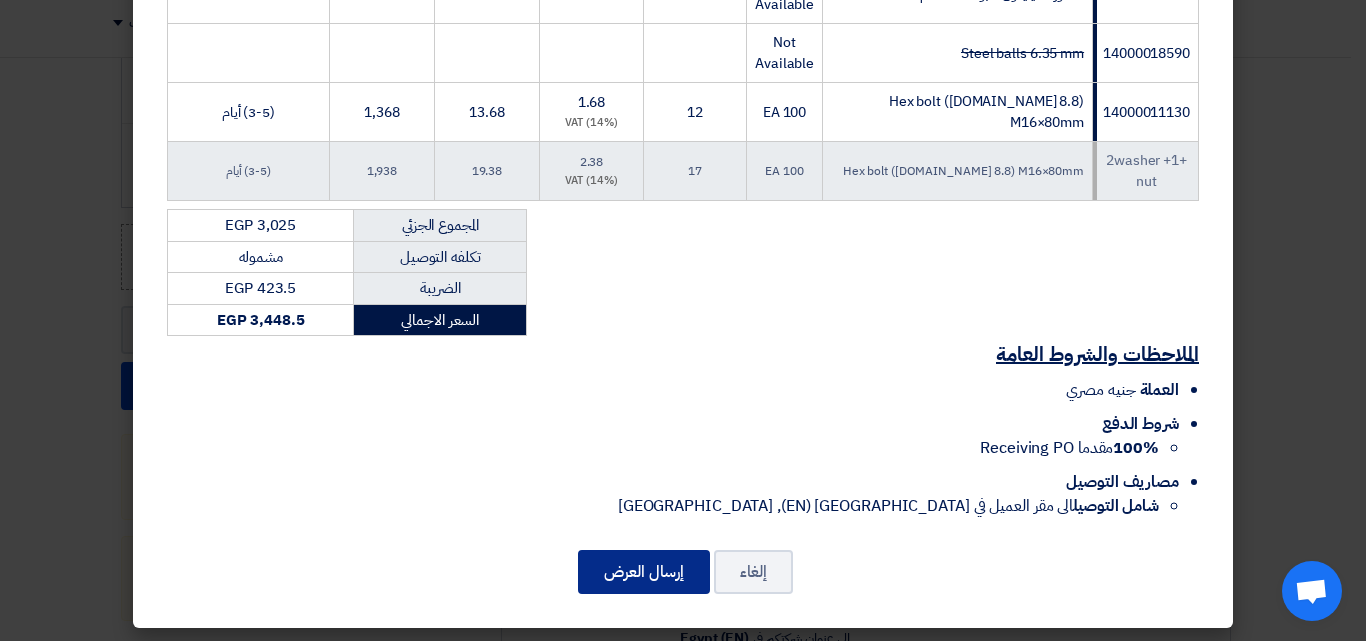 click on "إرسال العرض" 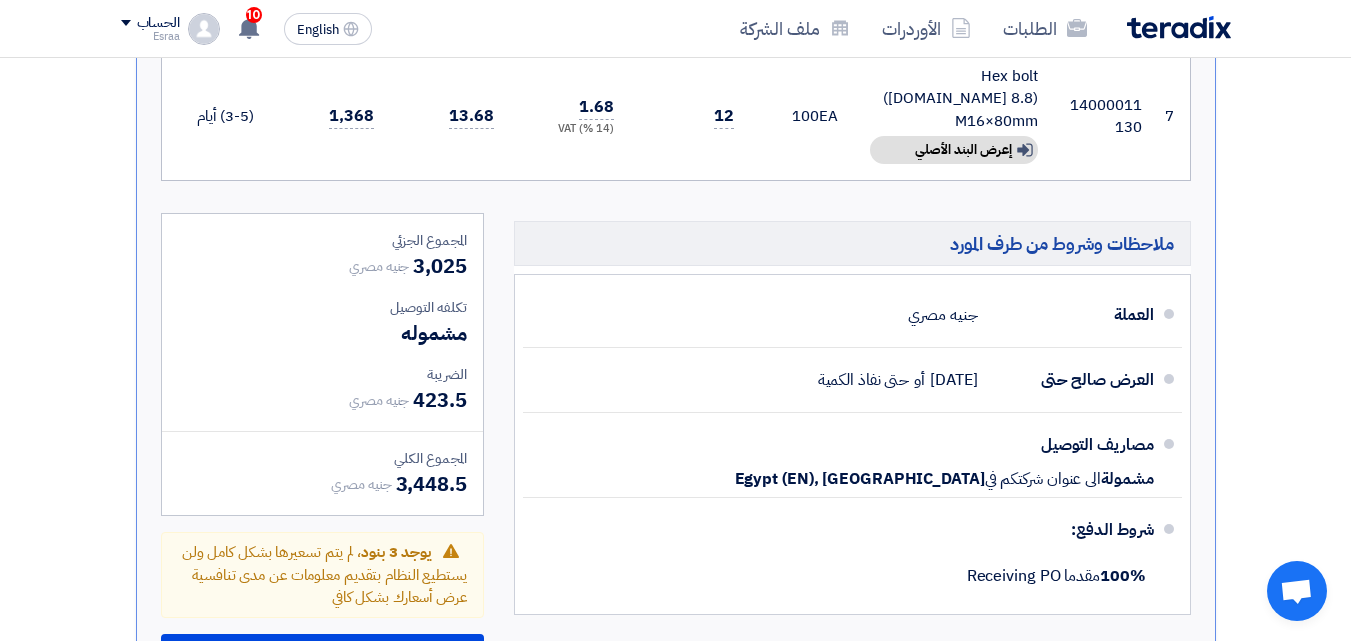 scroll, scrollTop: 1521, scrollLeft: 0, axis: vertical 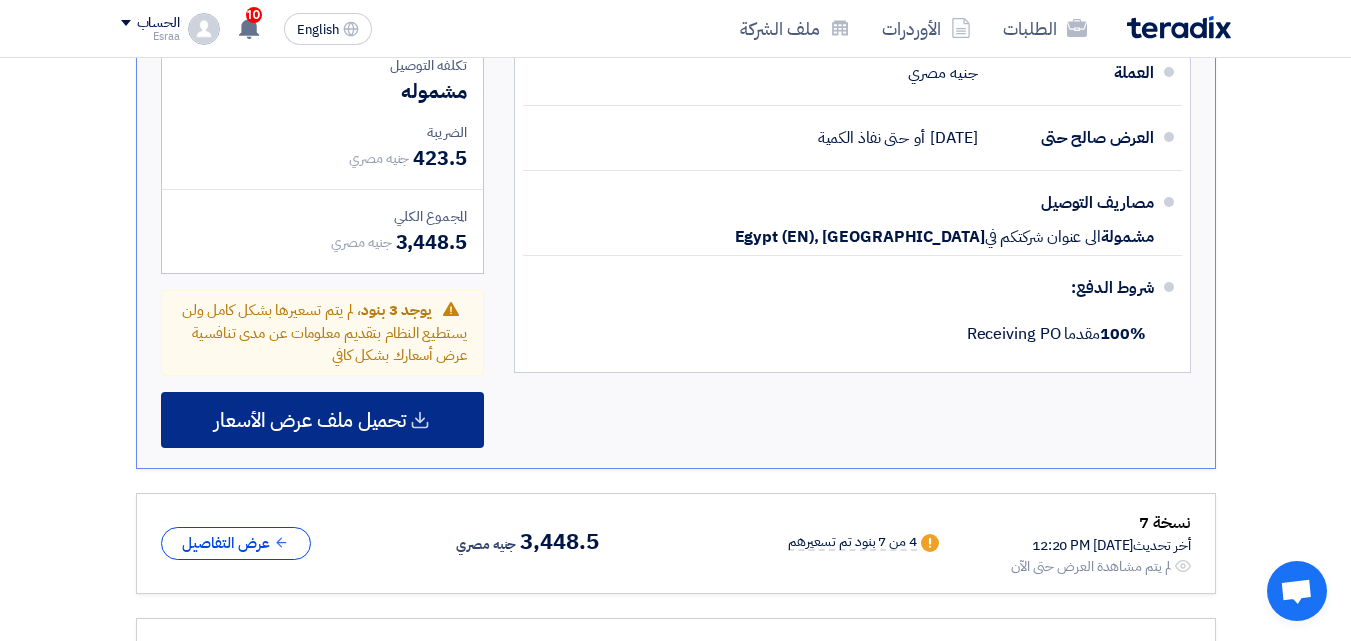 click on "تحميل ملف عرض الأسعار" at bounding box center (310, 420) 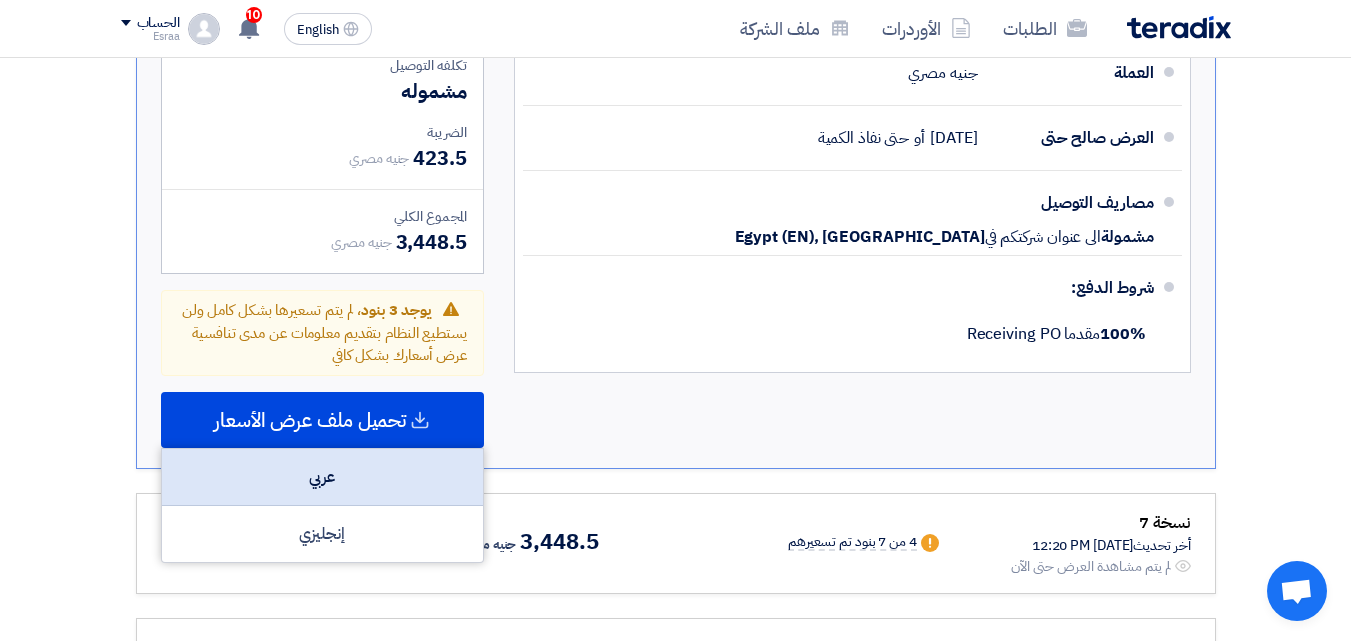 click on "عربي" at bounding box center (322, 477) 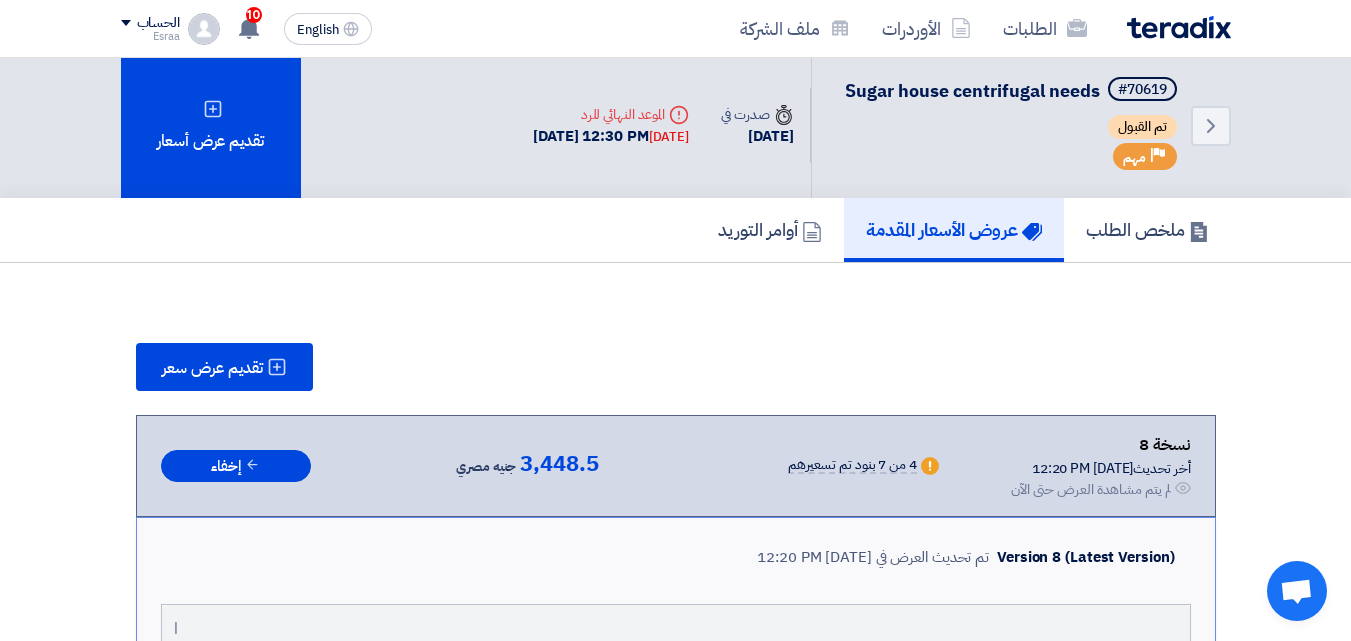 scroll, scrollTop: 0, scrollLeft: 0, axis: both 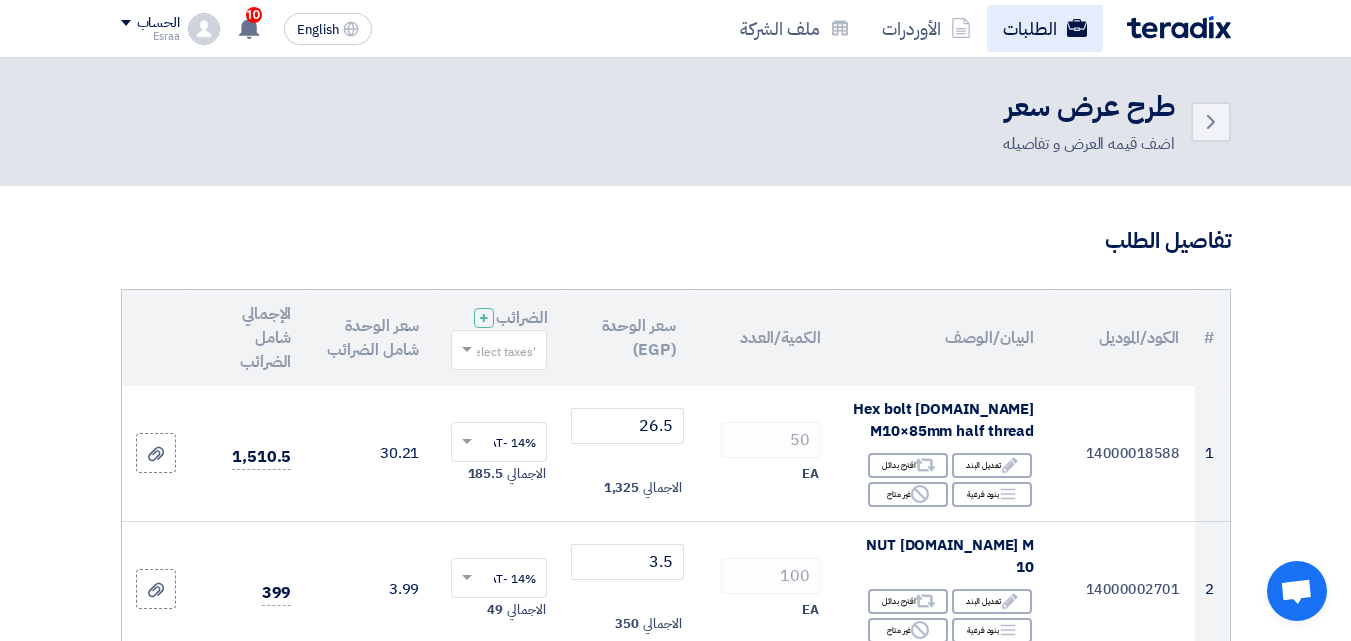 click on "الطلبات" 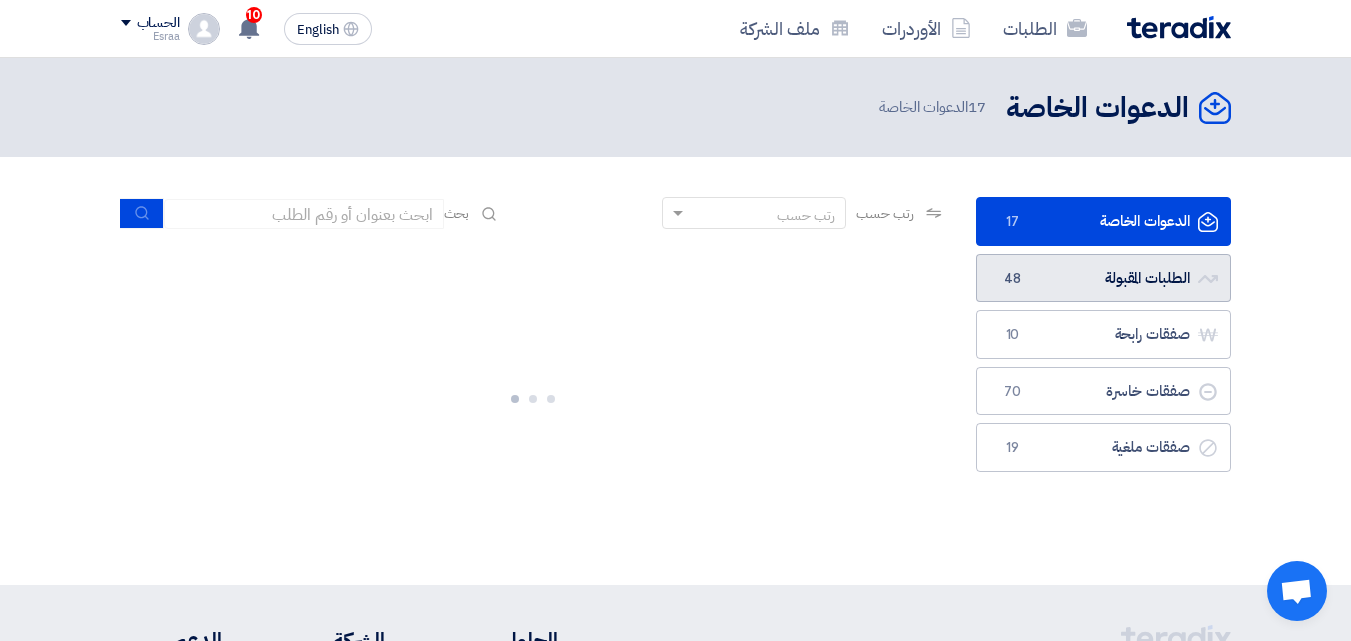 click on "الطلبات المقبولة
الطلبات المقبولة
48" 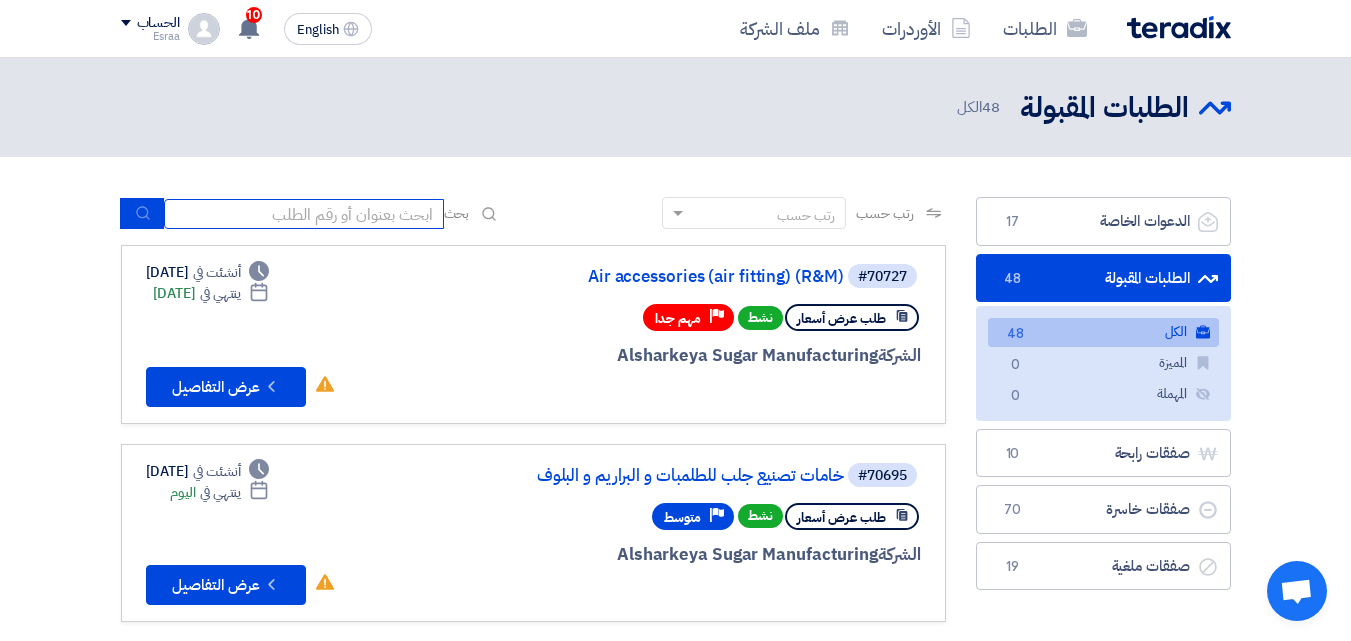 click 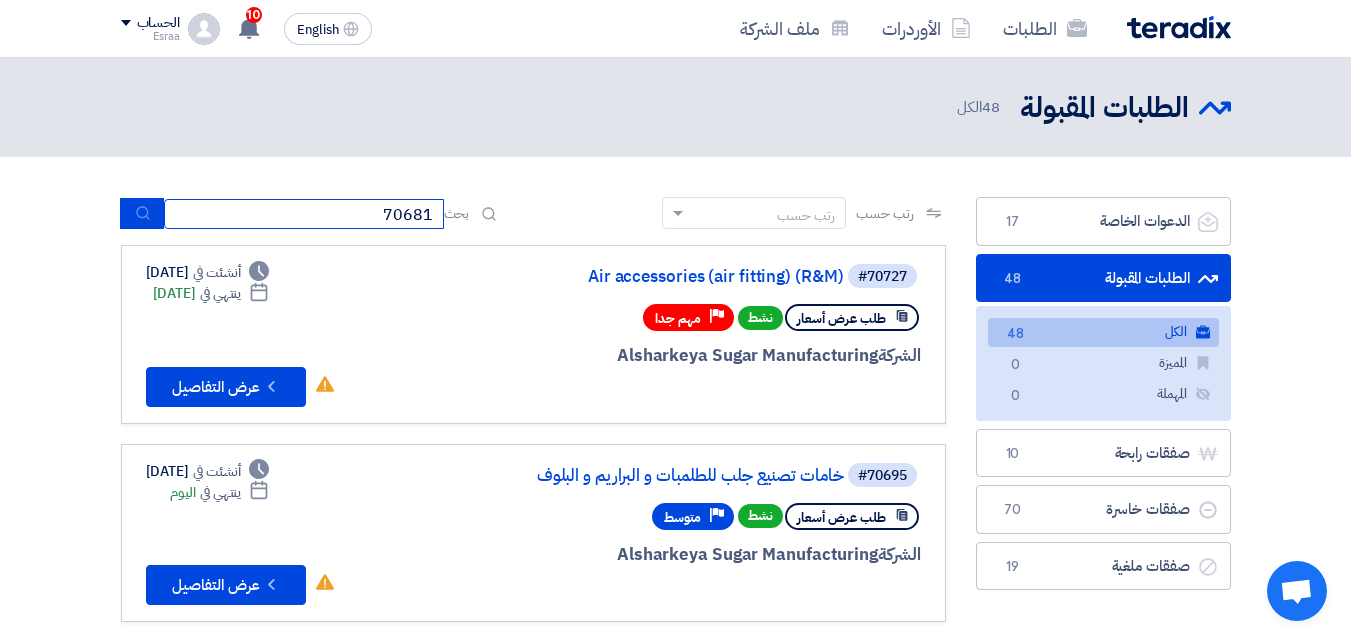 type on "70681" 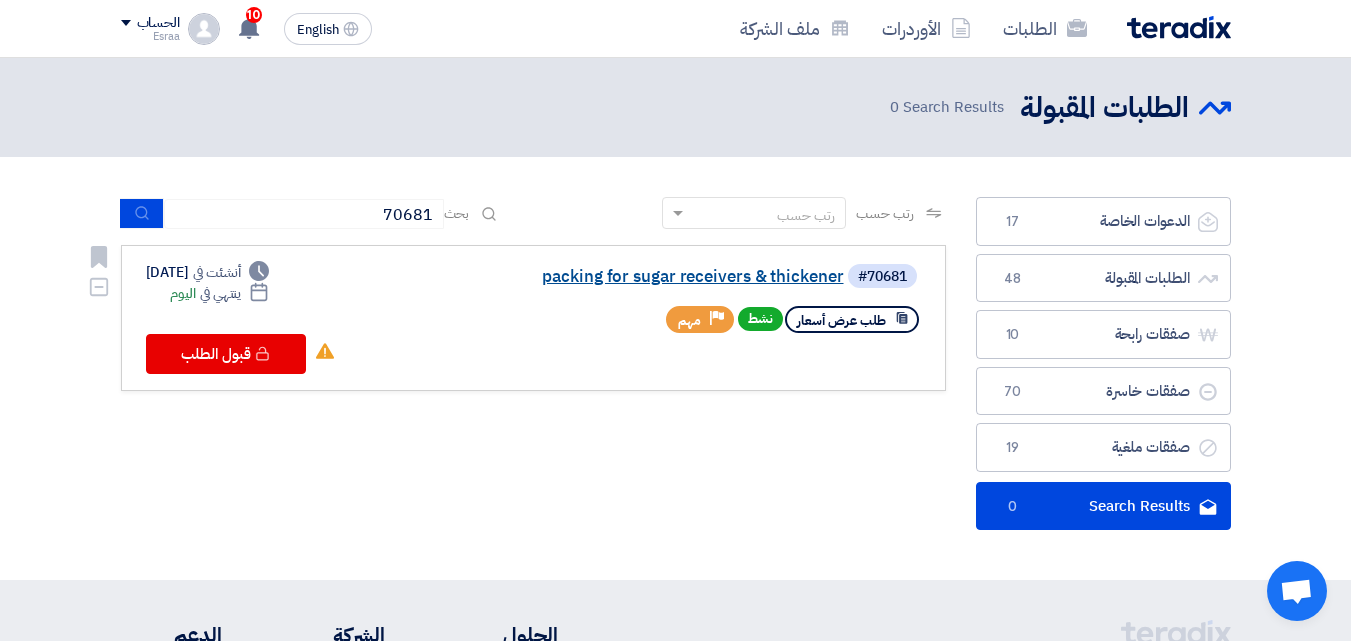 click on "packing for sugar receivers & thickener" 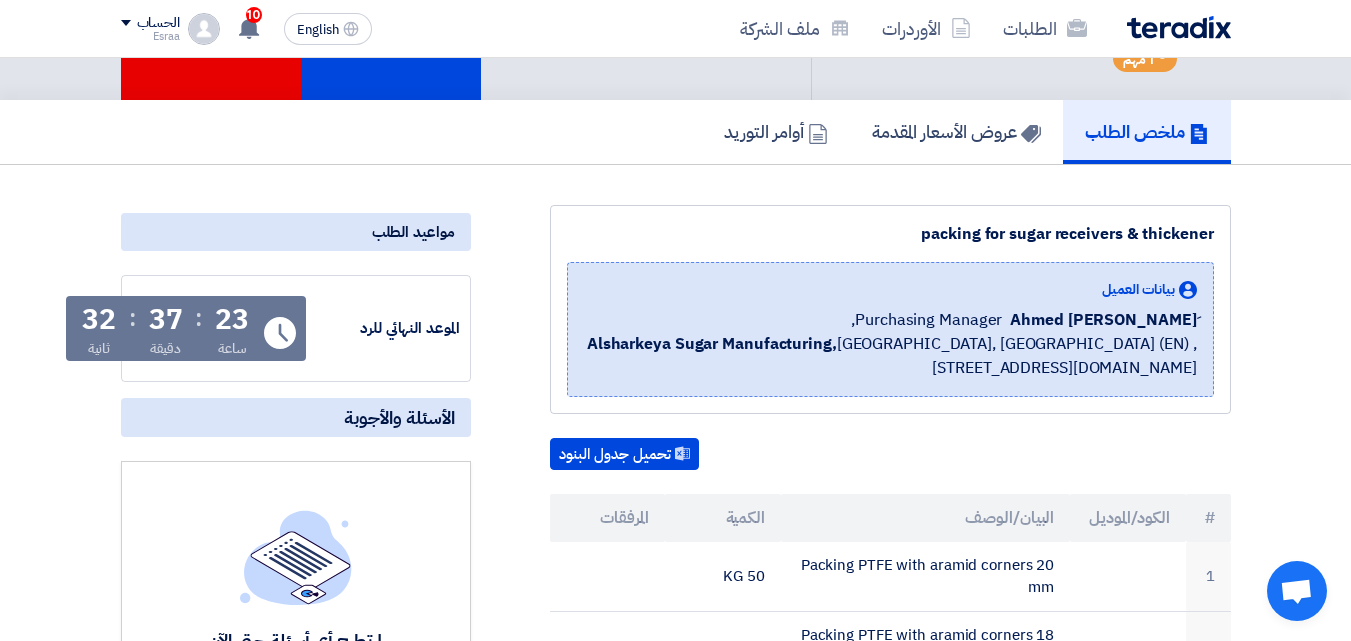scroll, scrollTop: 0, scrollLeft: 0, axis: both 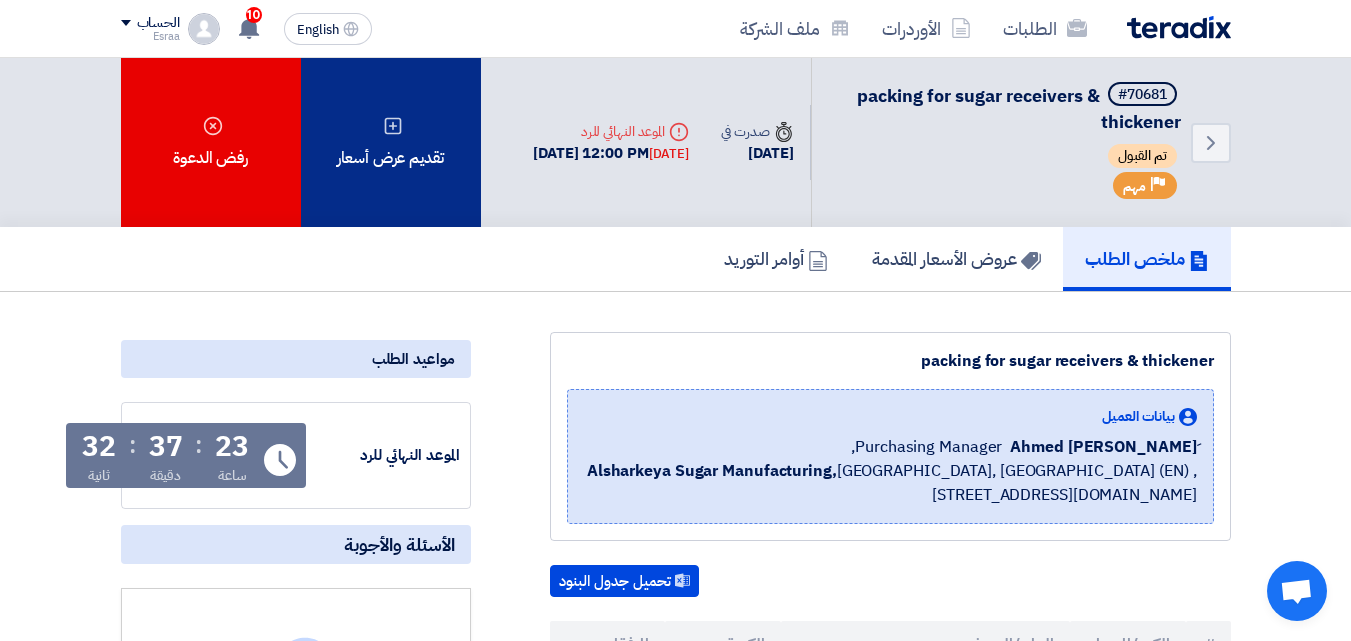 click on "تقديم عرض أسعار" 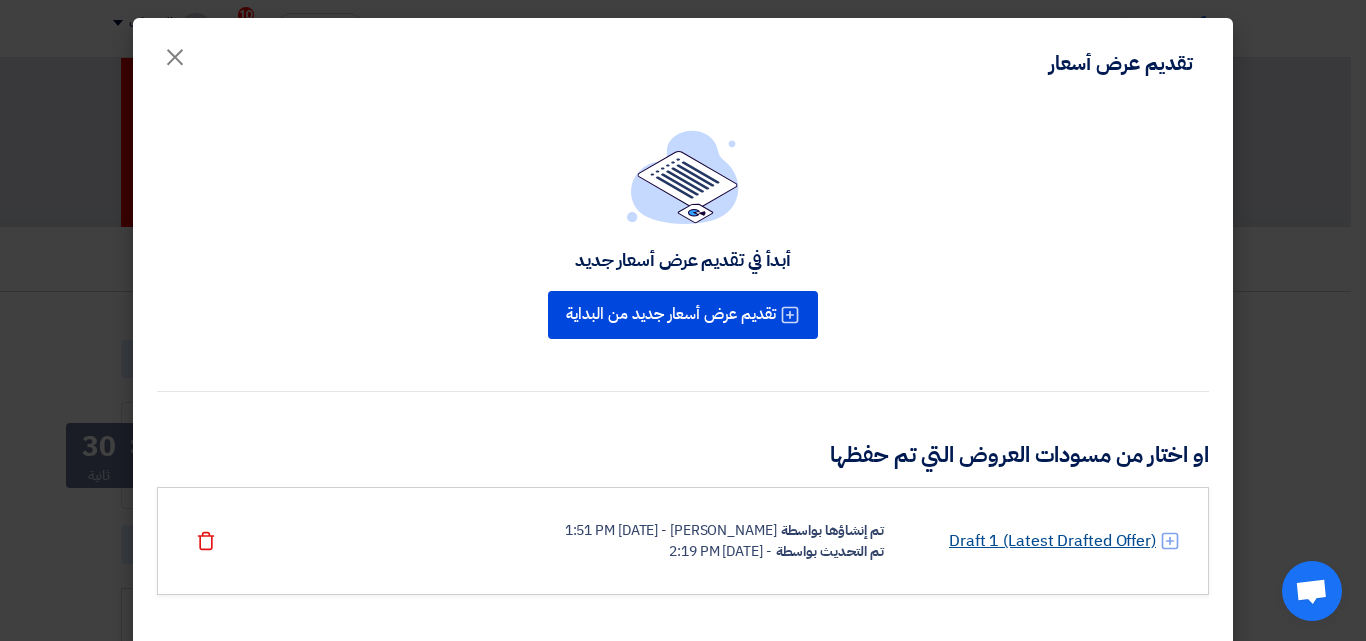 click on "Draft 1 (Latest Drafted Offer)" 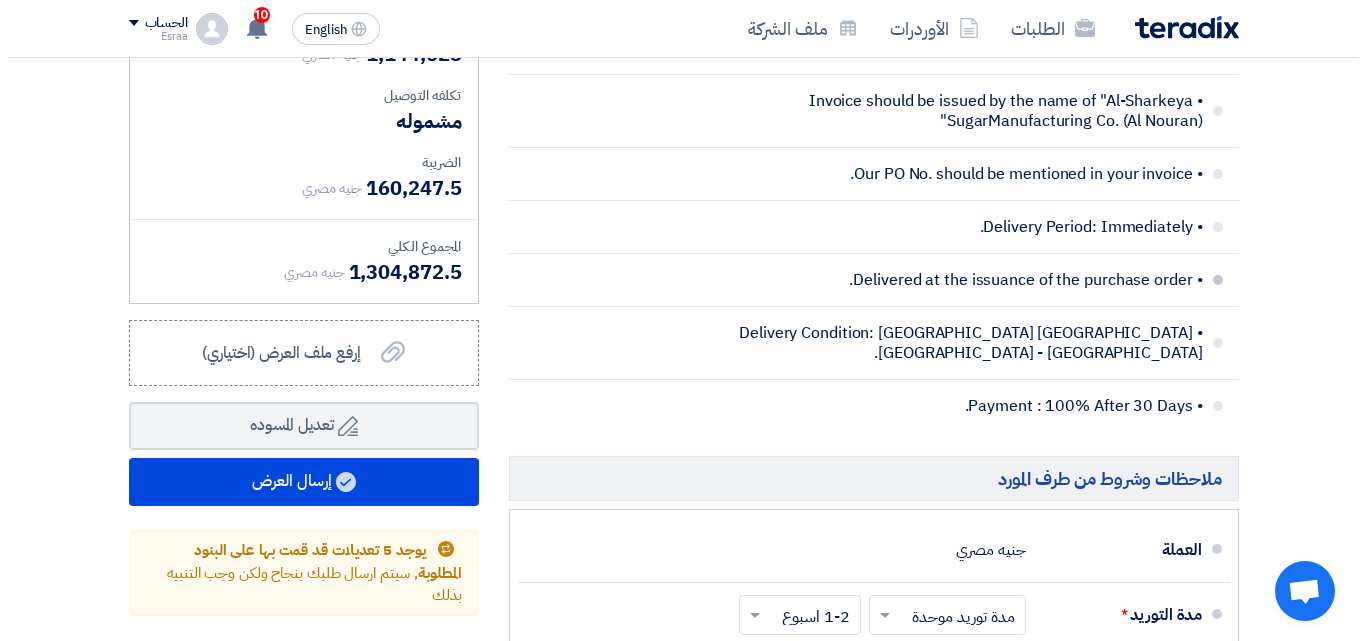 scroll, scrollTop: 1400, scrollLeft: 0, axis: vertical 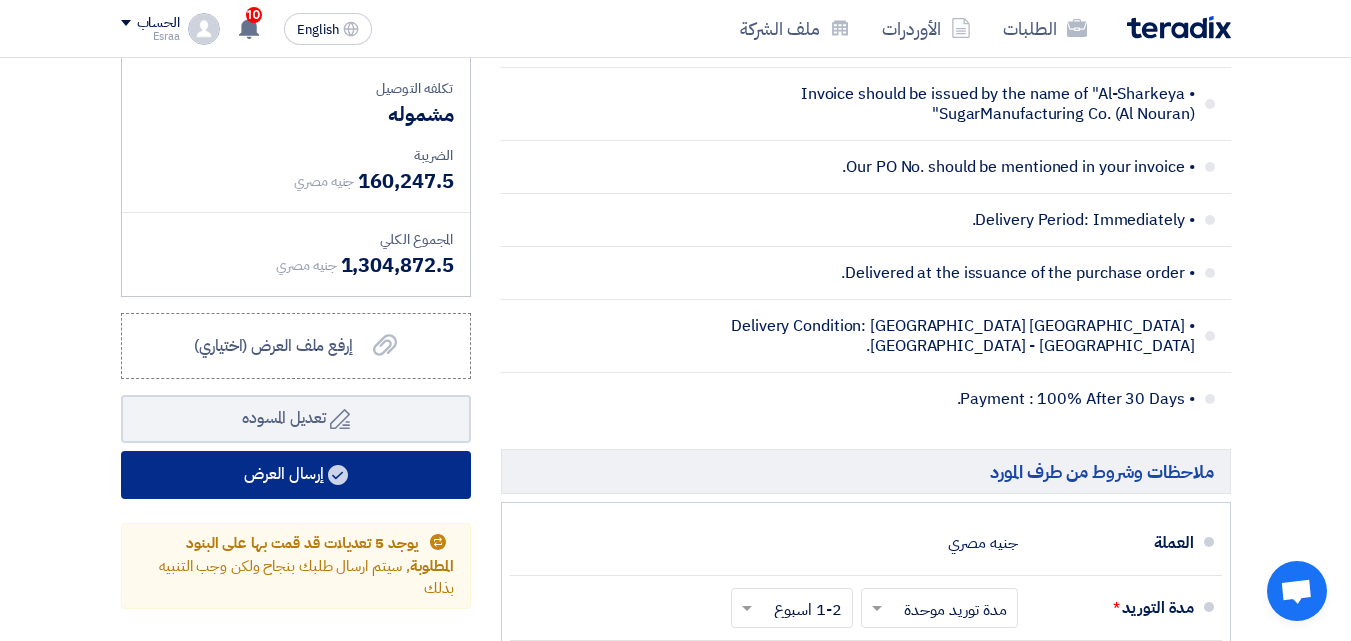 click on "إرسال العرض" 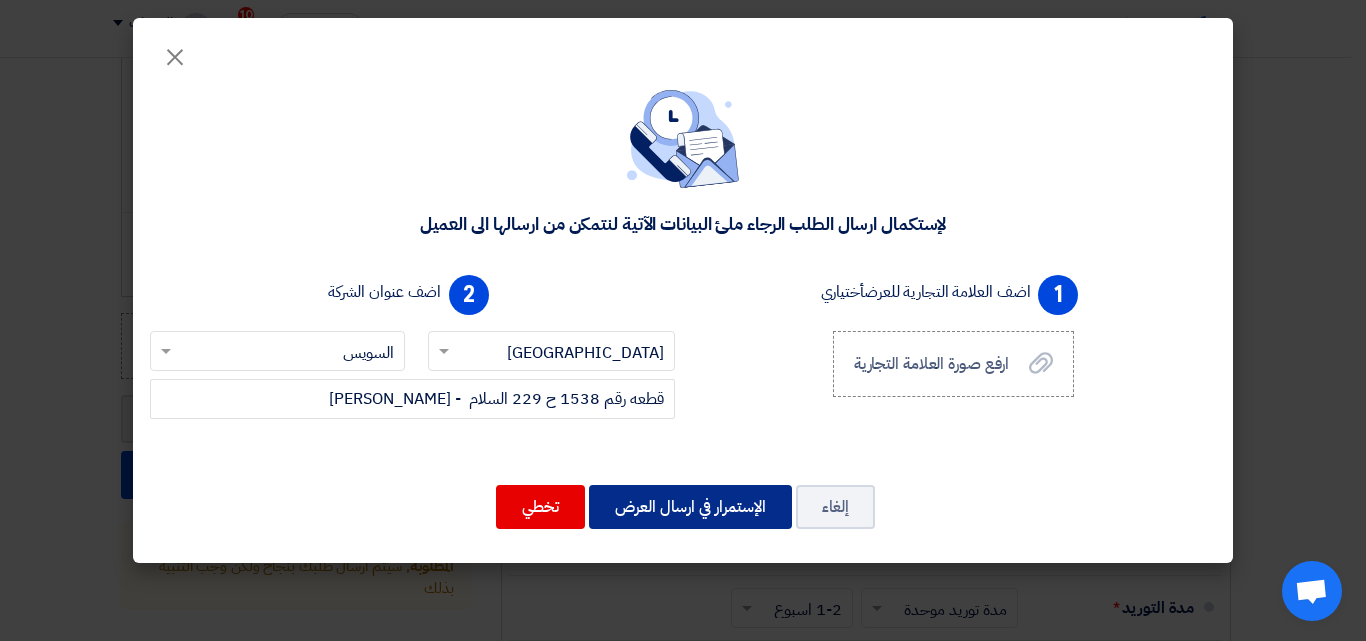 click on "الإستمرار في ارسال العرض" 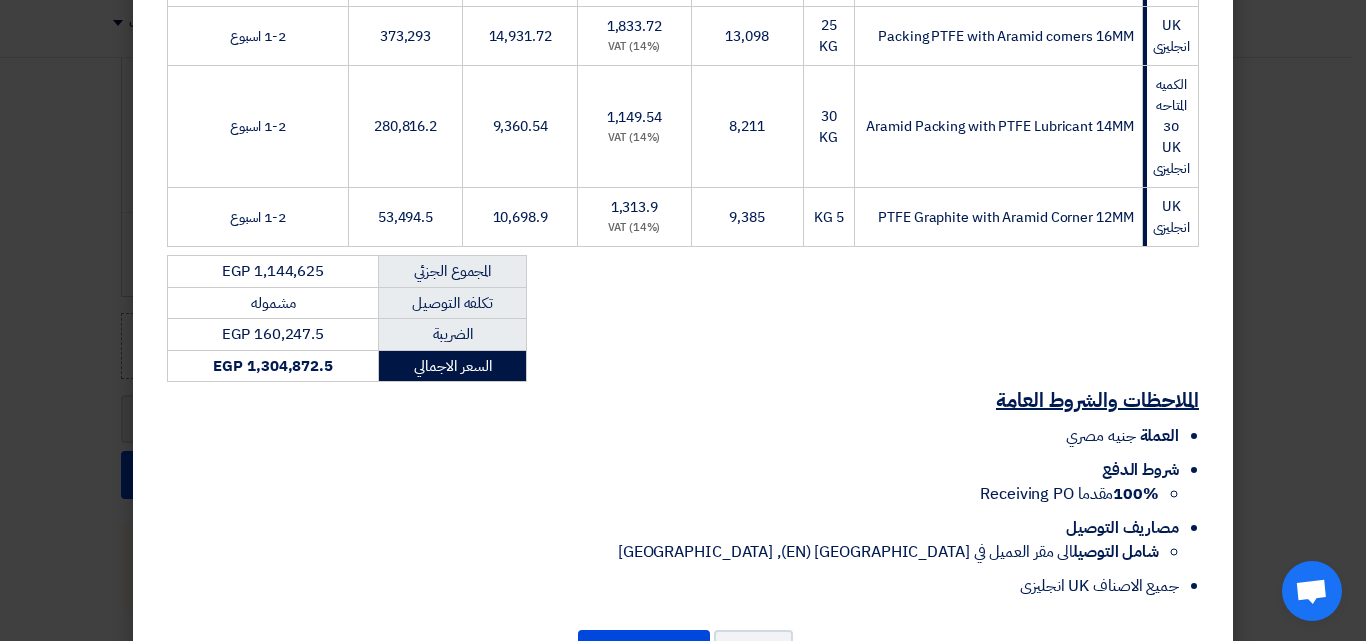 scroll, scrollTop: 615, scrollLeft: 0, axis: vertical 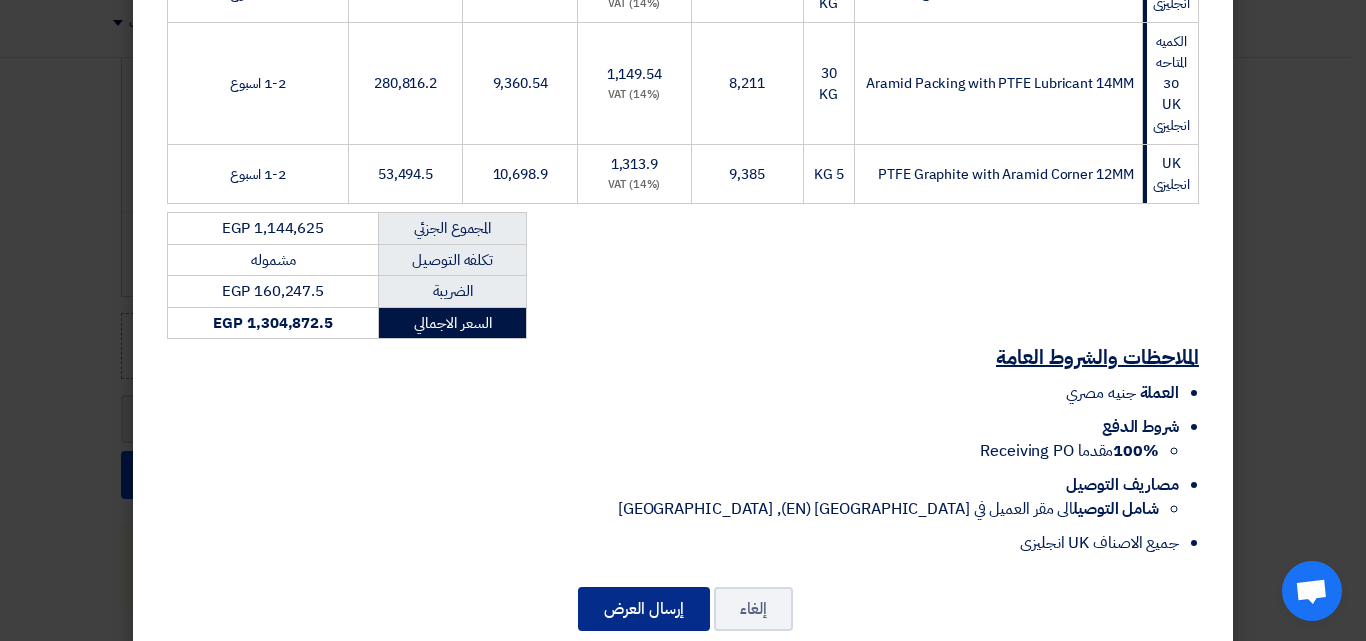 click on "إرسال العرض" 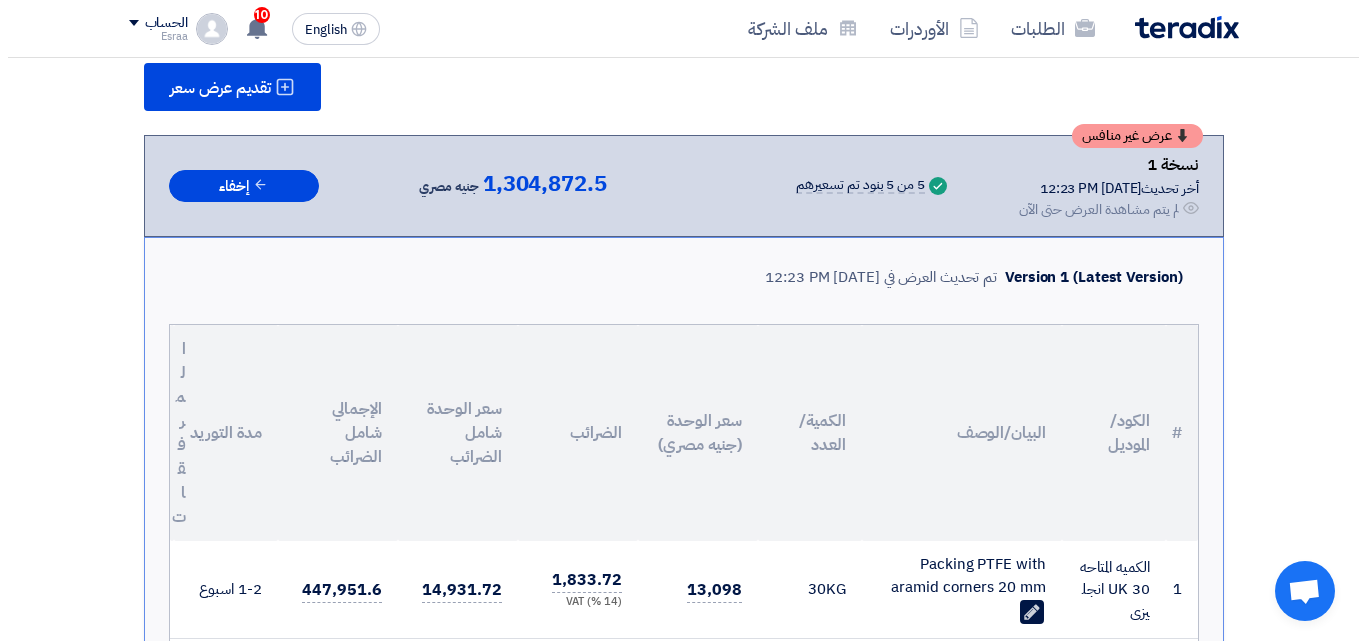 scroll, scrollTop: 52, scrollLeft: 0, axis: vertical 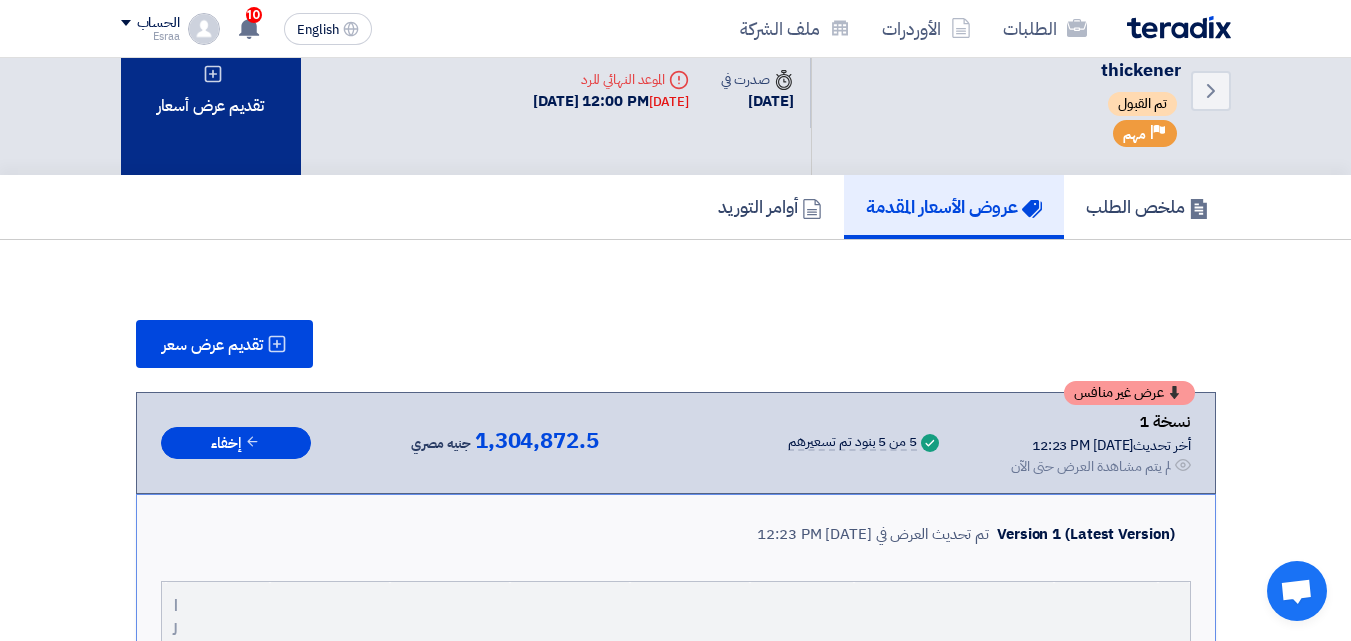 click on "تقديم عرض أسعار" 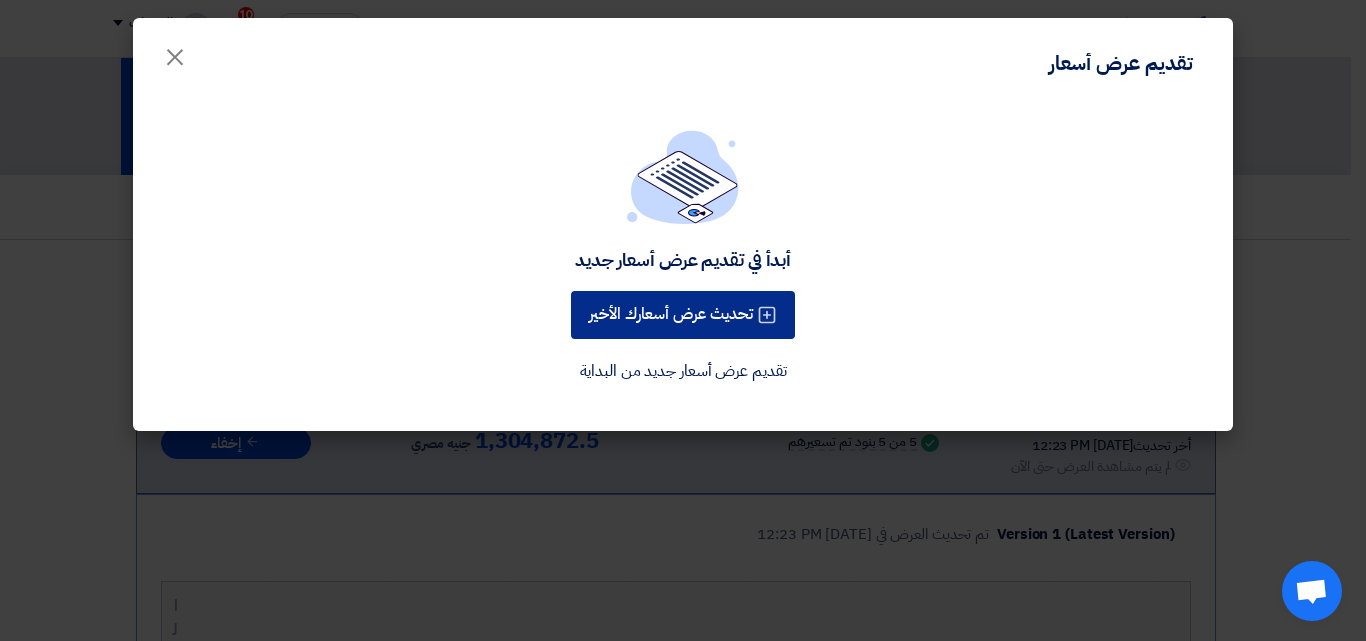 click on "تحديث عرض أسعارك الأخير" 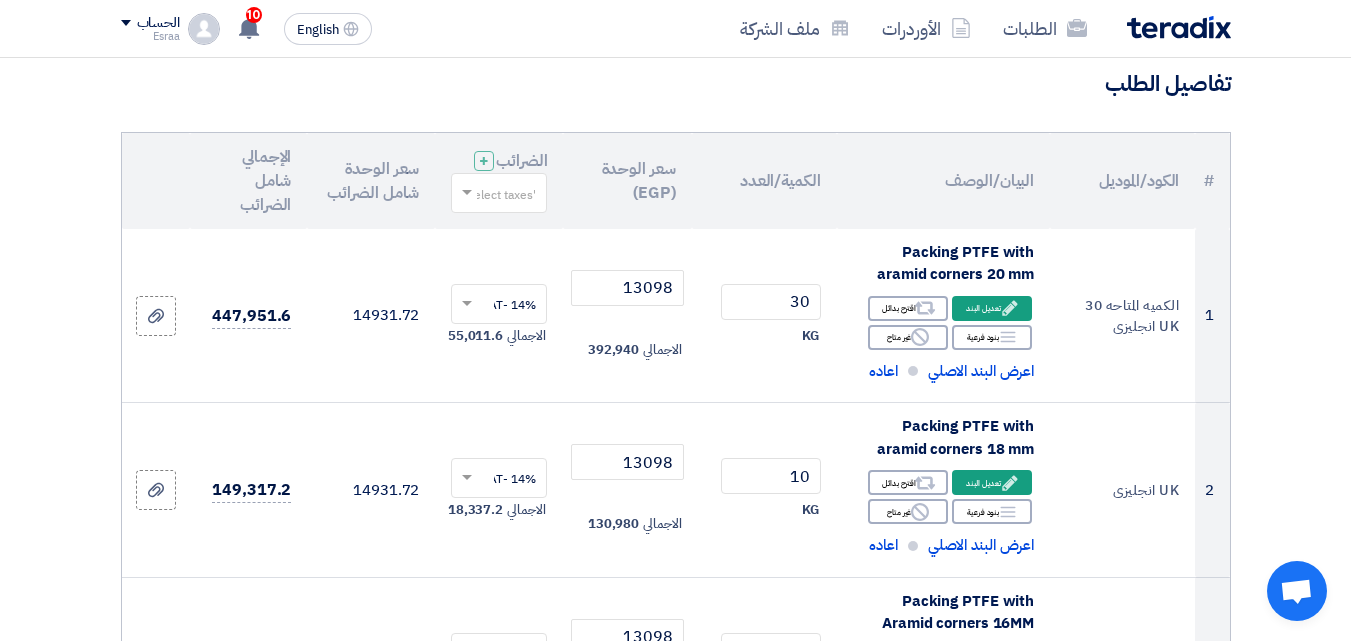 scroll, scrollTop: 0, scrollLeft: 0, axis: both 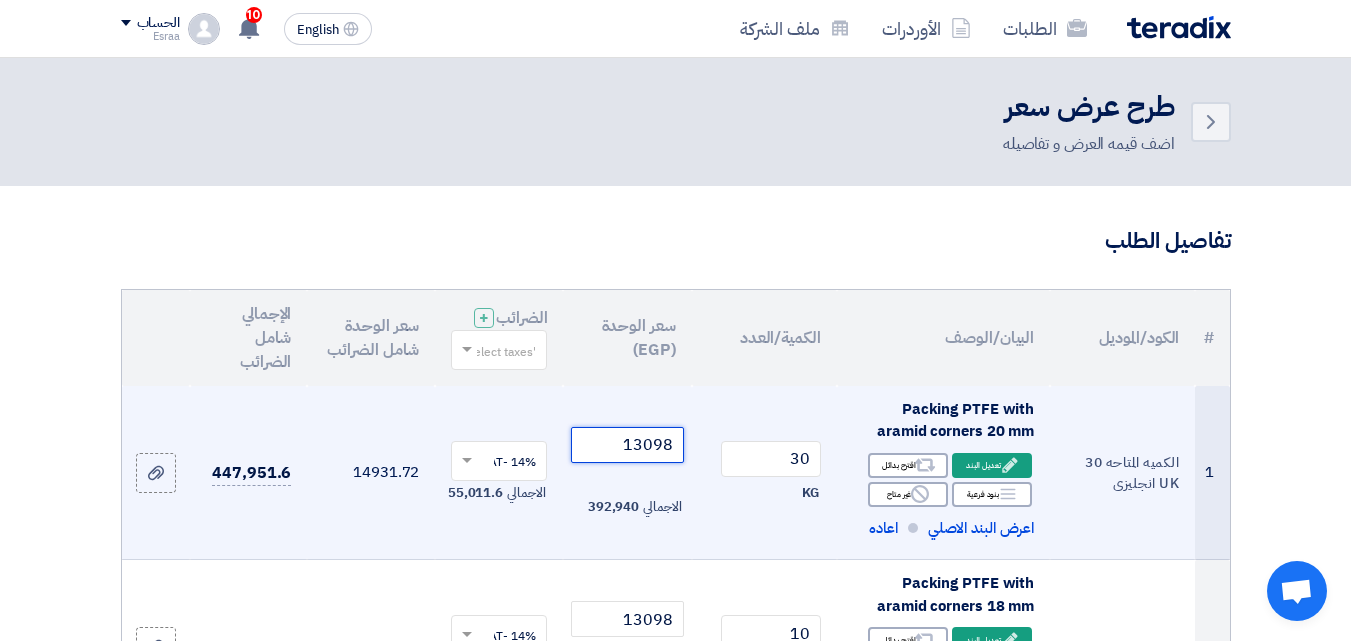 click on "13098" 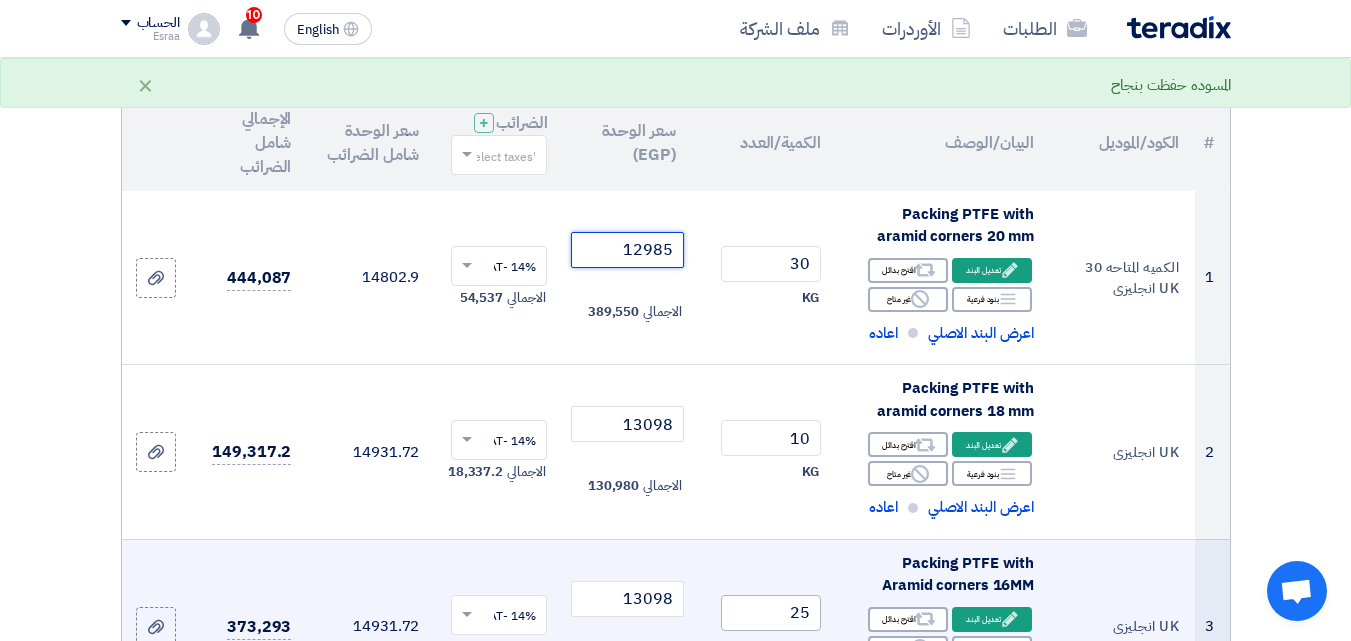 scroll, scrollTop: 200, scrollLeft: 0, axis: vertical 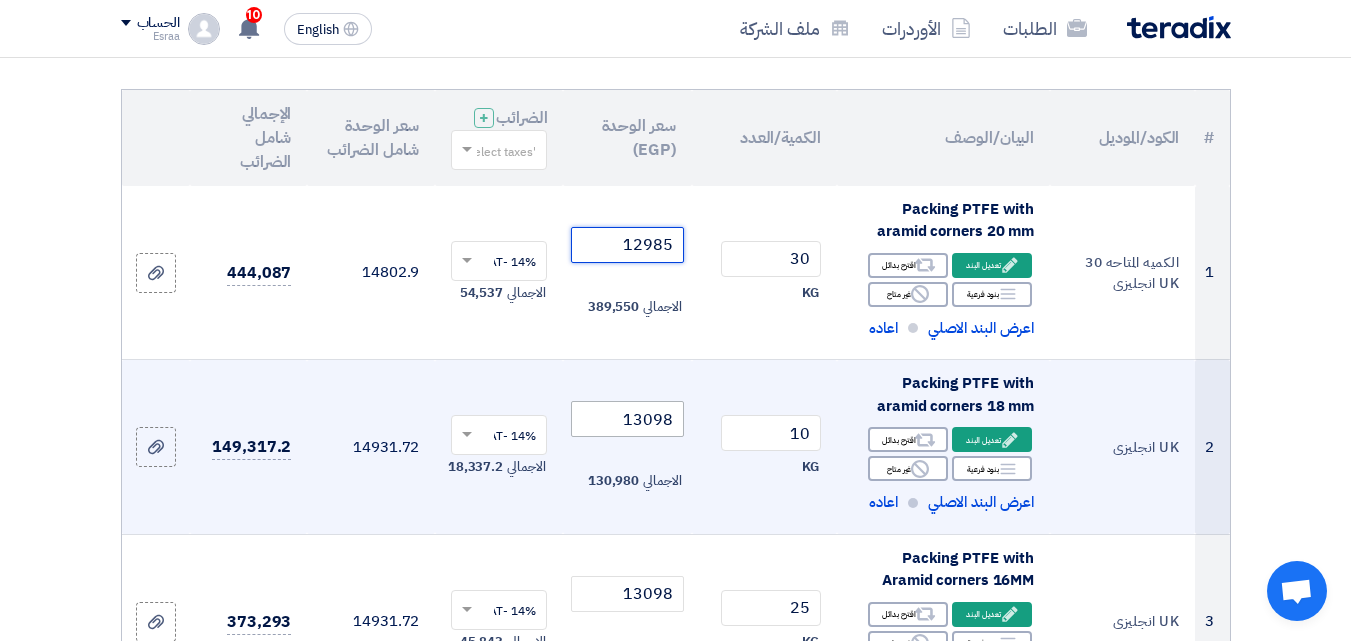 type on "12985" 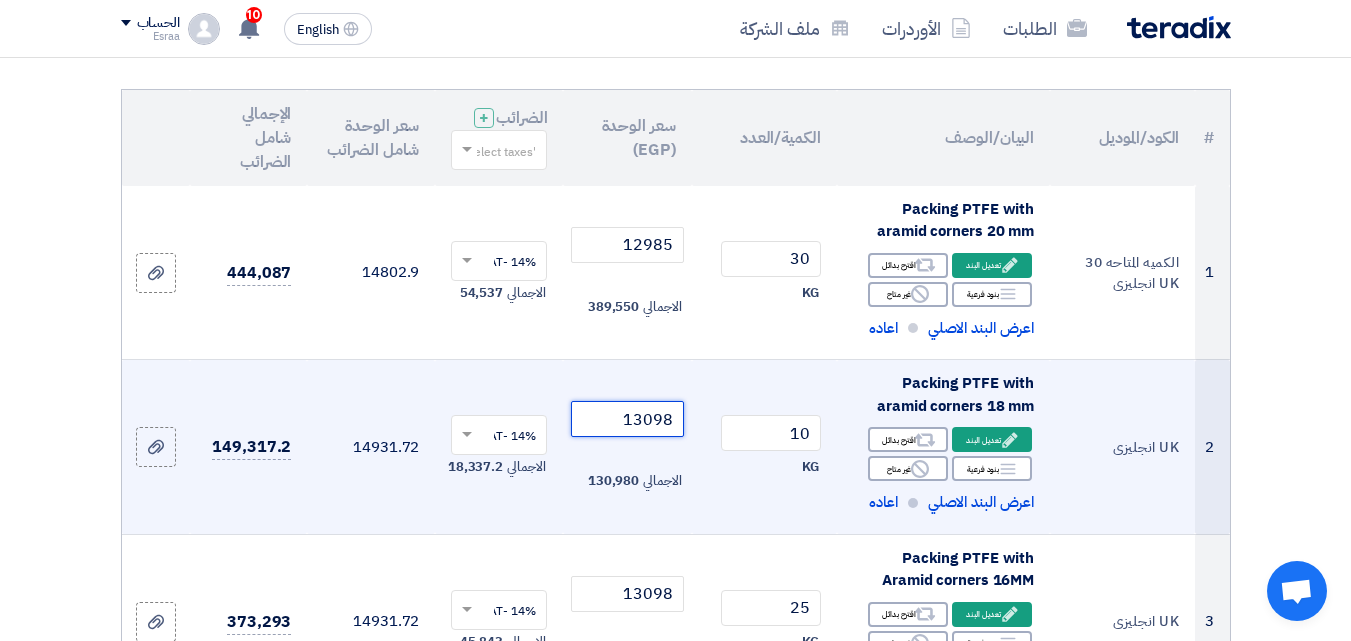 drag, startPoint x: 674, startPoint y: 440, endPoint x: 626, endPoint y: 440, distance: 48 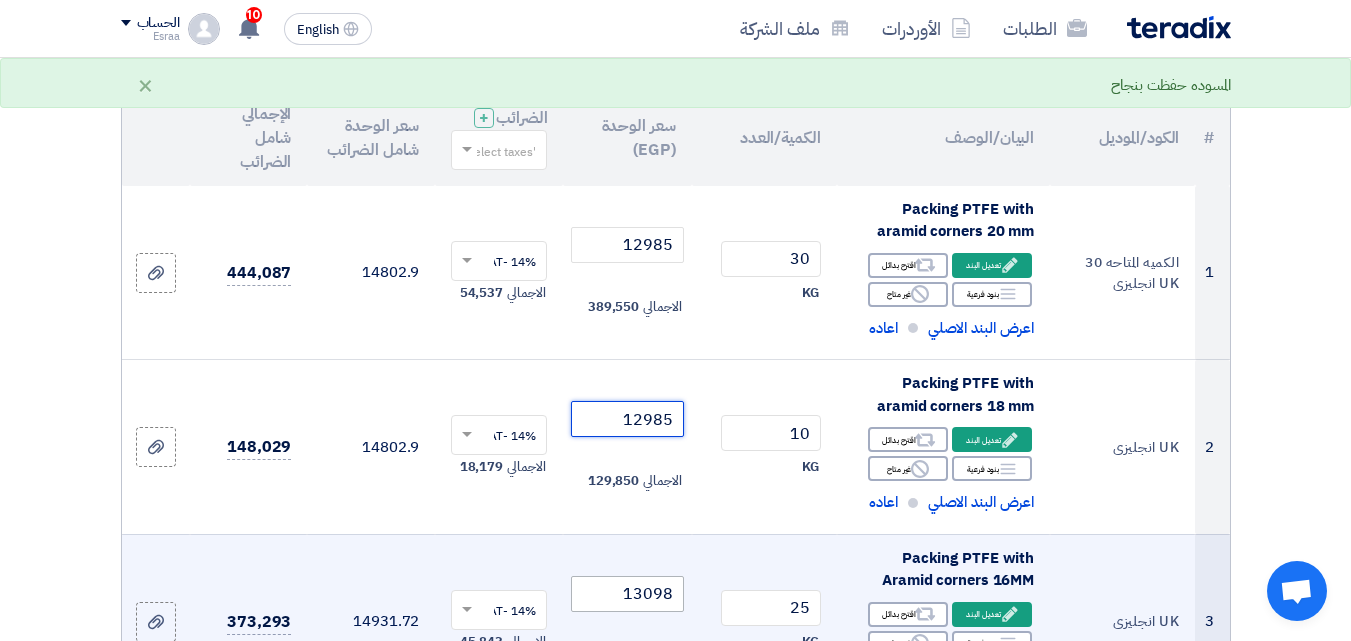 type on "12985" 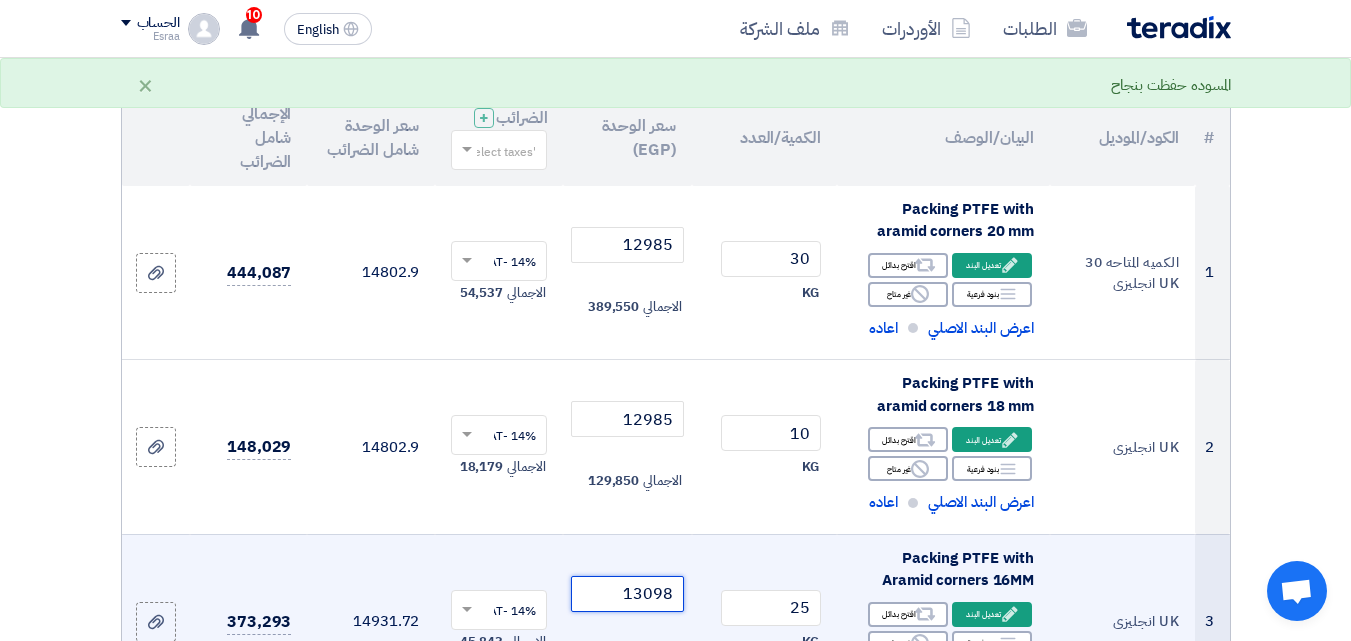 click on "13098" 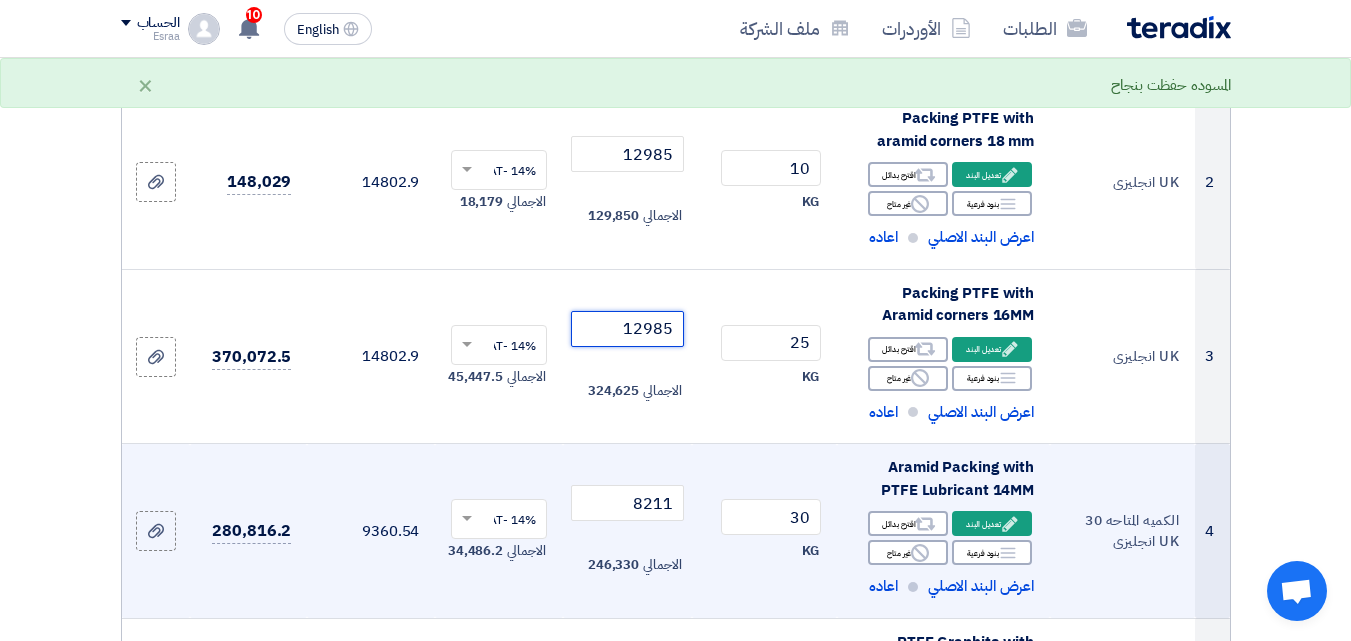 scroll, scrollTop: 500, scrollLeft: 0, axis: vertical 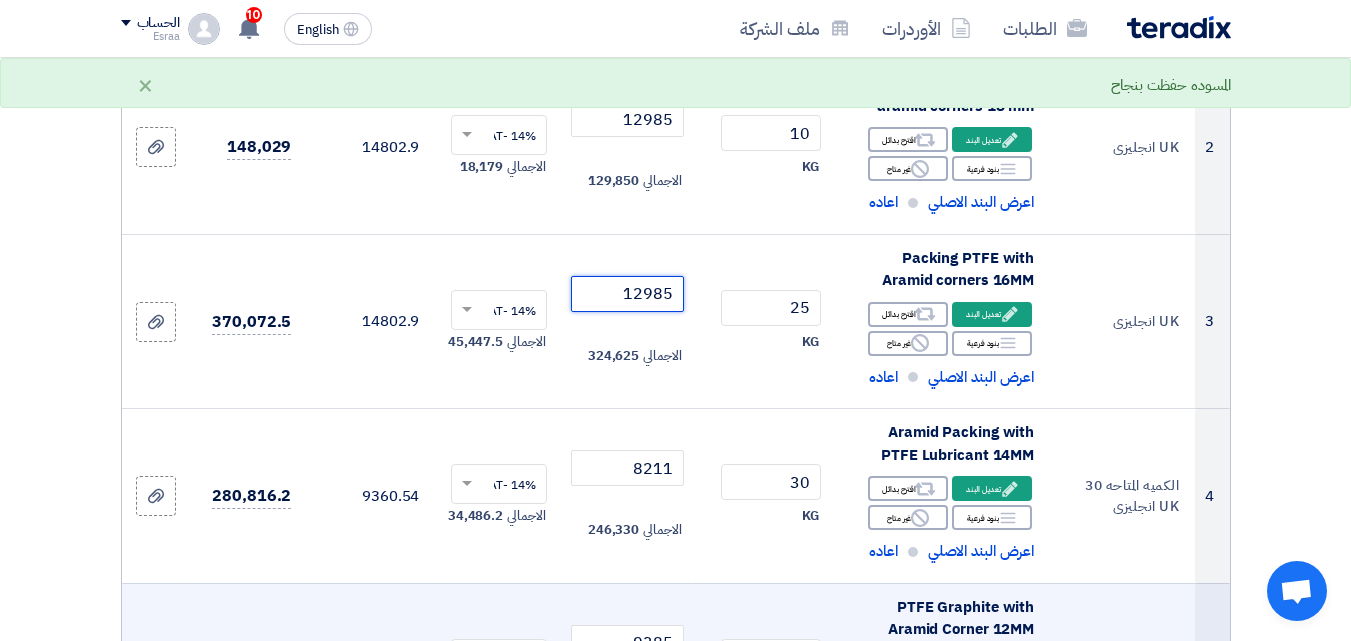 type on "12985" 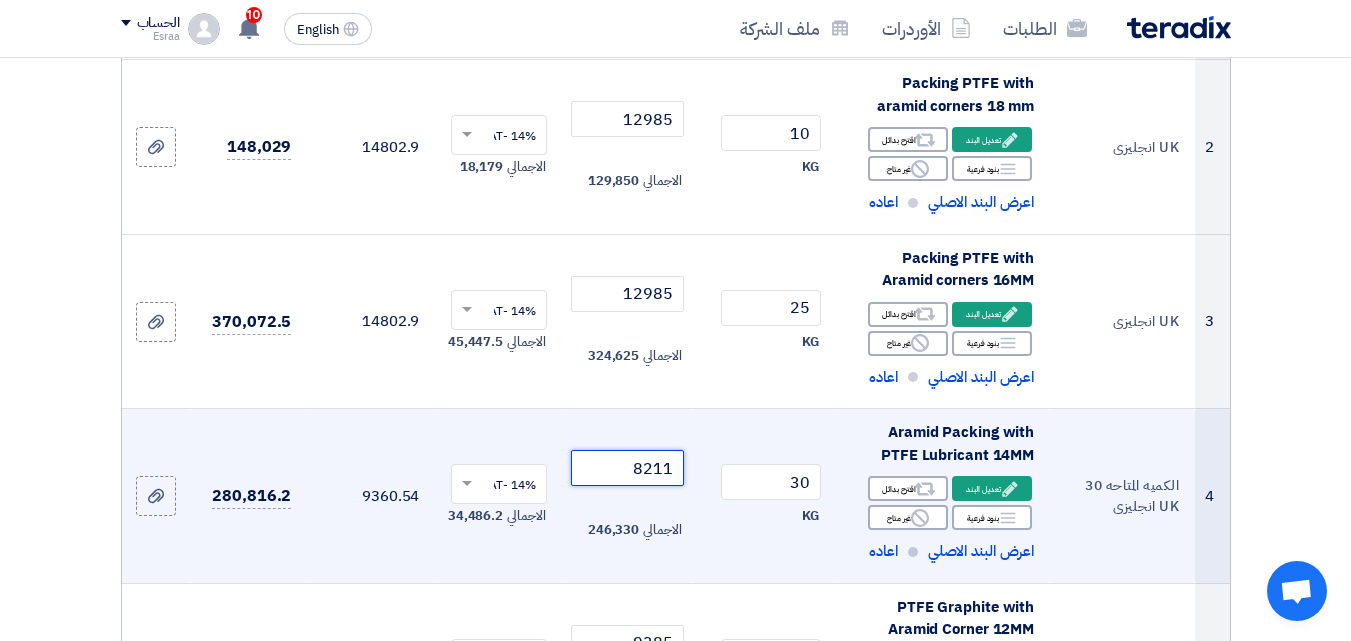 drag, startPoint x: 629, startPoint y: 488, endPoint x: 678, endPoint y: 488, distance: 49 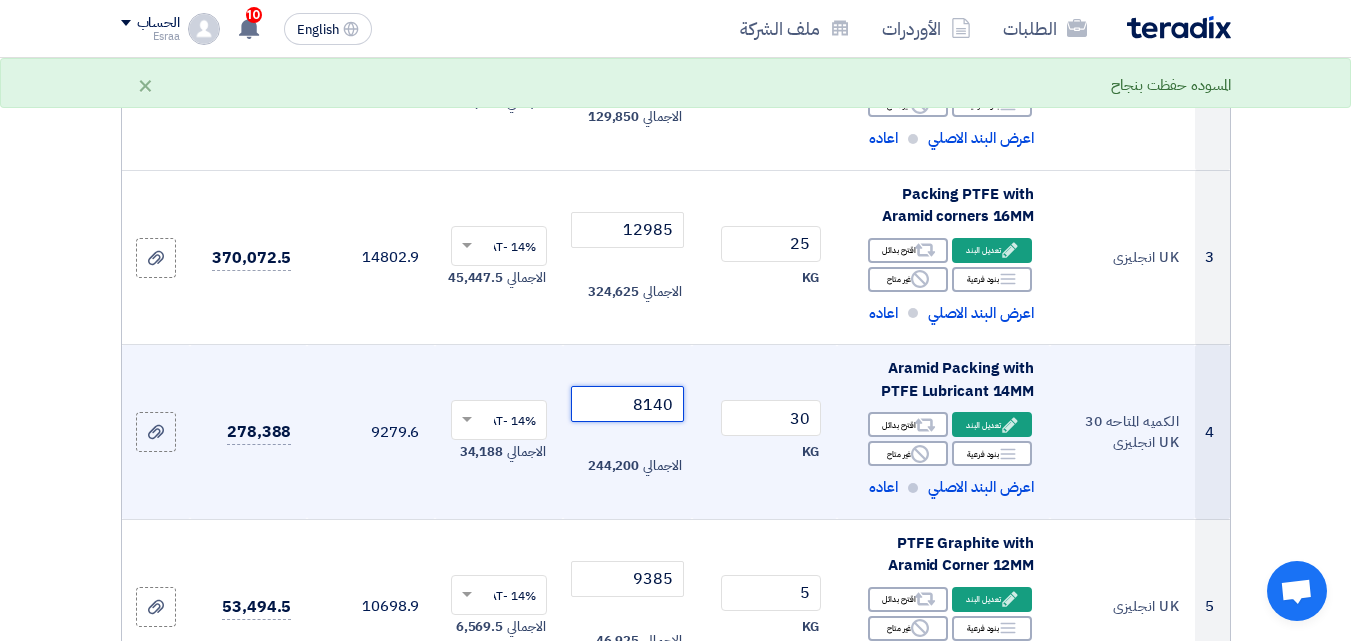 scroll, scrollTop: 600, scrollLeft: 0, axis: vertical 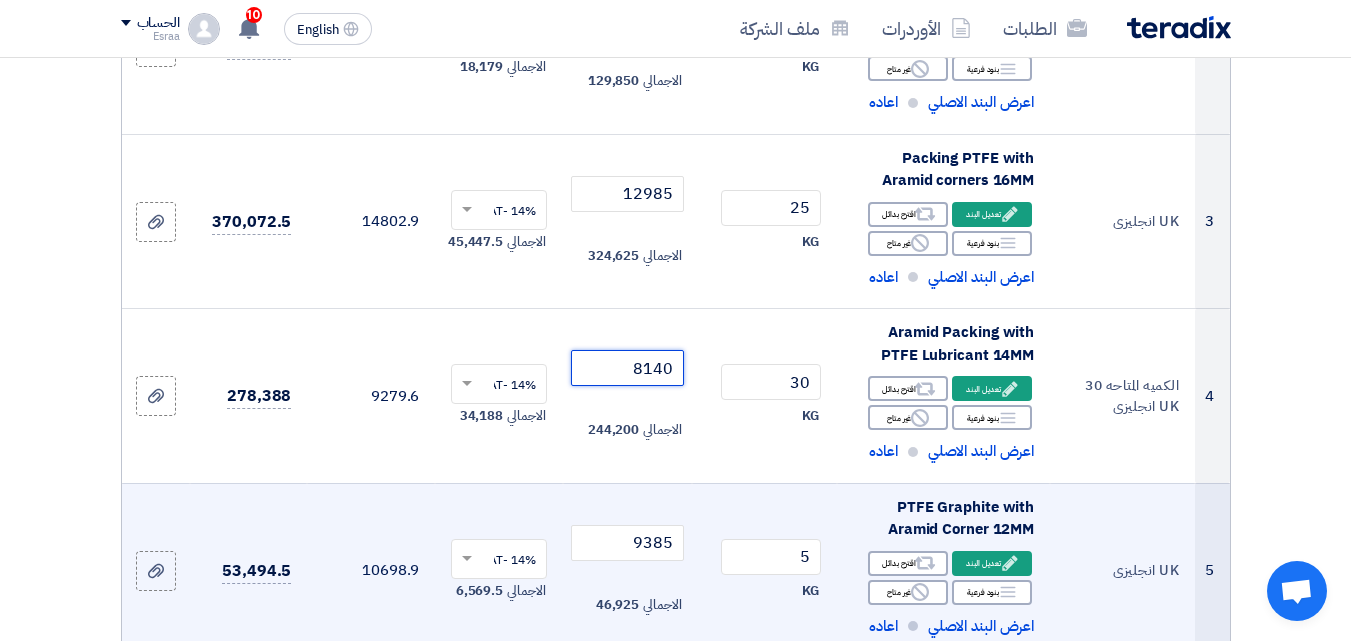 type on "8140" 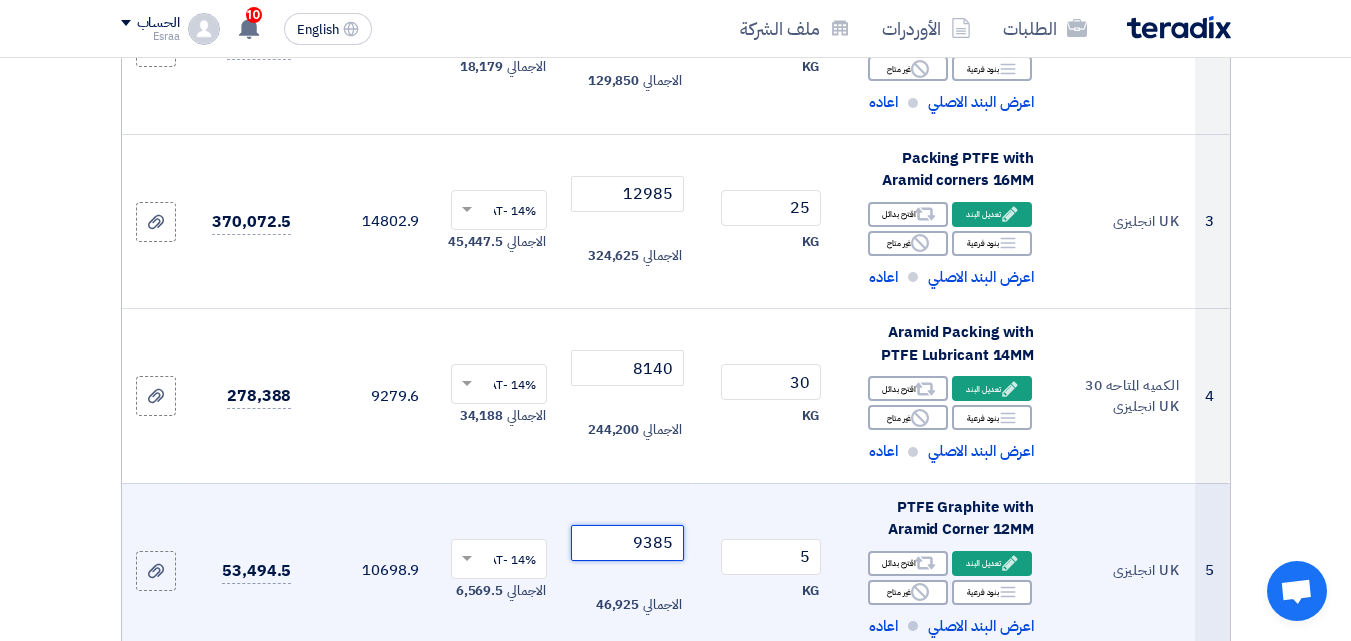 drag, startPoint x: 654, startPoint y: 558, endPoint x: 674, endPoint y: 559, distance: 20.024984 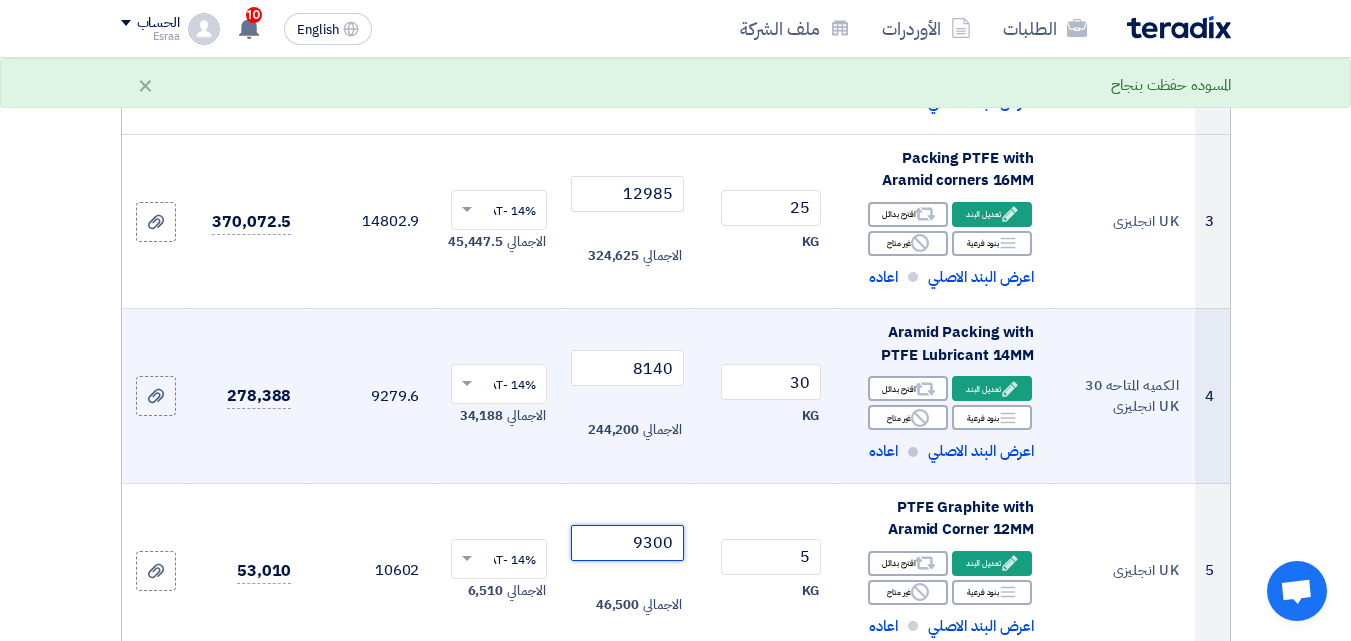 type on "9300" 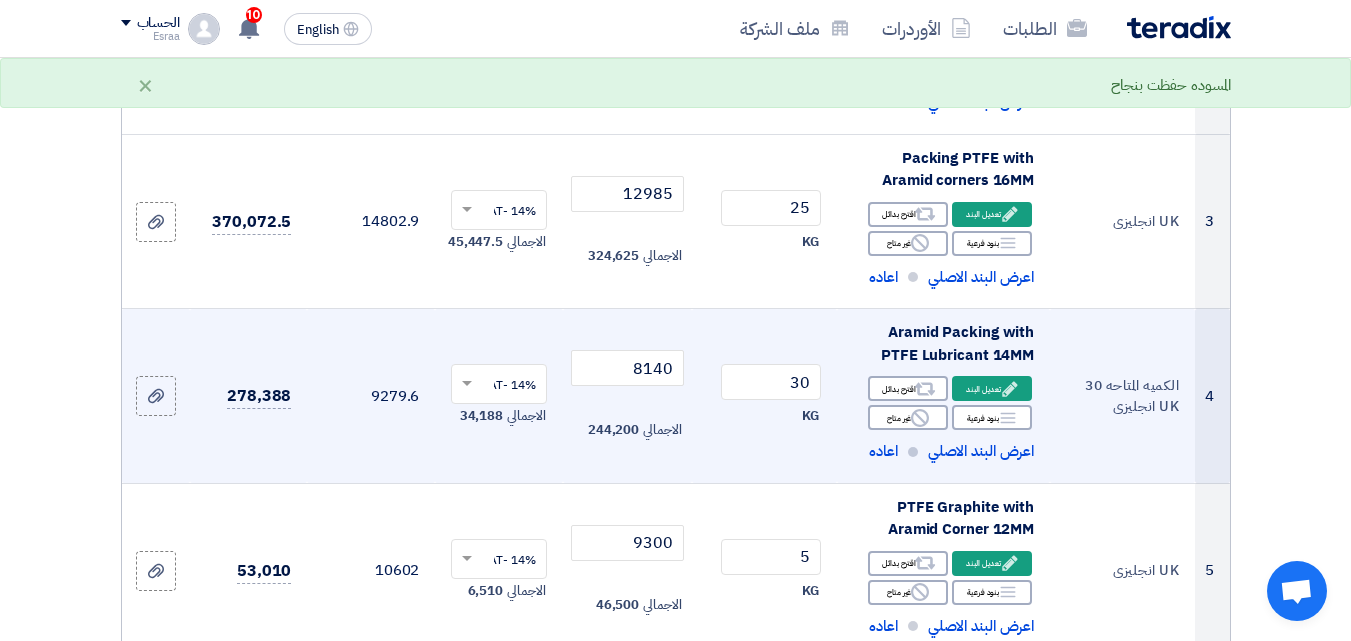 click on "30
KG" 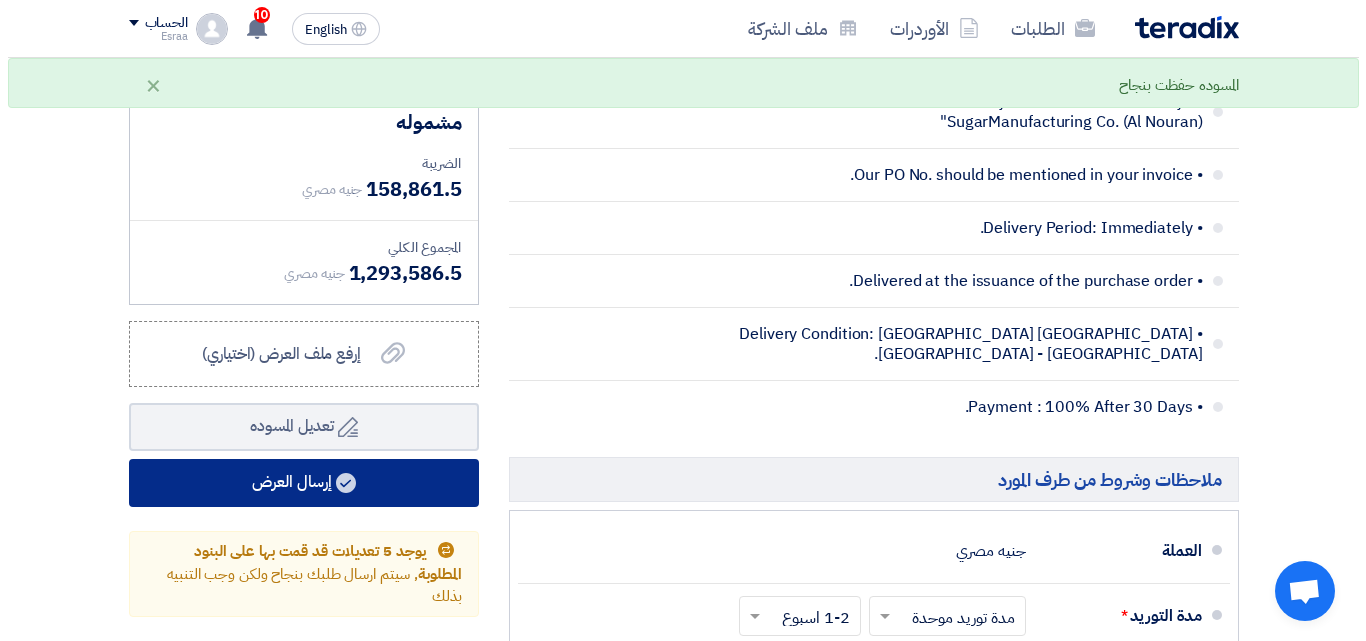 scroll, scrollTop: 1400, scrollLeft: 0, axis: vertical 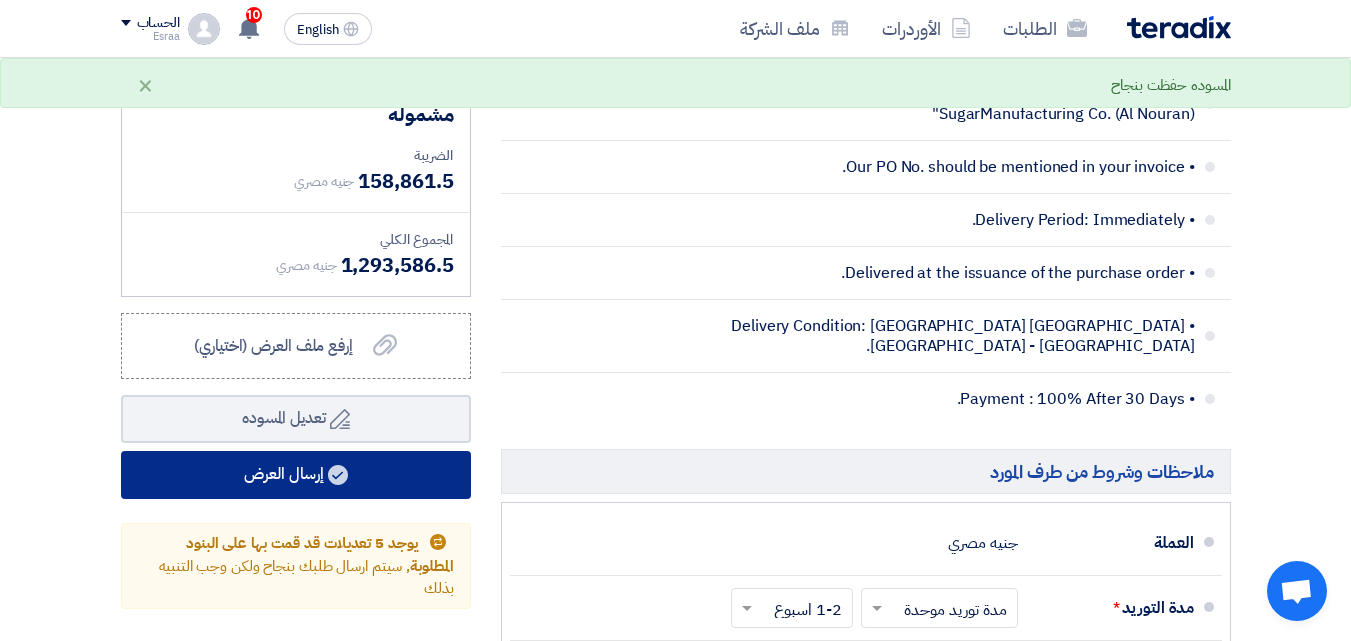 click on "إرسال العرض" 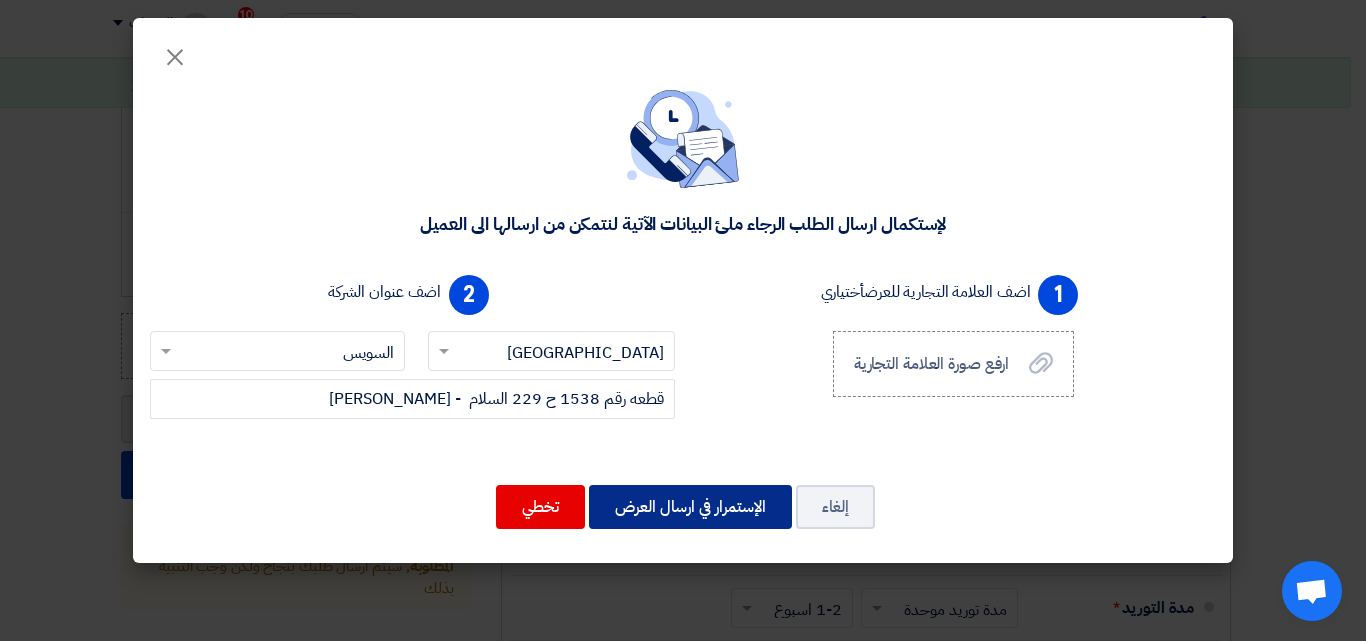 click on "الإستمرار في ارسال العرض" 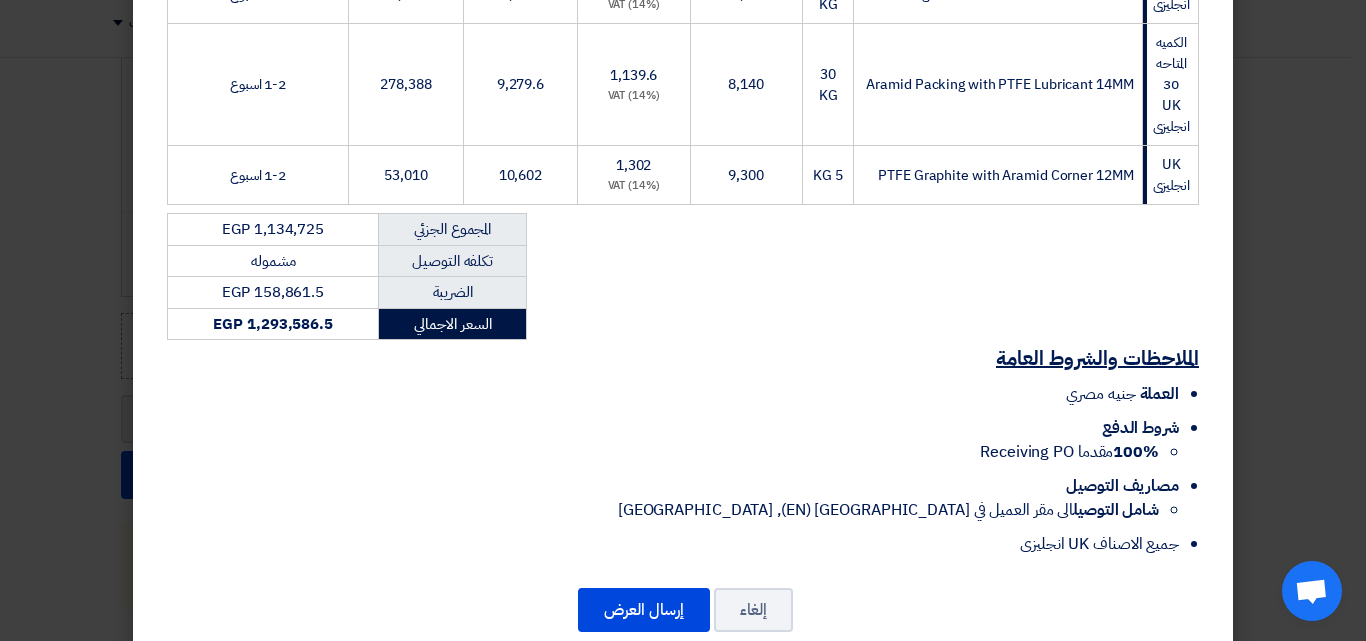 scroll, scrollTop: 615, scrollLeft: 0, axis: vertical 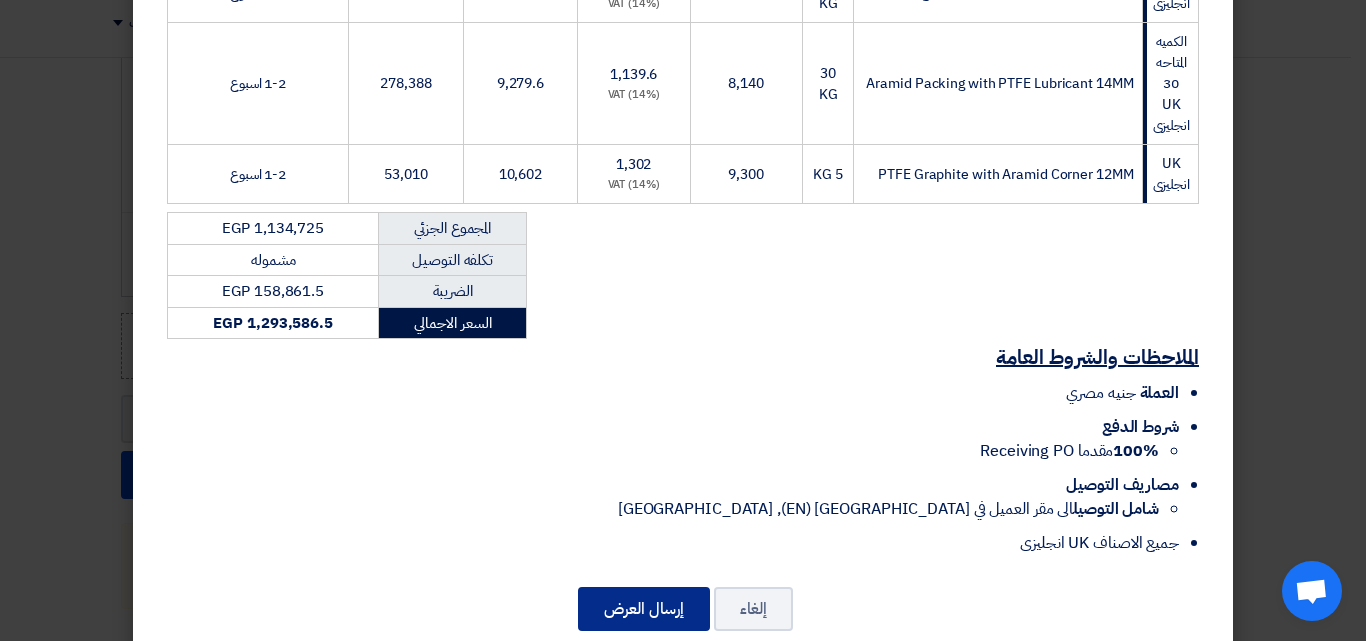 click on "إرسال العرض" 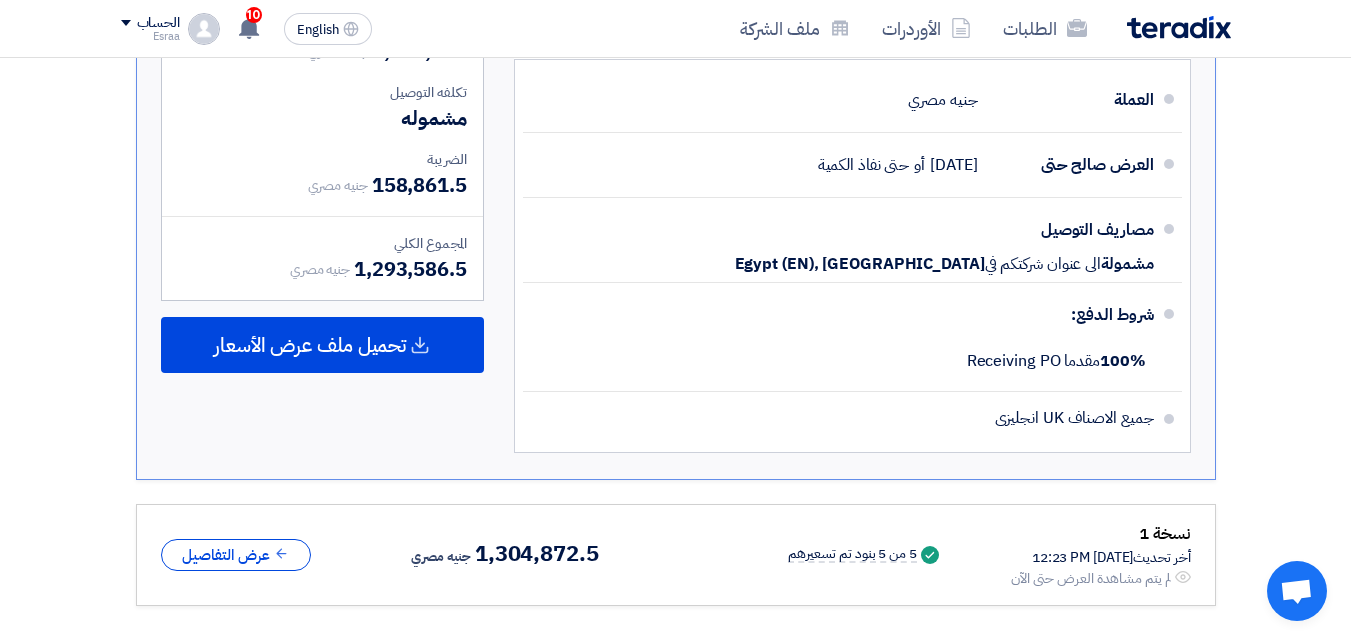 scroll, scrollTop: 1600, scrollLeft: 0, axis: vertical 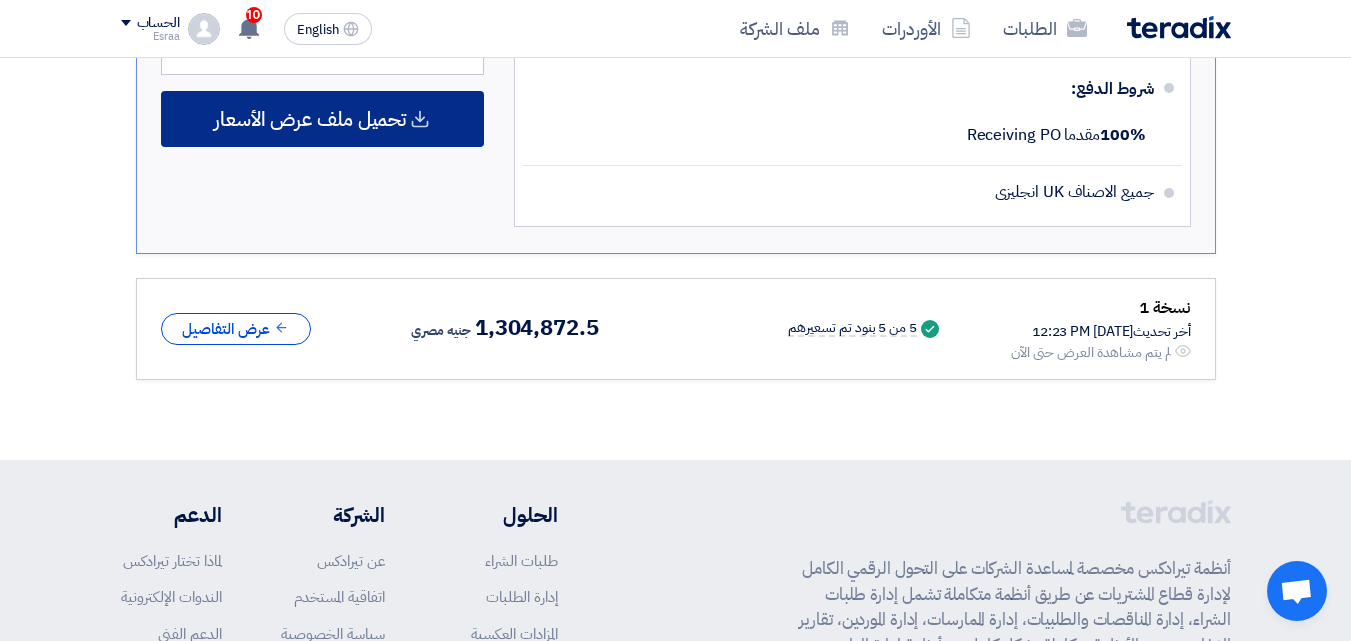 click on "تحميل ملف عرض الأسعار" at bounding box center [310, 119] 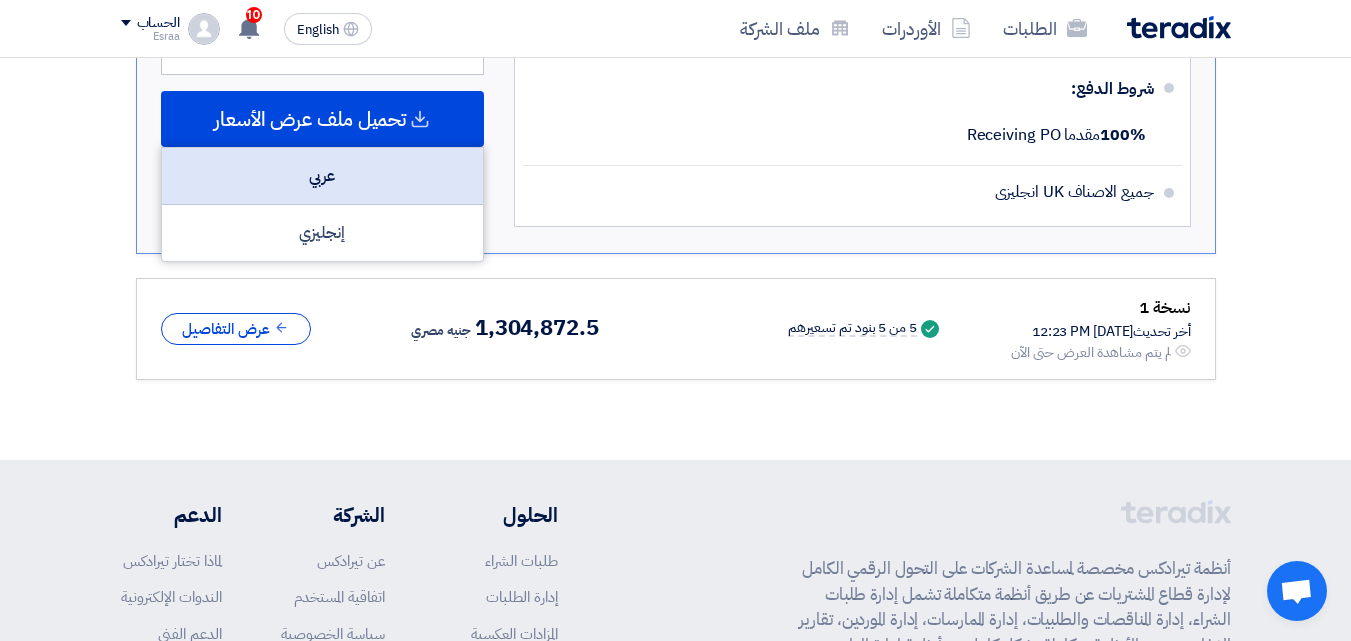 click on "عربي" at bounding box center (322, 176) 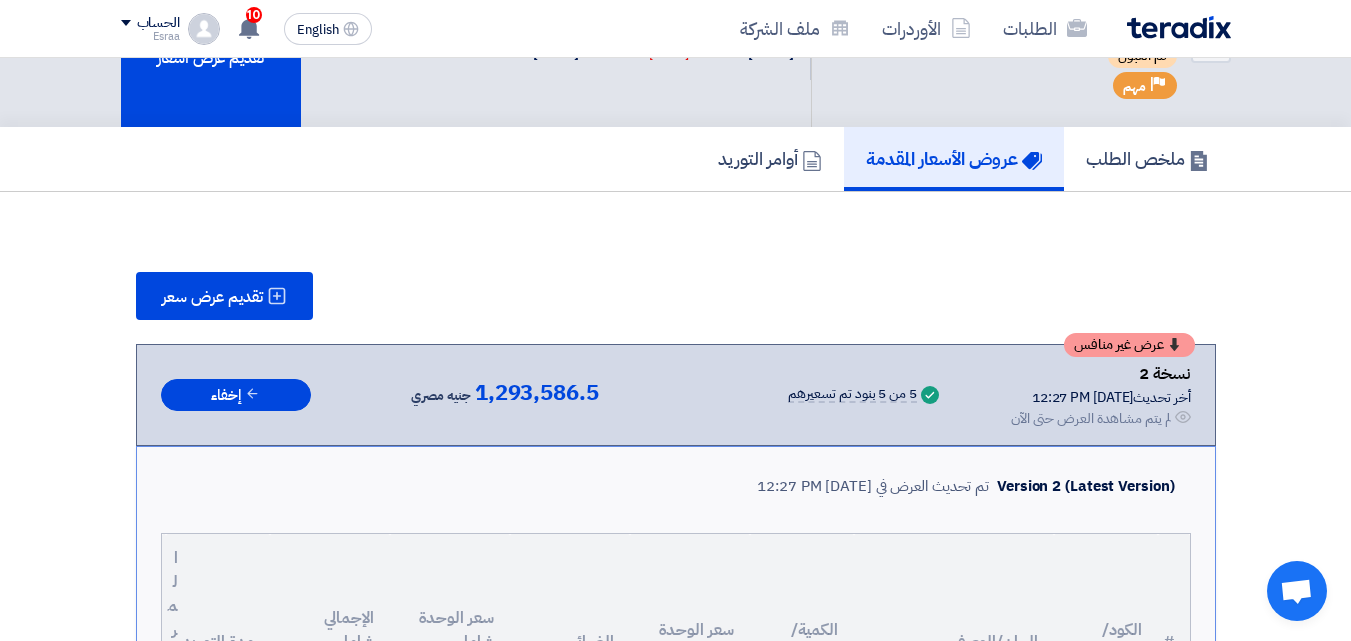 scroll, scrollTop: 0, scrollLeft: 0, axis: both 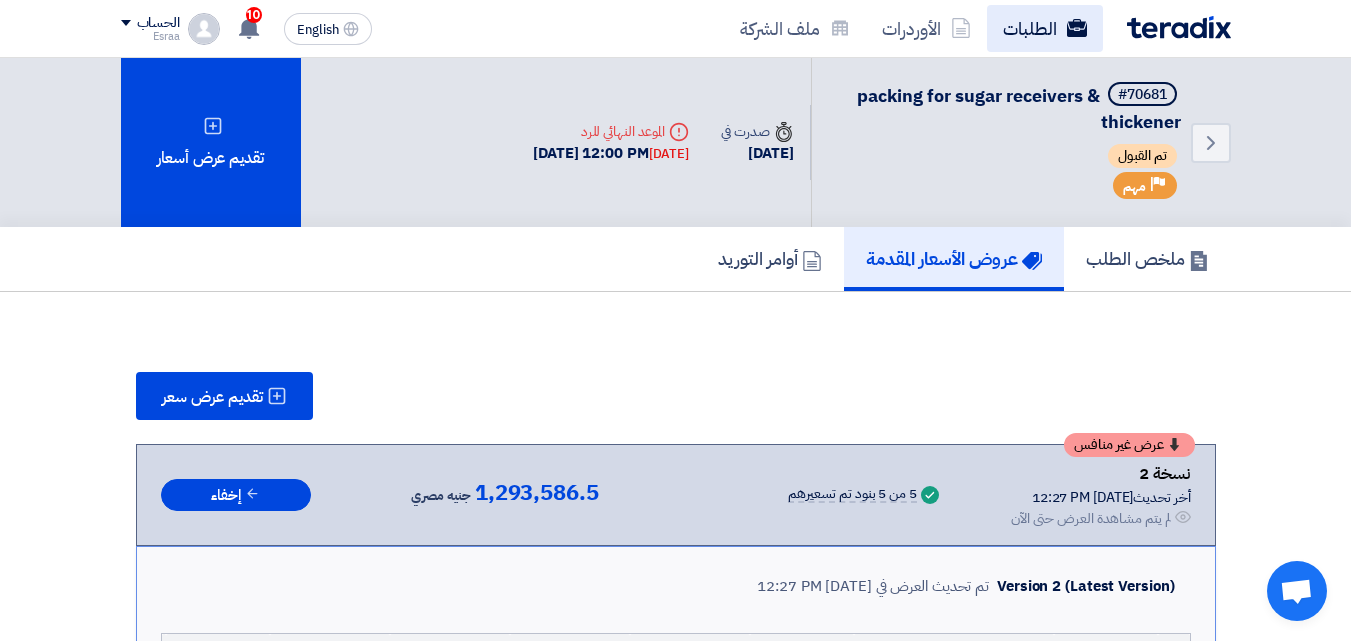click on "الطلبات" 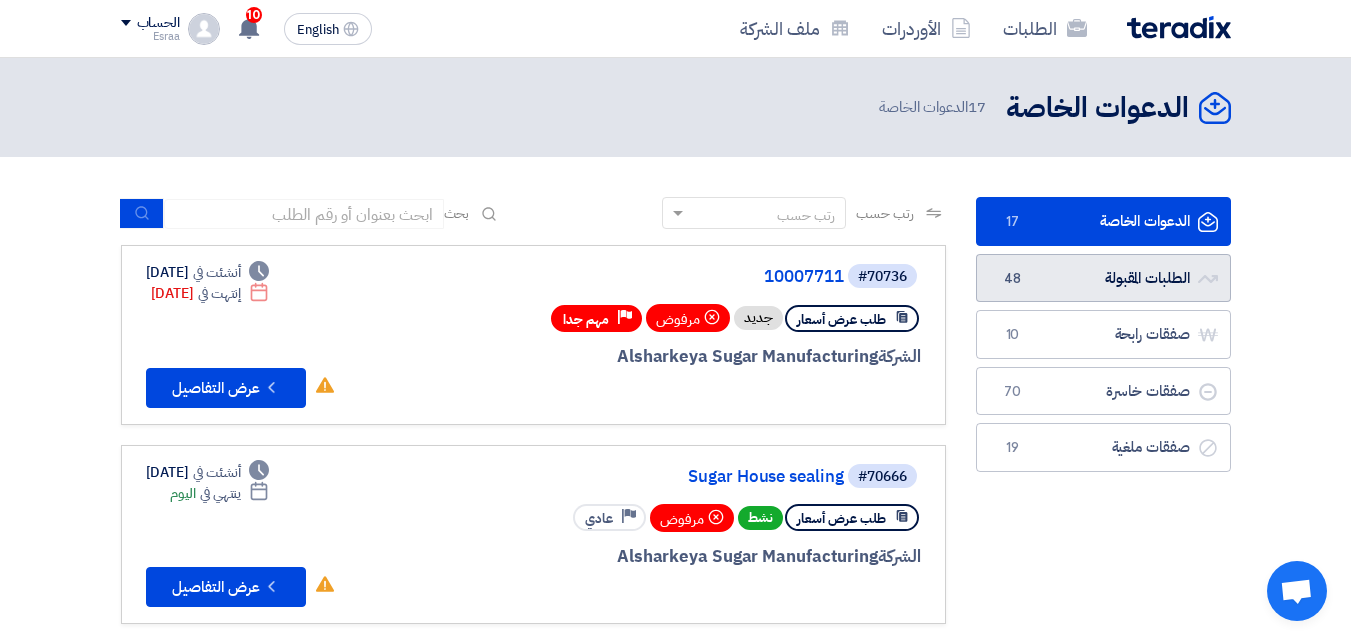 click on "الطلبات المقبولة
الطلبات المقبولة
48" 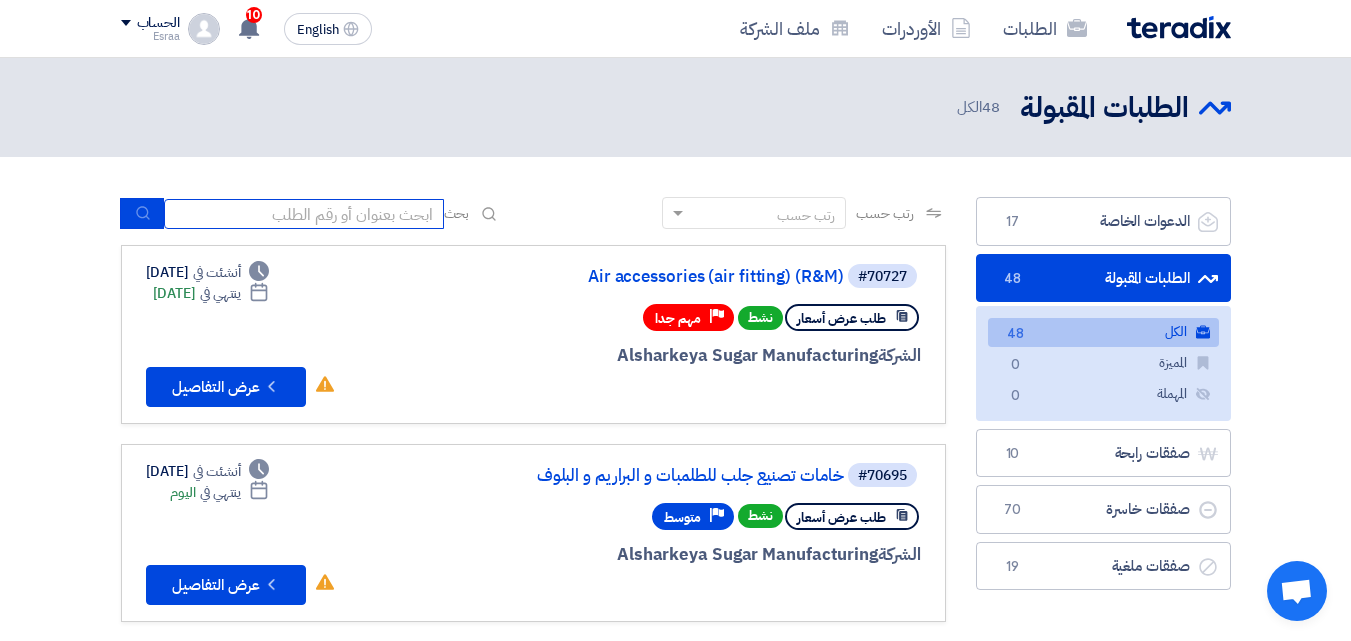 click 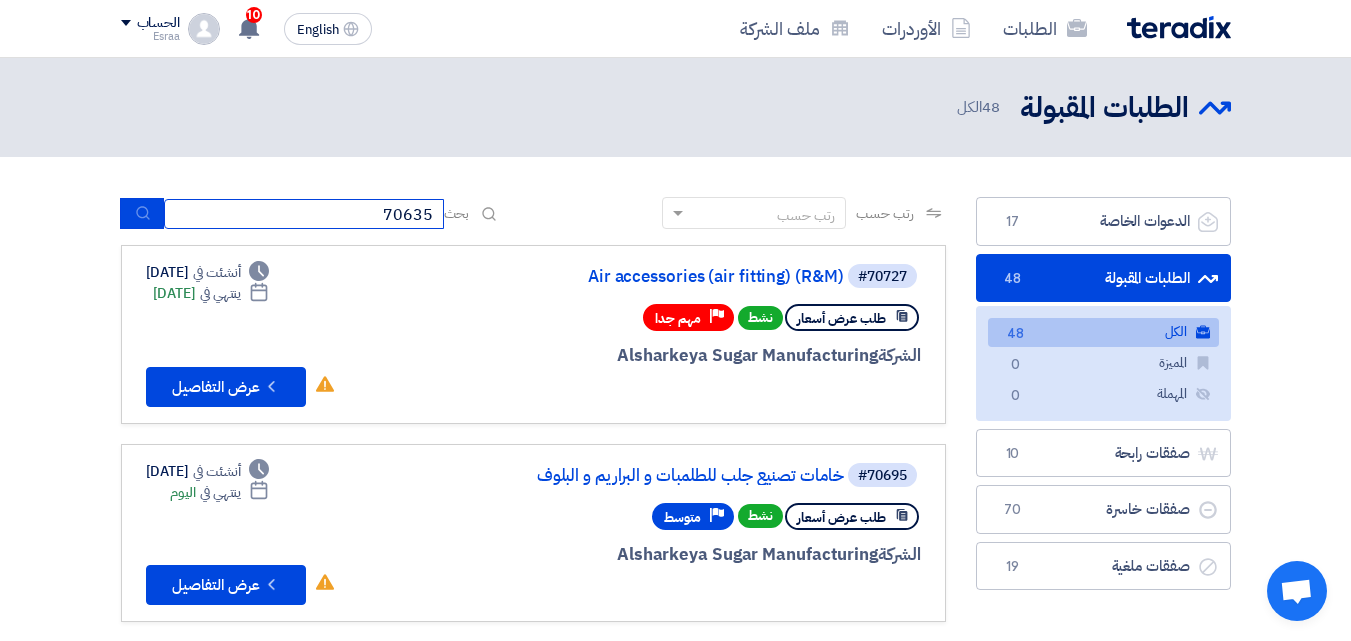 type on "70635" 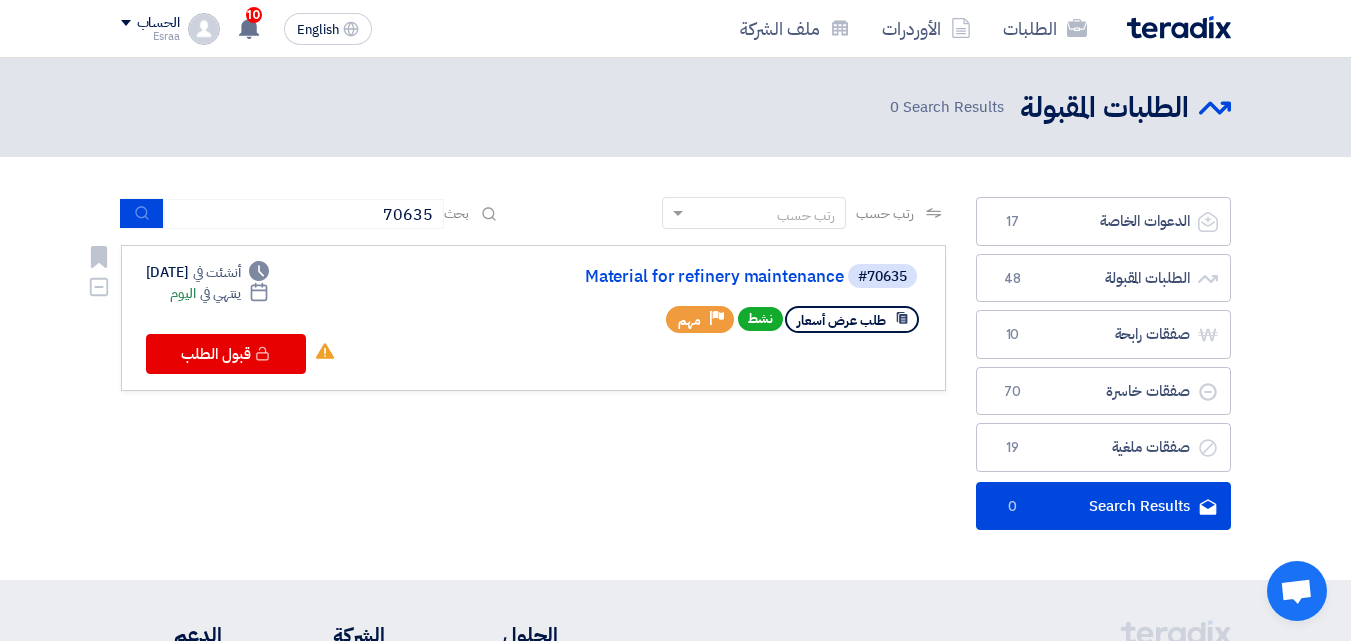 click on "Material for refinery maintenance" 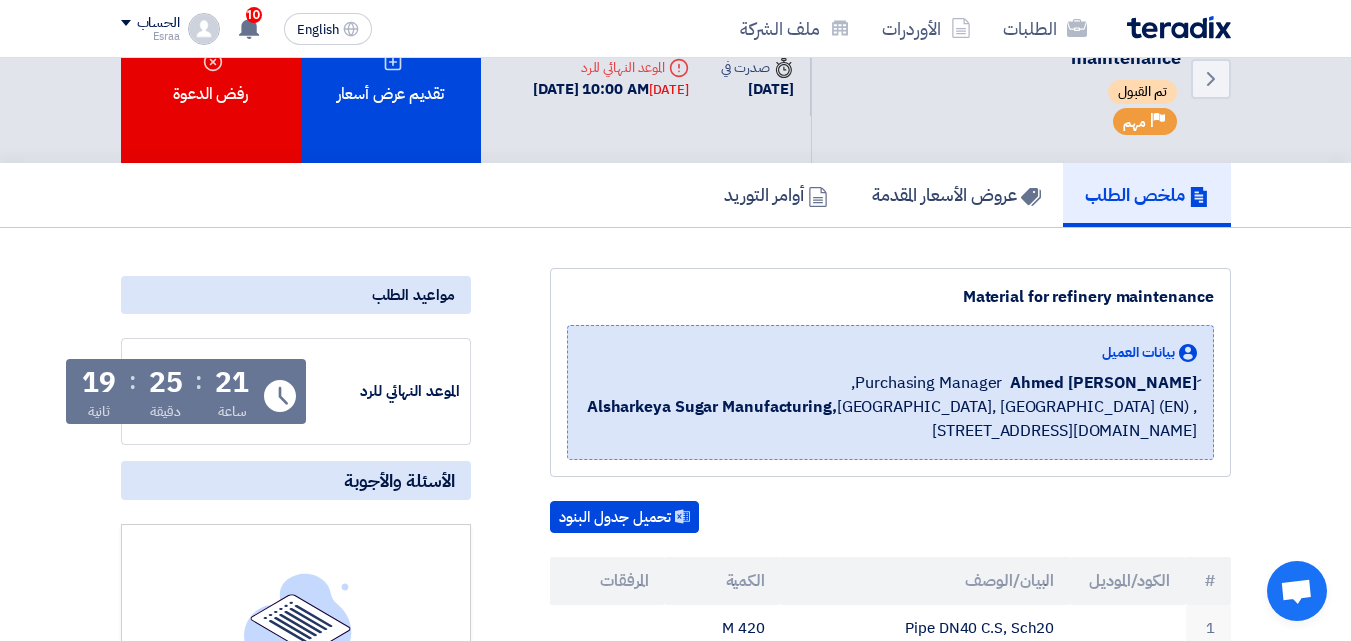 scroll, scrollTop: 0, scrollLeft: 0, axis: both 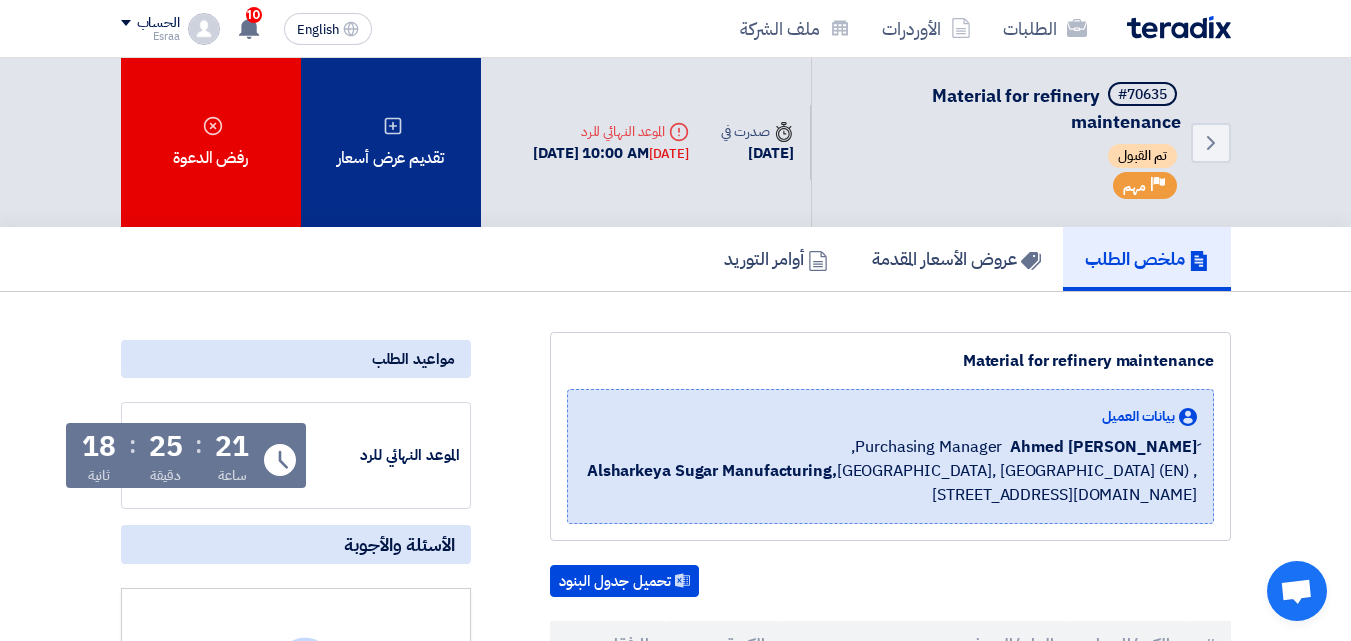 click on "تقديم عرض أسعار" 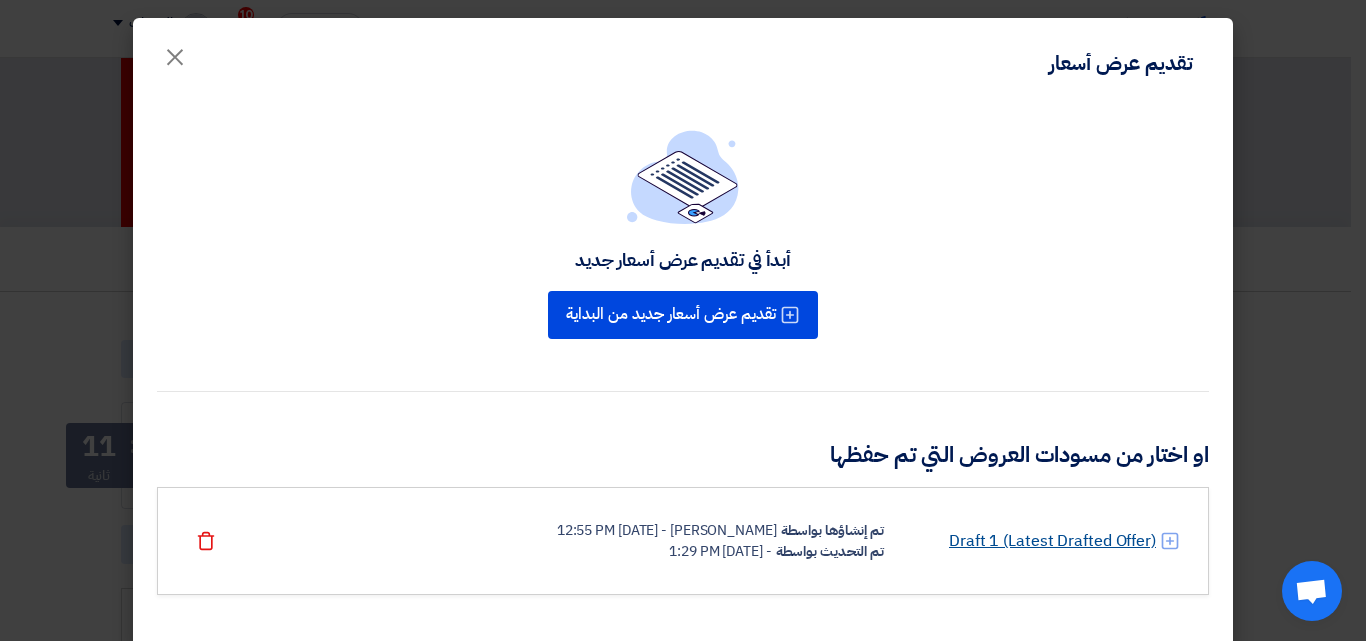 click on "Draft 1 (Latest Drafted Offer)" 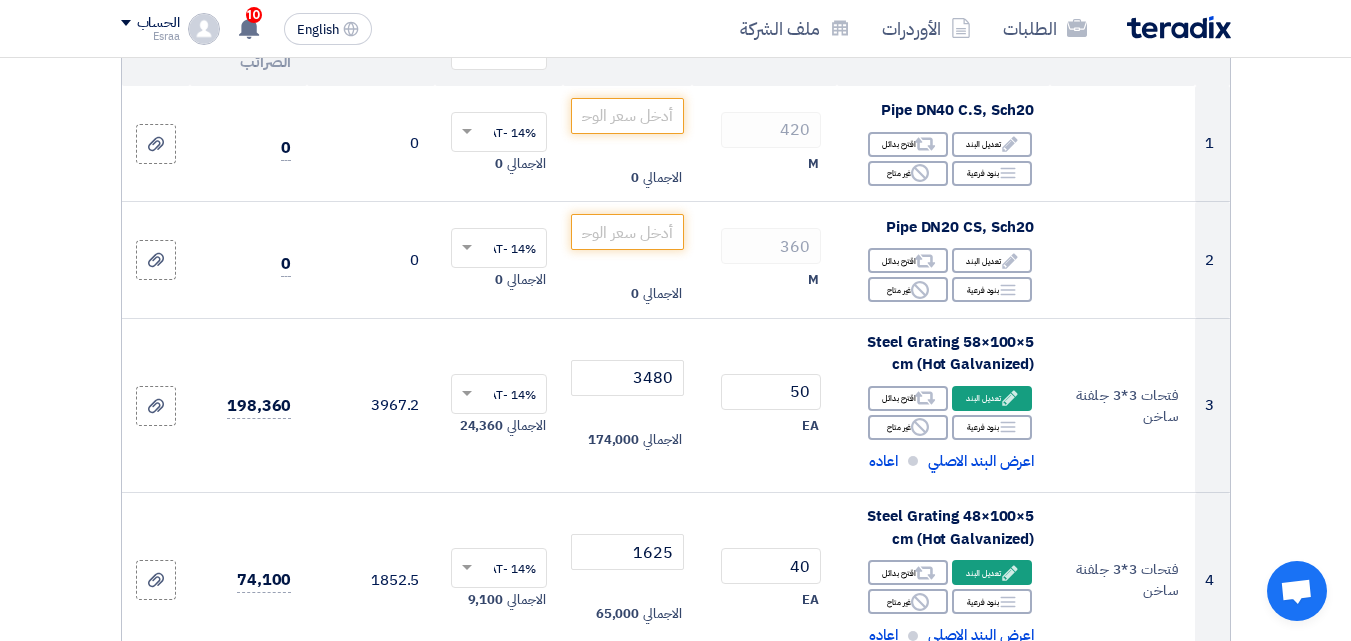 scroll, scrollTop: 0, scrollLeft: 0, axis: both 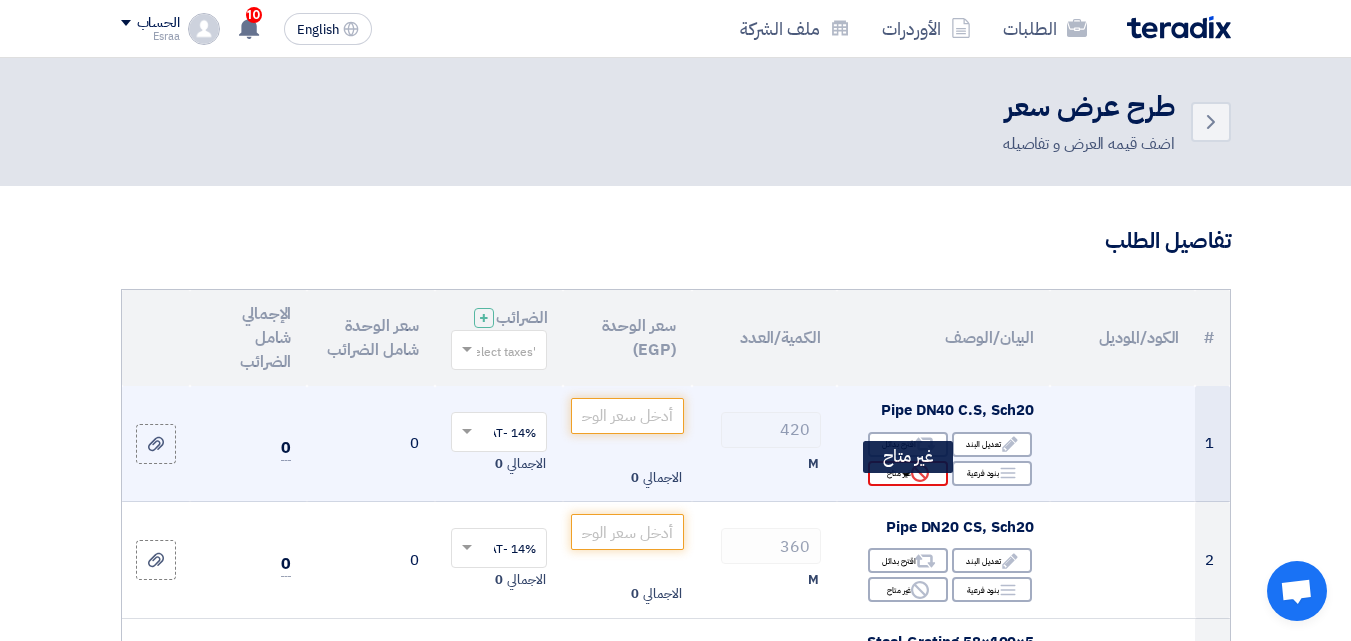 click on "Reject
غير متاح" 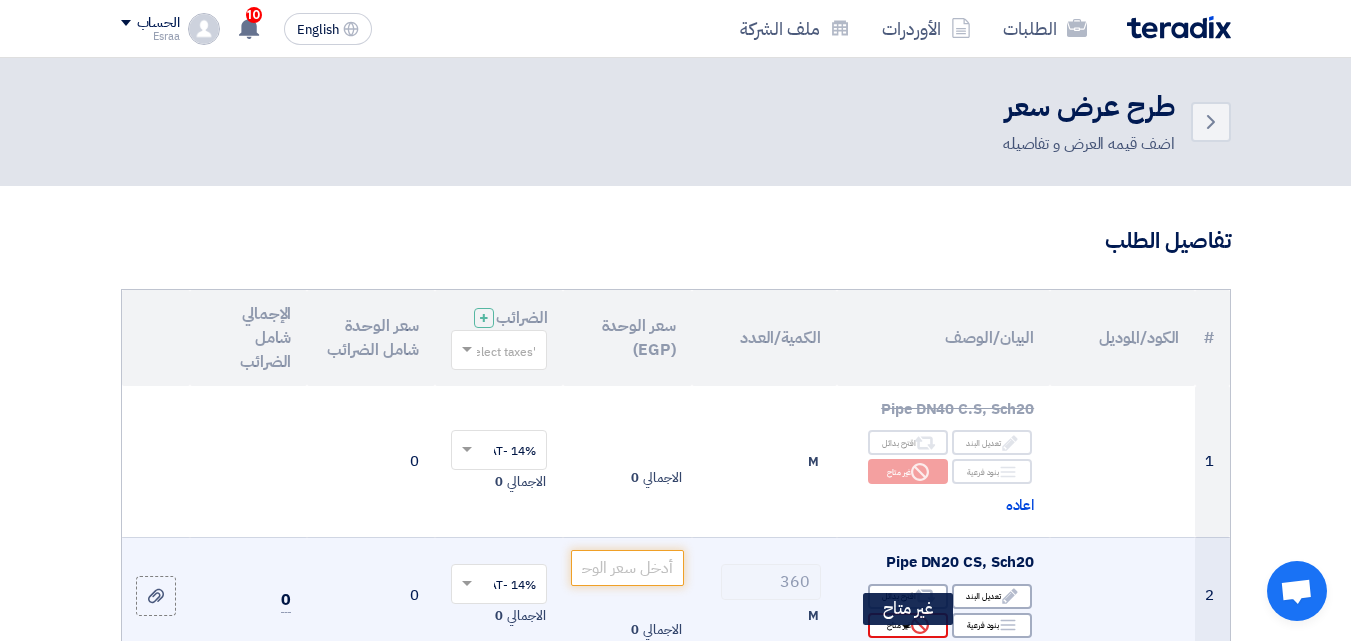 click on "Reject
غير متاح" 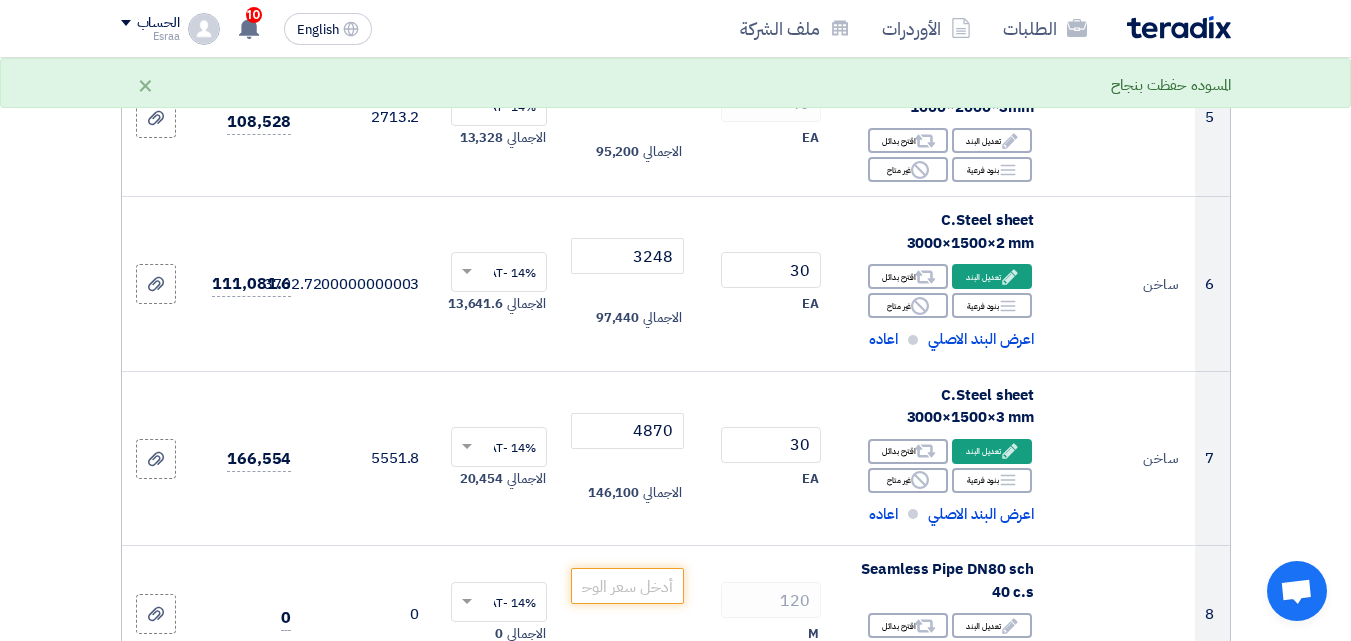 scroll, scrollTop: 1100, scrollLeft: 0, axis: vertical 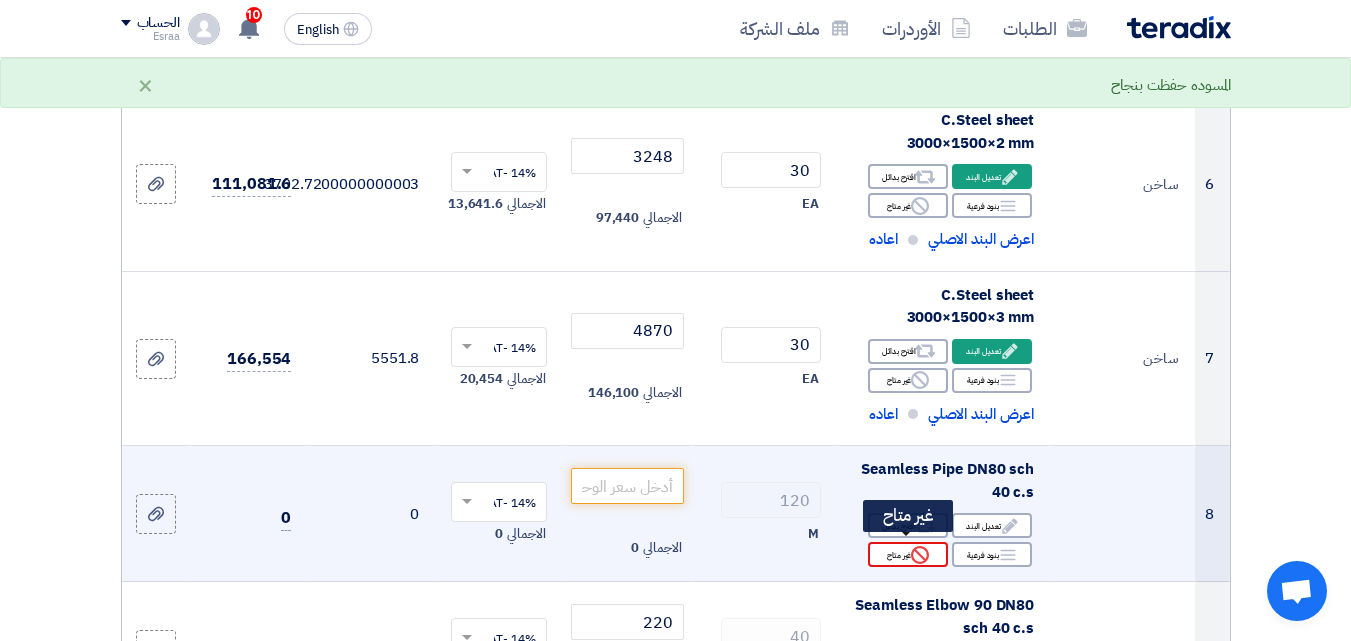 click on "Reject
غير متاح" 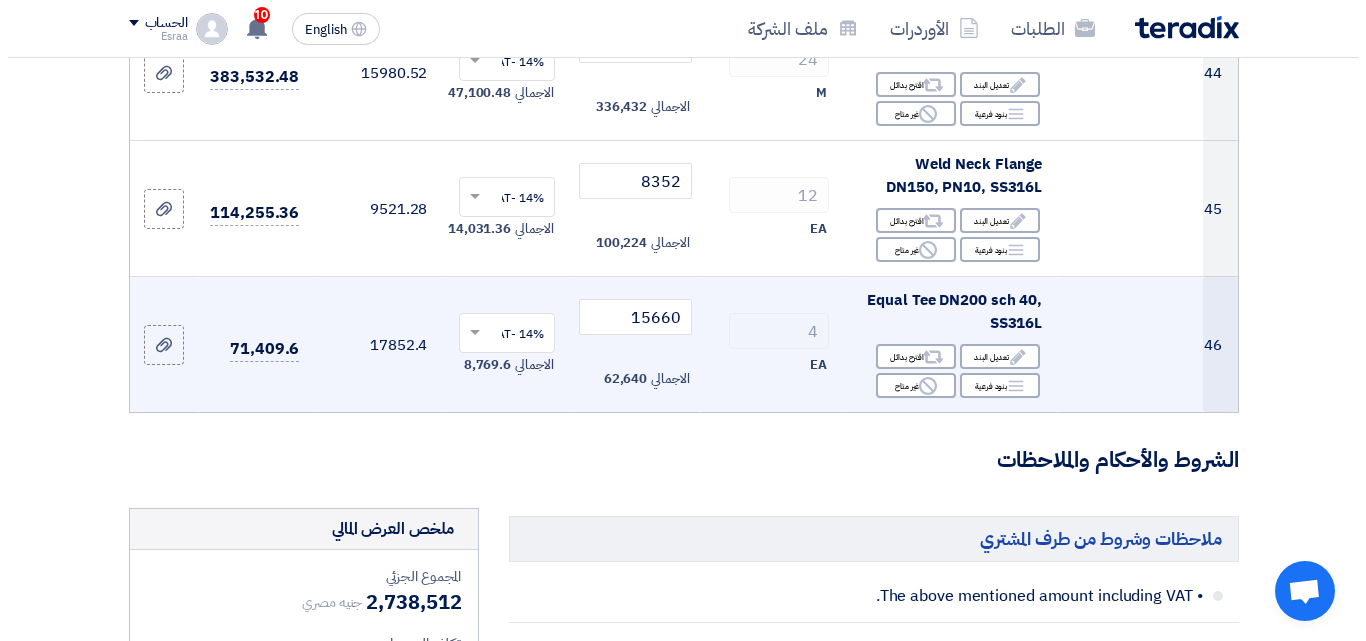 scroll, scrollTop: 7900, scrollLeft: 0, axis: vertical 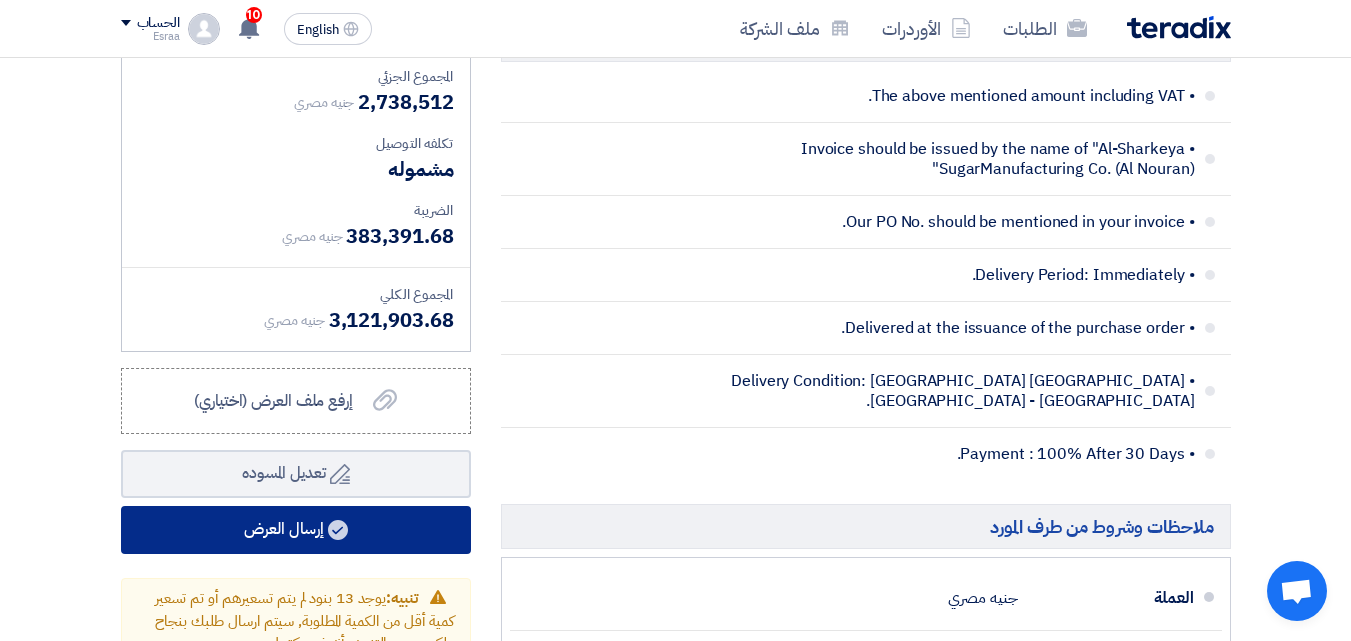 click on "إرسال العرض" 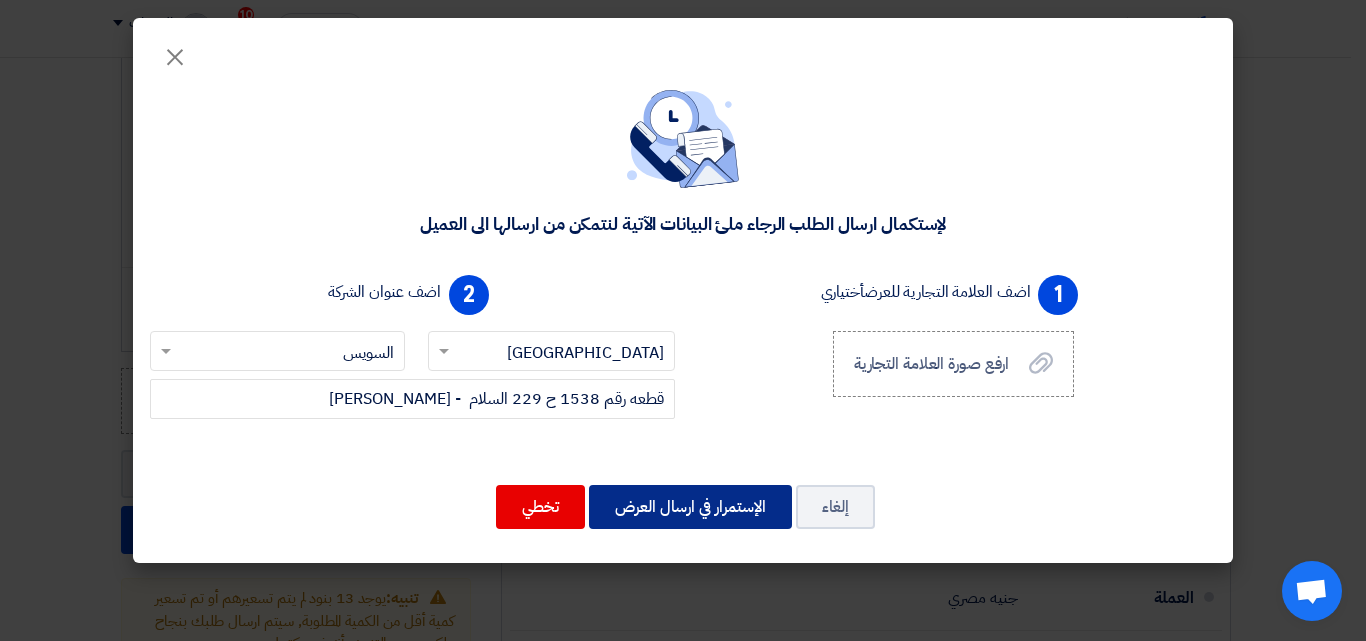 click on "الإستمرار في ارسال العرض" 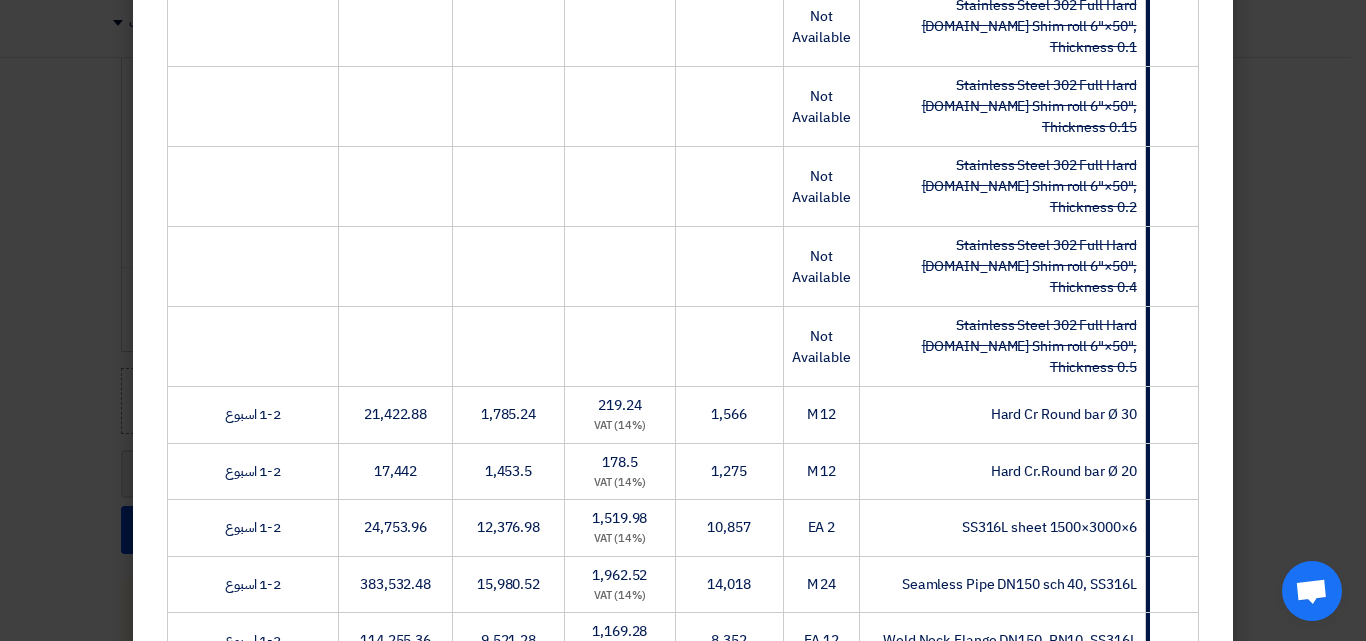 scroll, scrollTop: 2956, scrollLeft: 0, axis: vertical 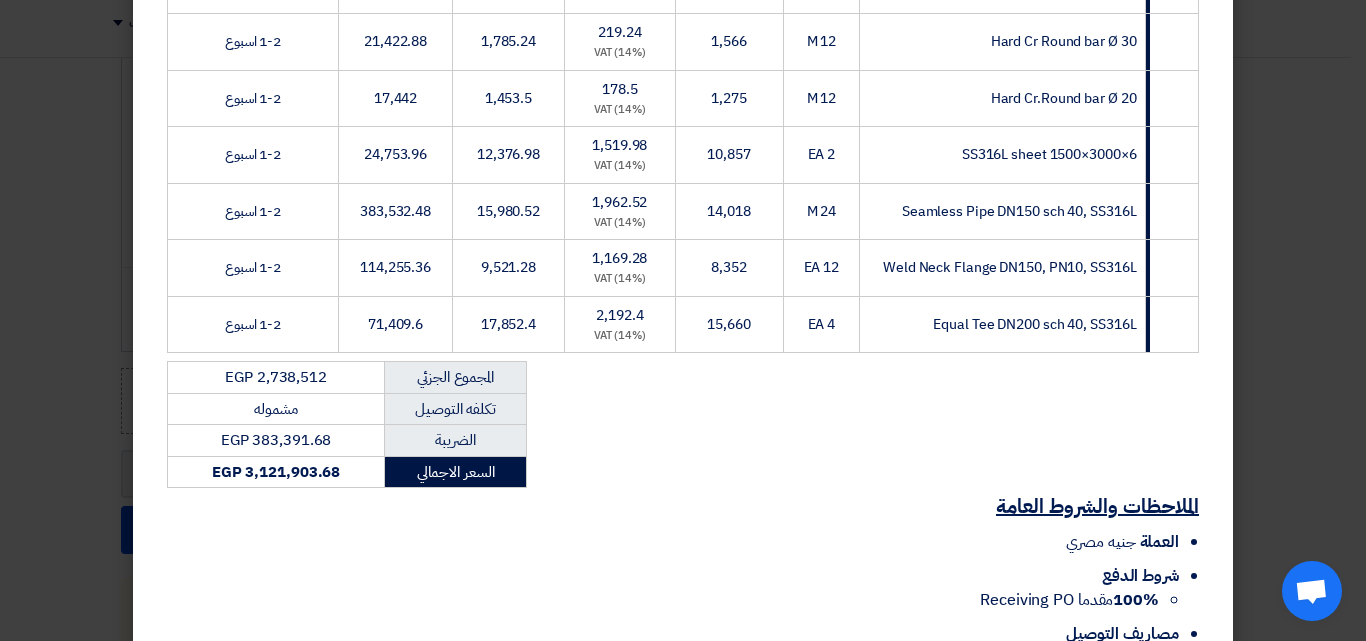 click on "إرسال العرض" 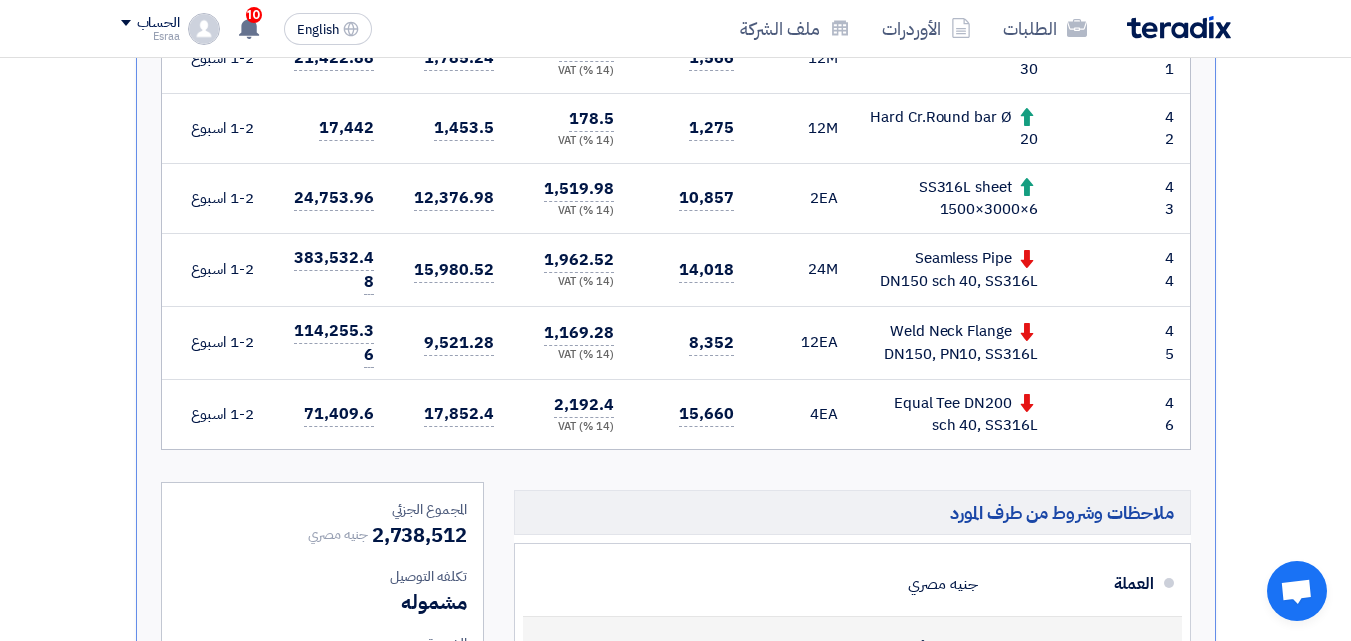 scroll, scrollTop: 5300, scrollLeft: 0, axis: vertical 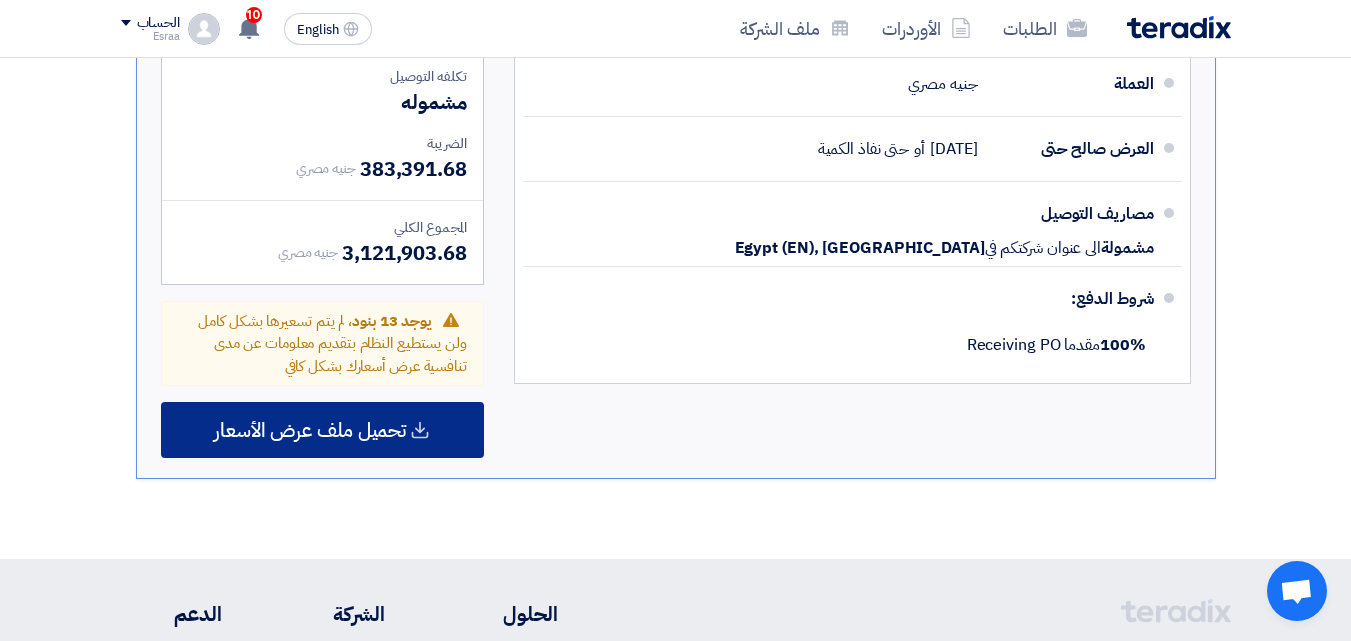 click on "تحميل ملف عرض الأسعار" at bounding box center (322, 430) 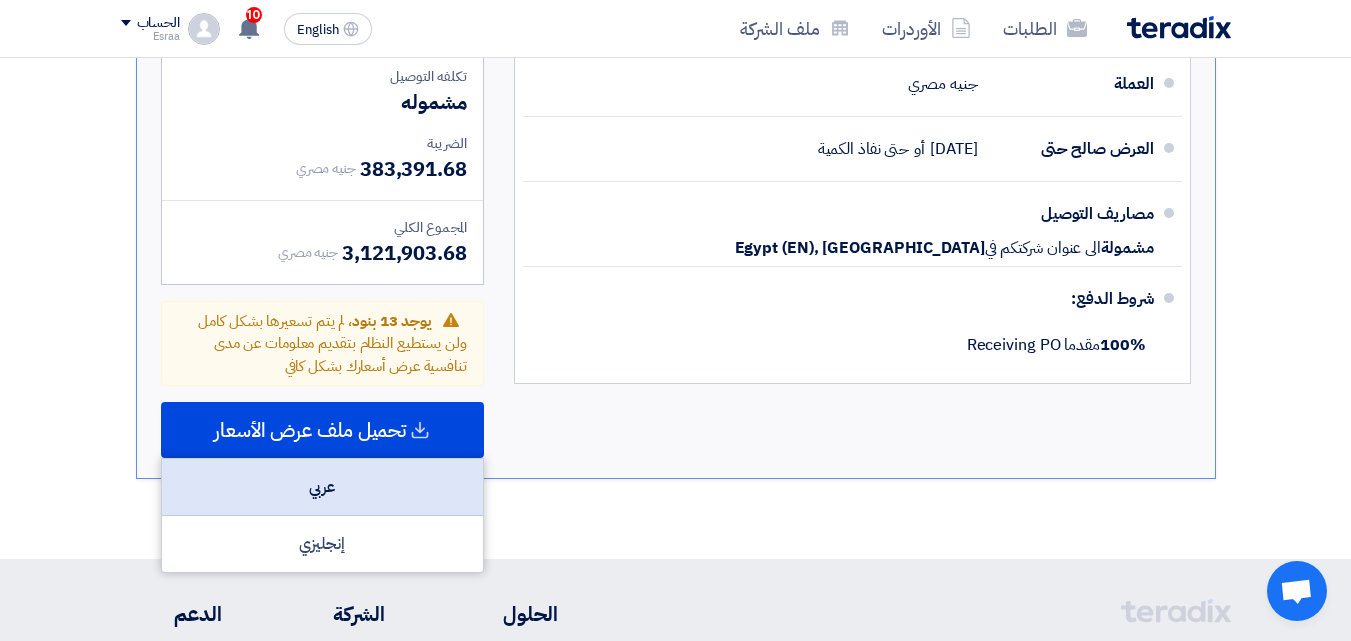click on "عربي" at bounding box center (322, 487) 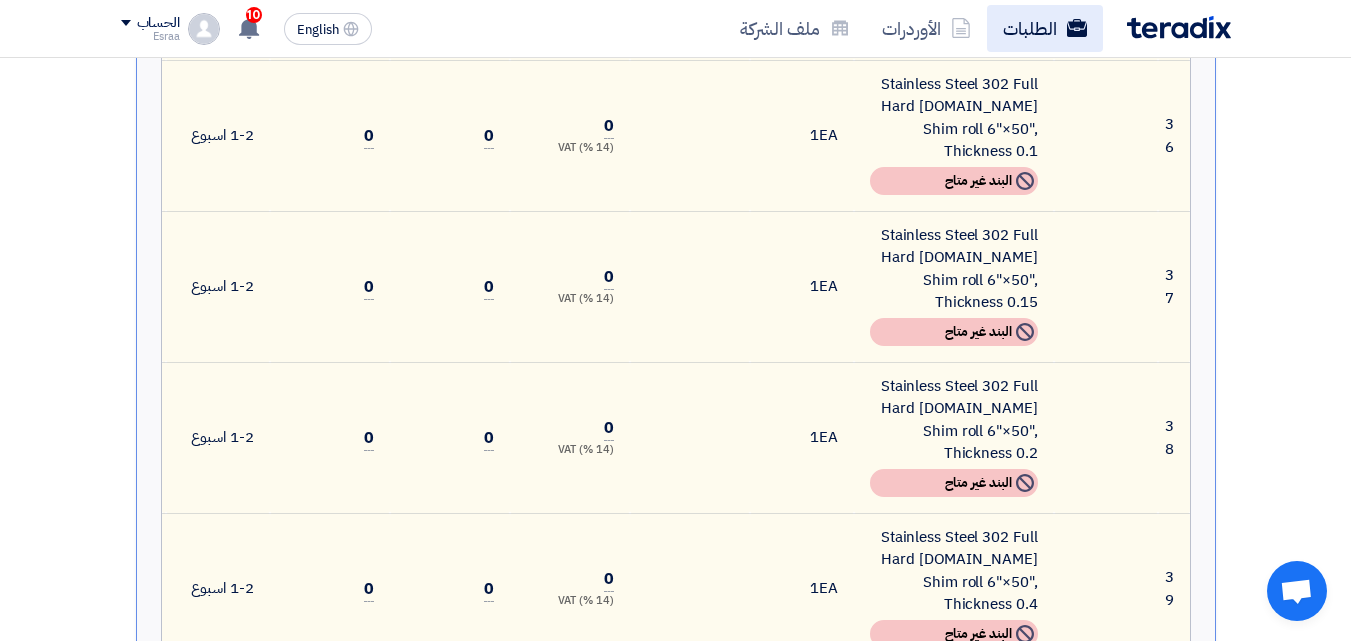 scroll, scrollTop: 4000, scrollLeft: 0, axis: vertical 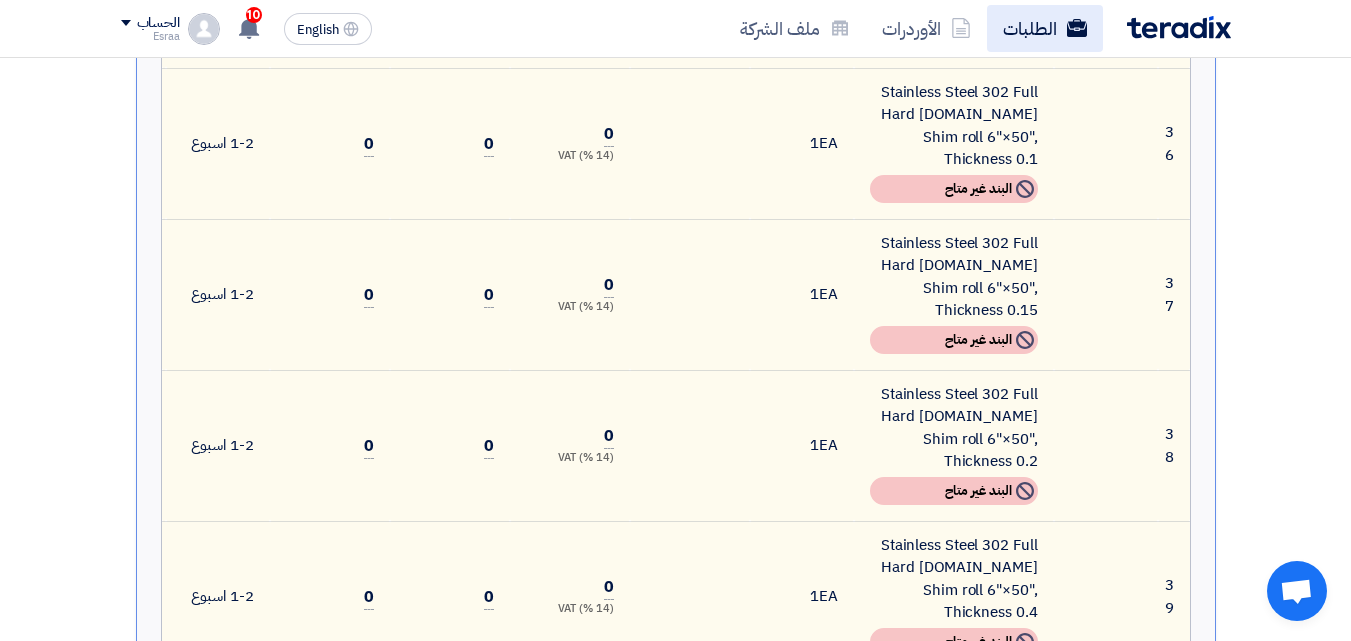 click on "الطلبات" 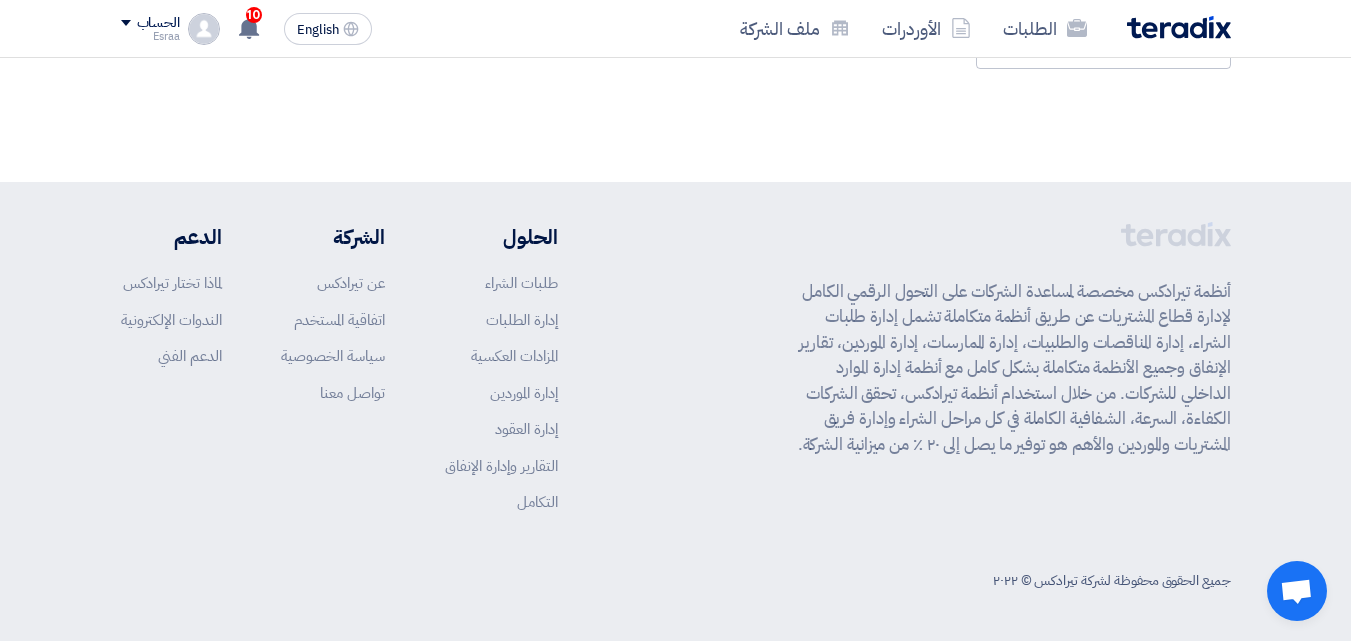 scroll, scrollTop: 0, scrollLeft: 0, axis: both 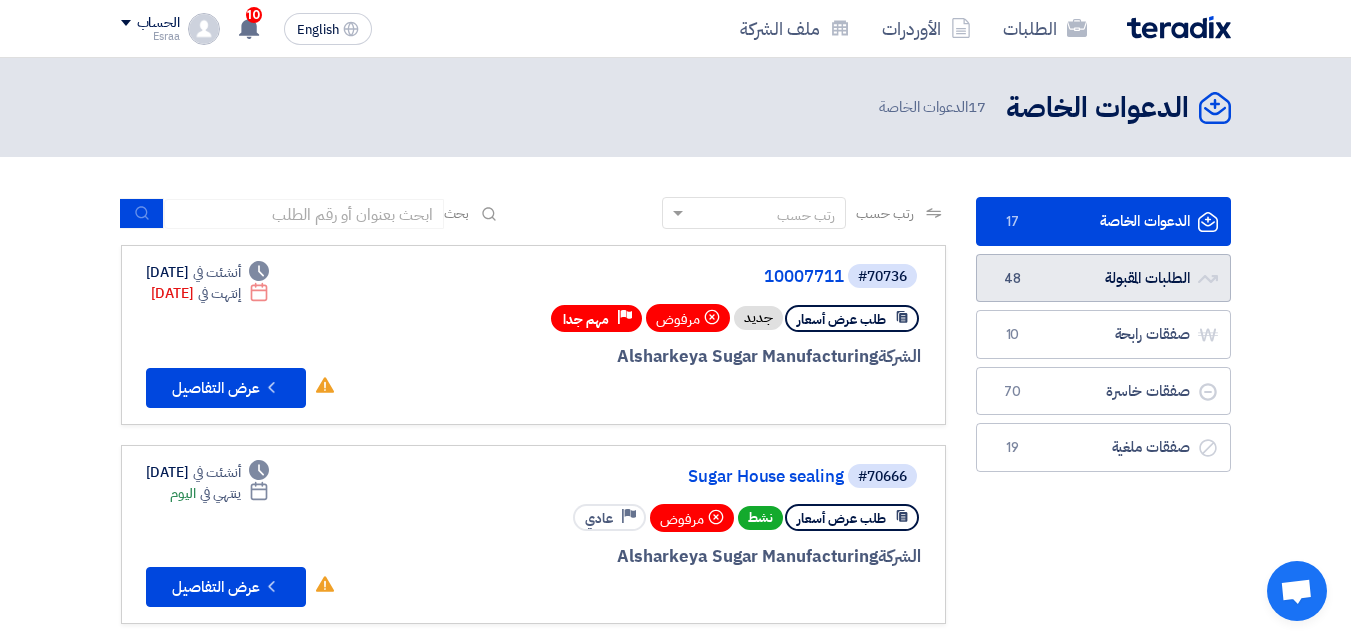 click on "الطلبات المقبولة
الطلبات المقبولة
48" 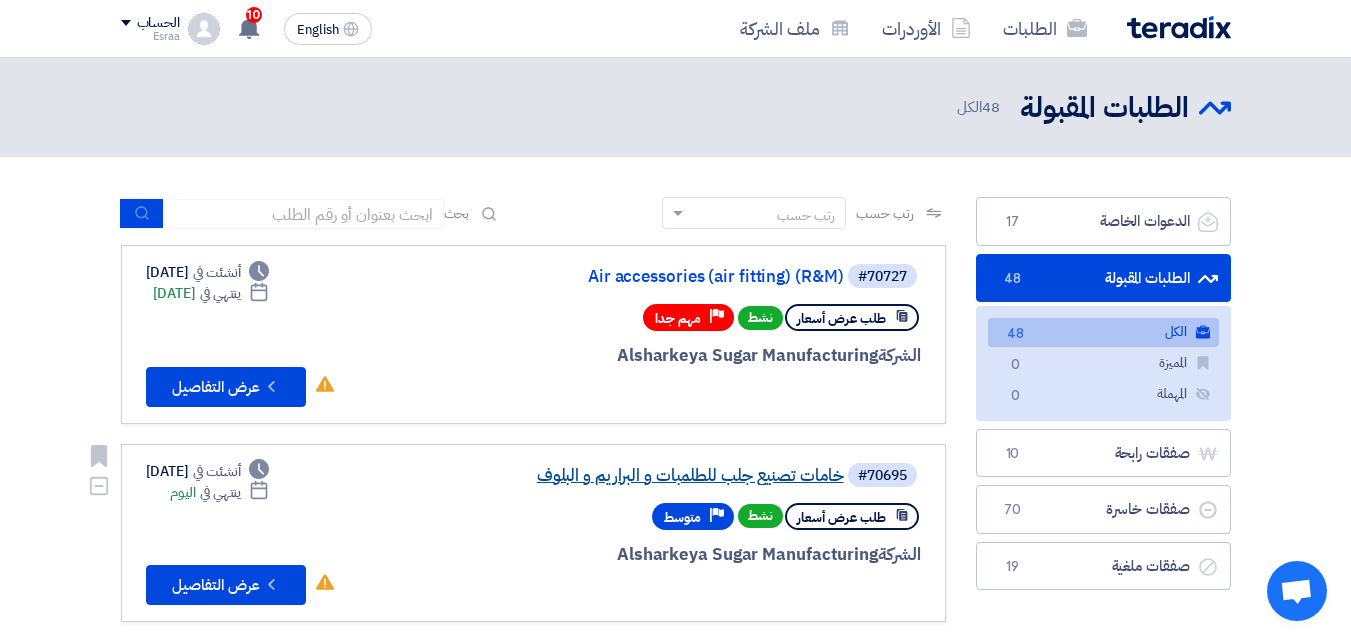 click on "خامات تصنيع جلب للطلمبات و البراريم و البلوف" 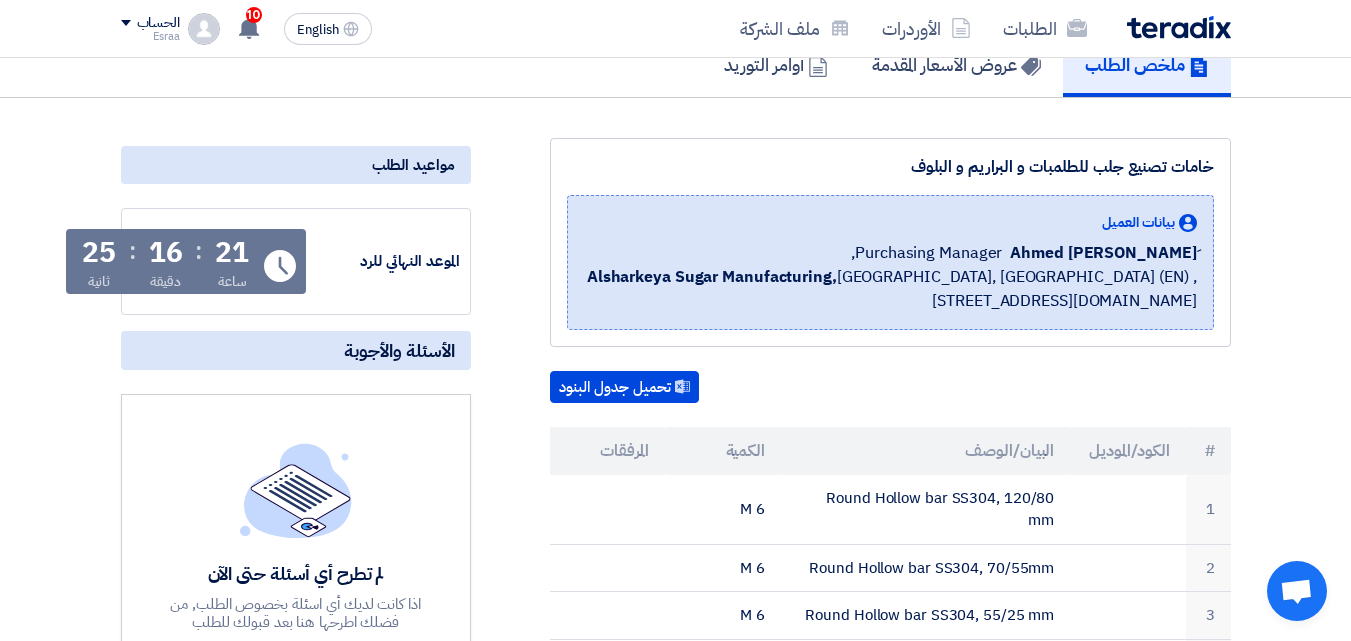 scroll, scrollTop: 0, scrollLeft: 0, axis: both 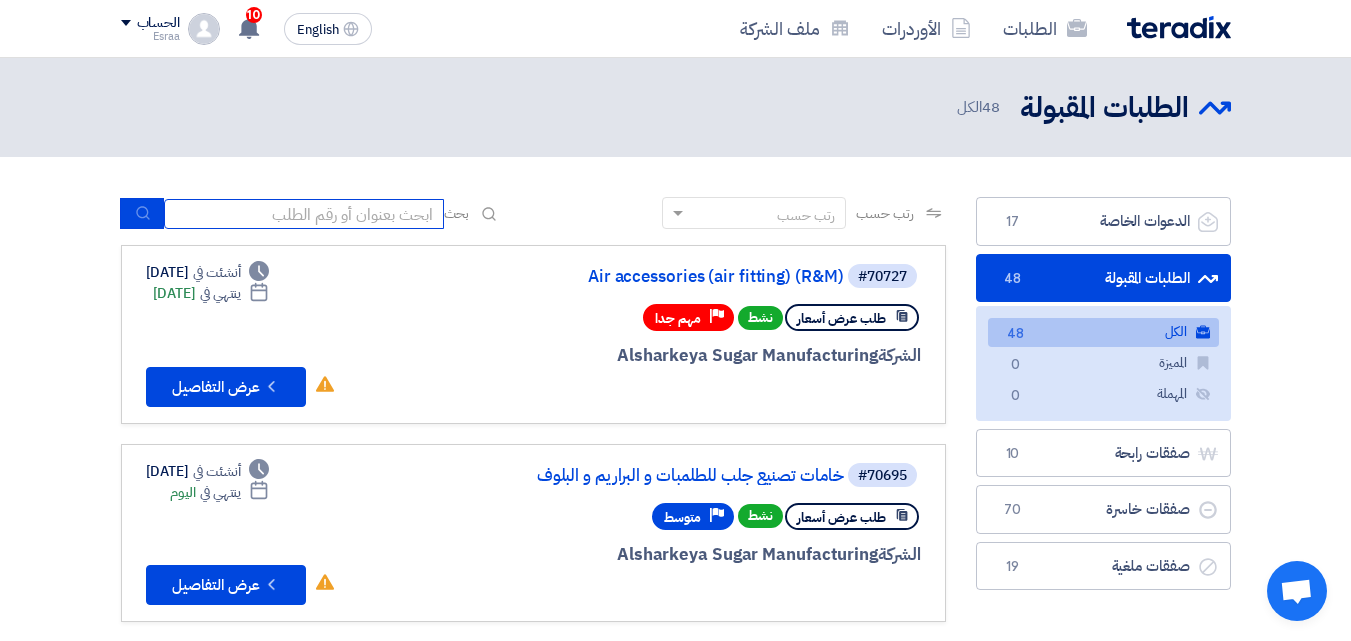 click 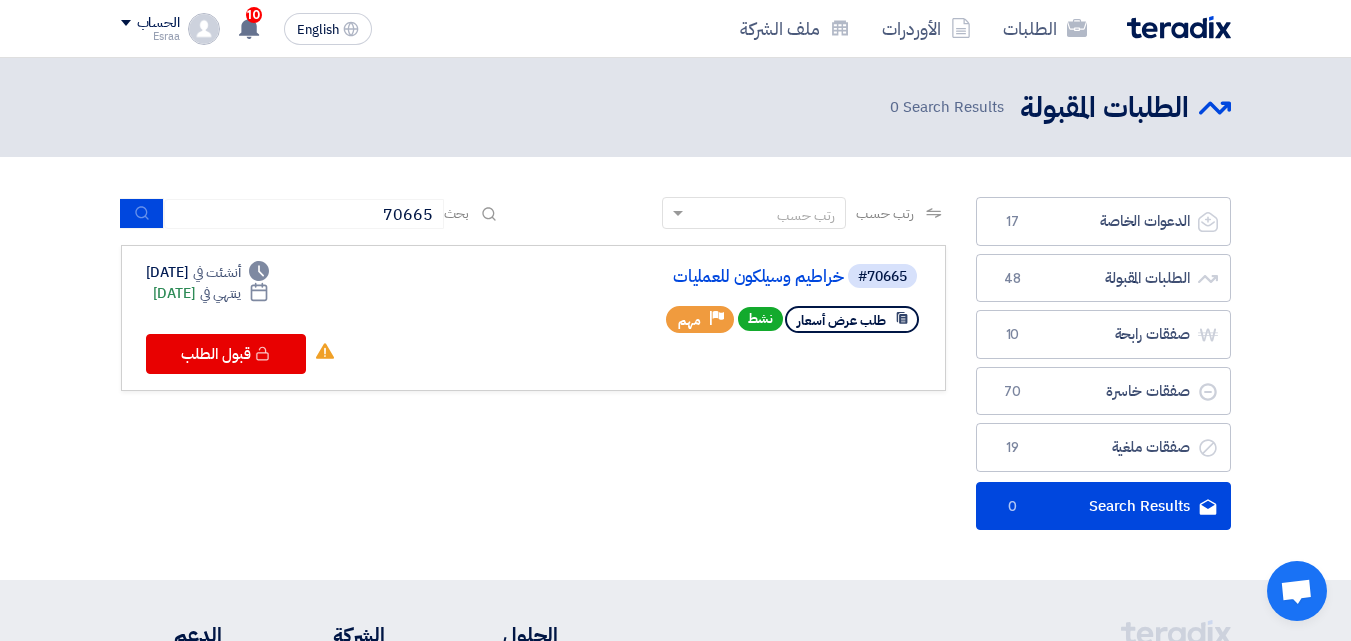 click on "رتب حسب
رتب حسب
بحث
70665
مجال الطلب
مسؤول المشتريات
نوع الطلب" 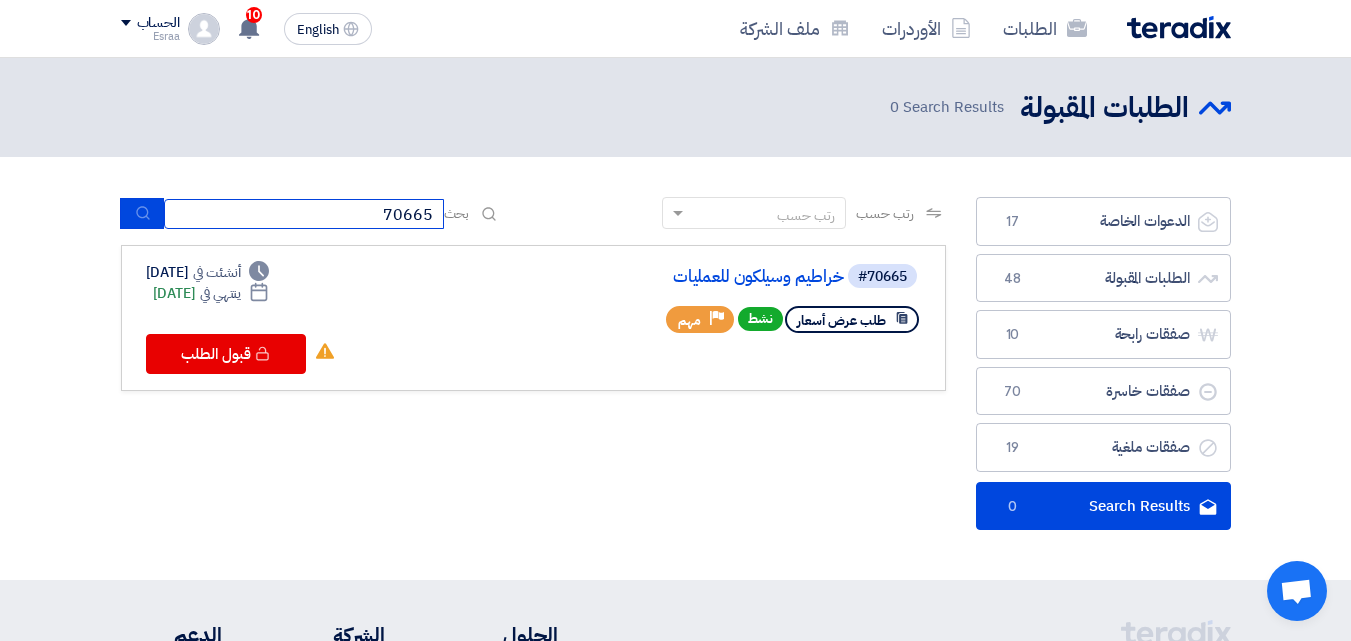 drag, startPoint x: 378, startPoint y: 216, endPoint x: 442, endPoint y: 216, distance: 64 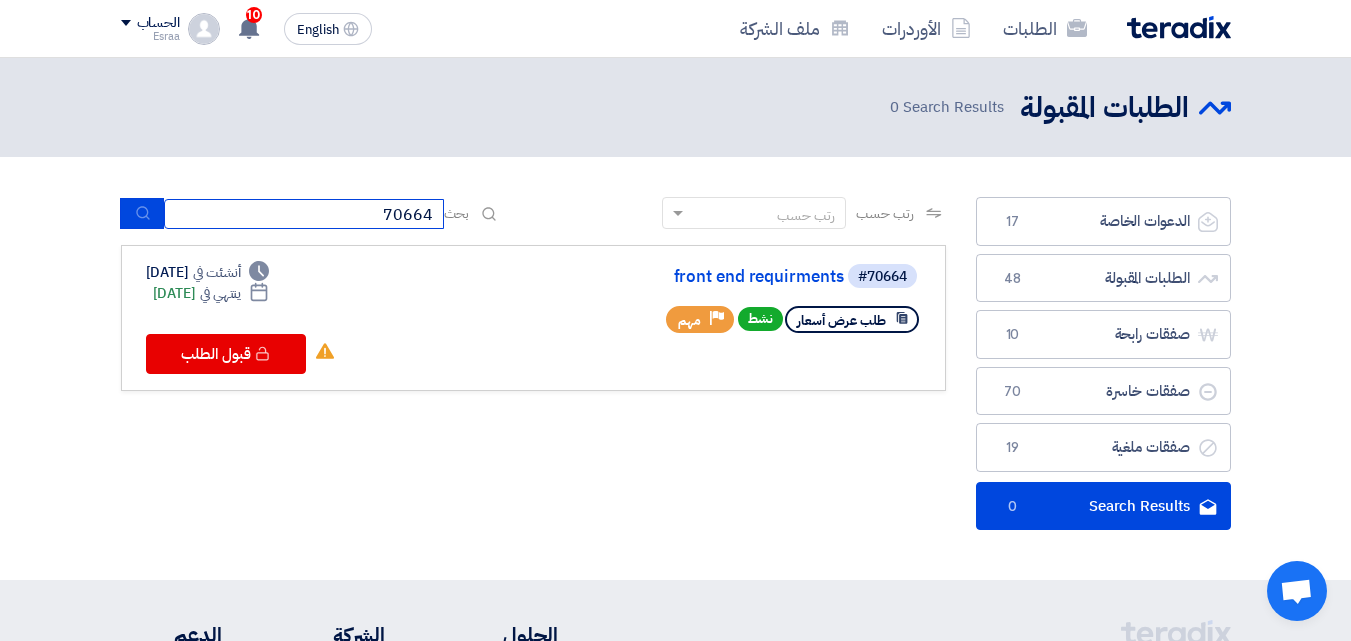 drag, startPoint x: 433, startPoint y: 210, endPoint x: 415, endPoint y: 214, distance: 18.439089 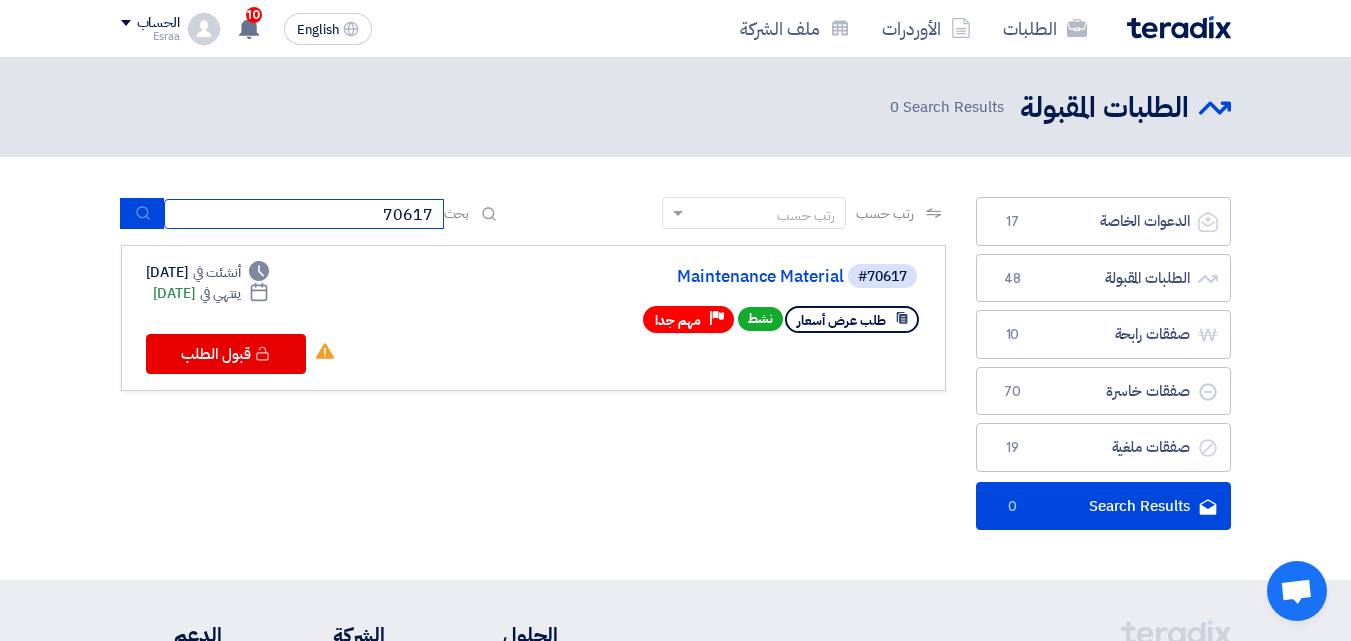 drag, startPoint x: 435, startPoint y: 211, endPoint x: 415, endPoint y: 215, distance: 20.396078 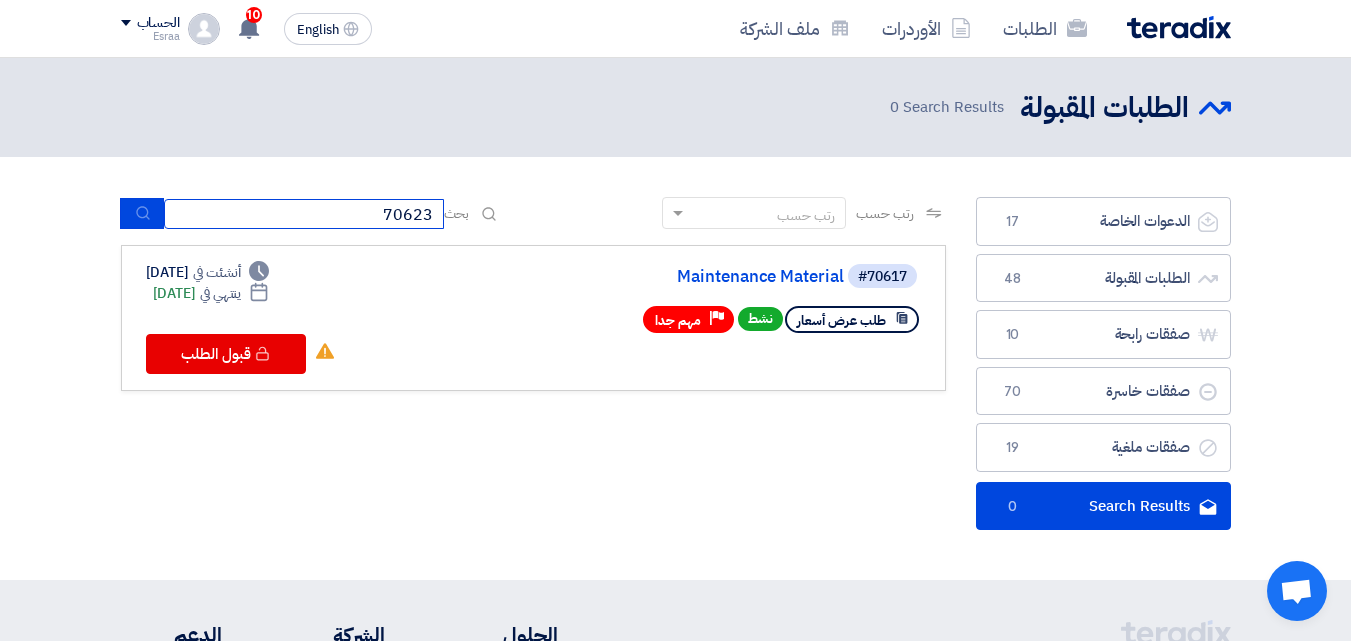 type on "70623" 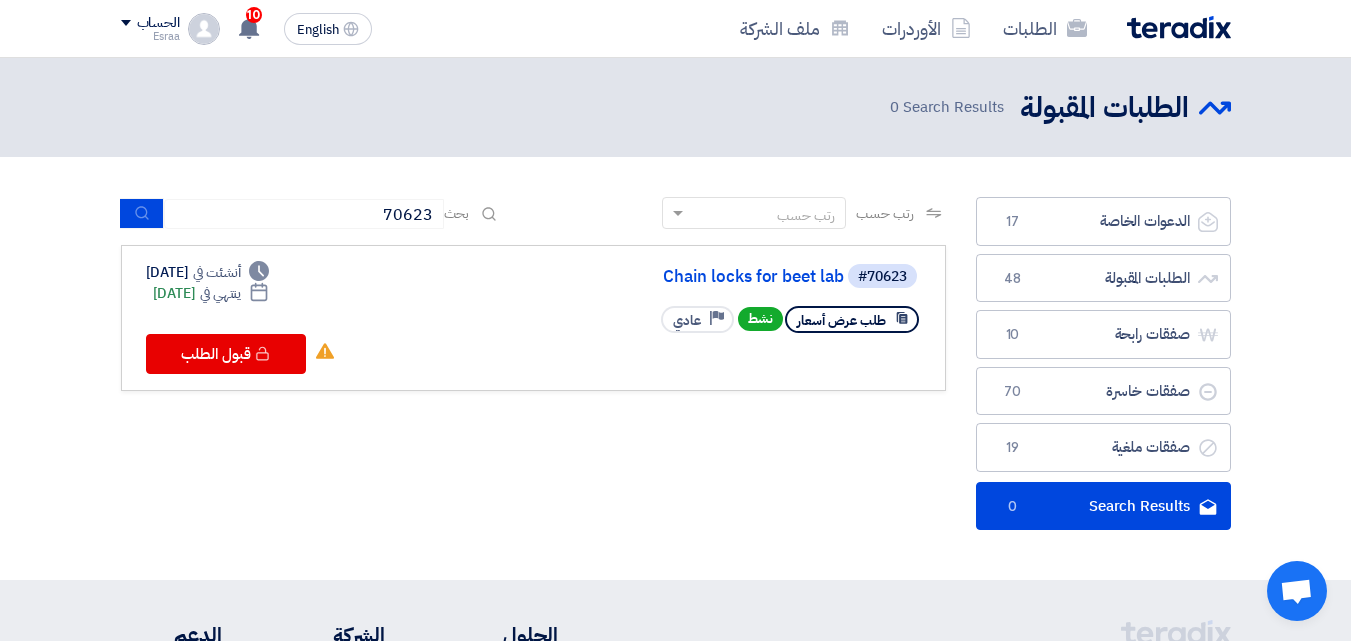 click on "الدعوات الخاصة
الدعوات الخاصة
17
الطلبات المقبولة
الطلبات المقبولة
48
صفقات رابحة
صفقات رابحة
10
صفقات خاسرة
صفقات خاسرة
70" 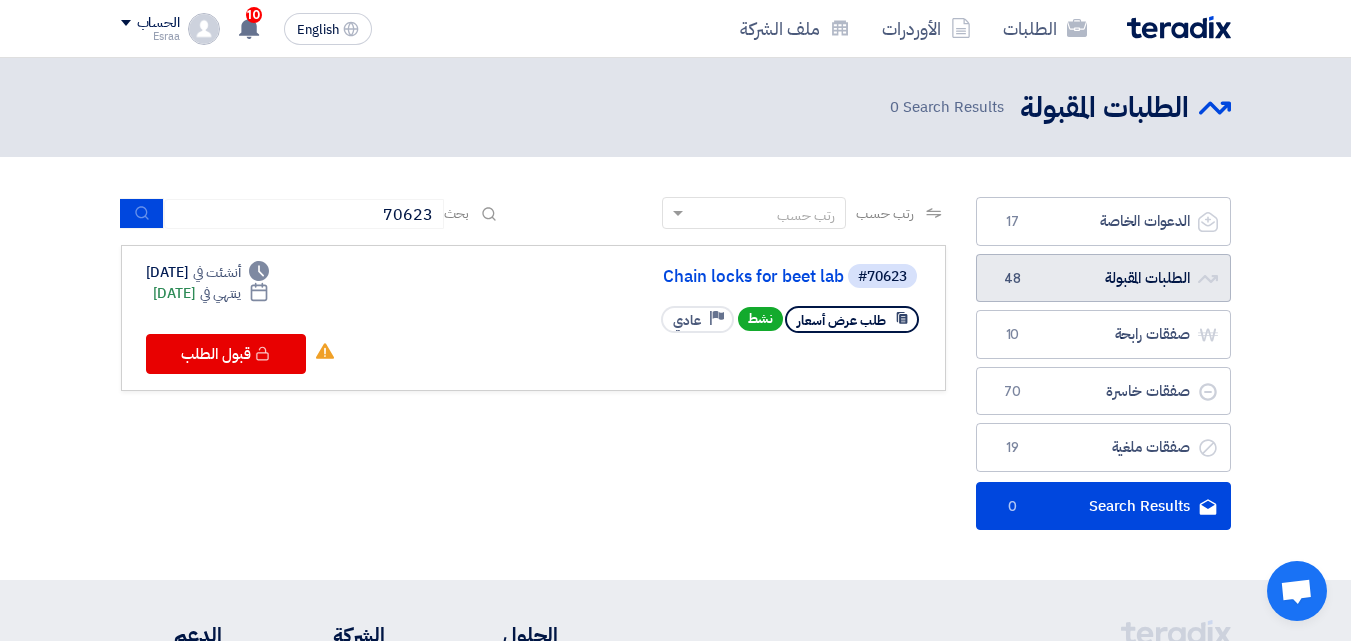 click on "الطلبات المقبولة
الطلبات المقبولة
48" 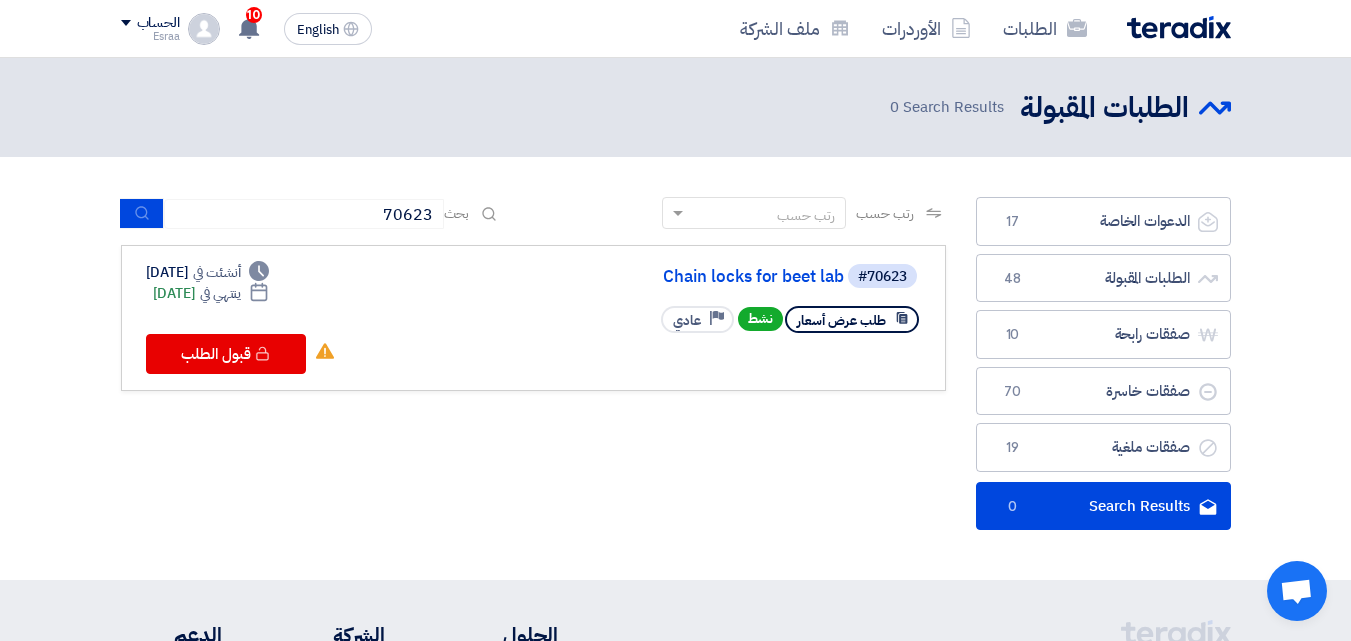 scroll, scrollTop: 71, scrollLeft: 0, axis: vertical 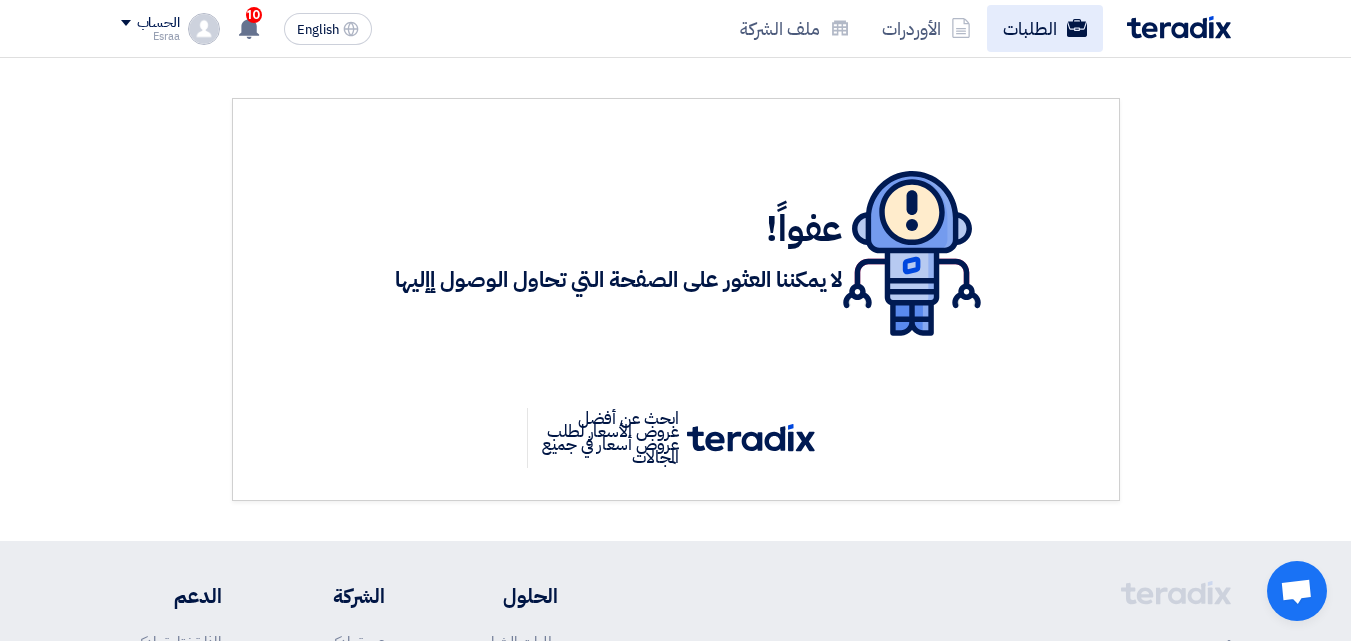 click on "الطلبات" 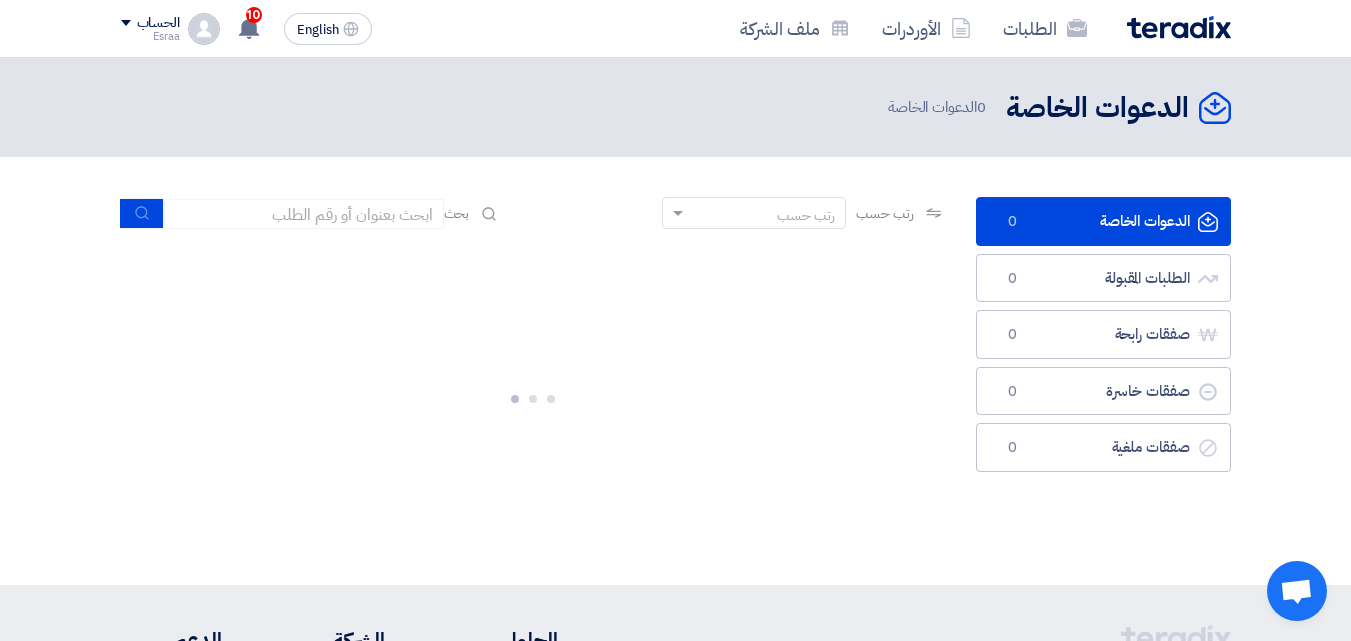 click 